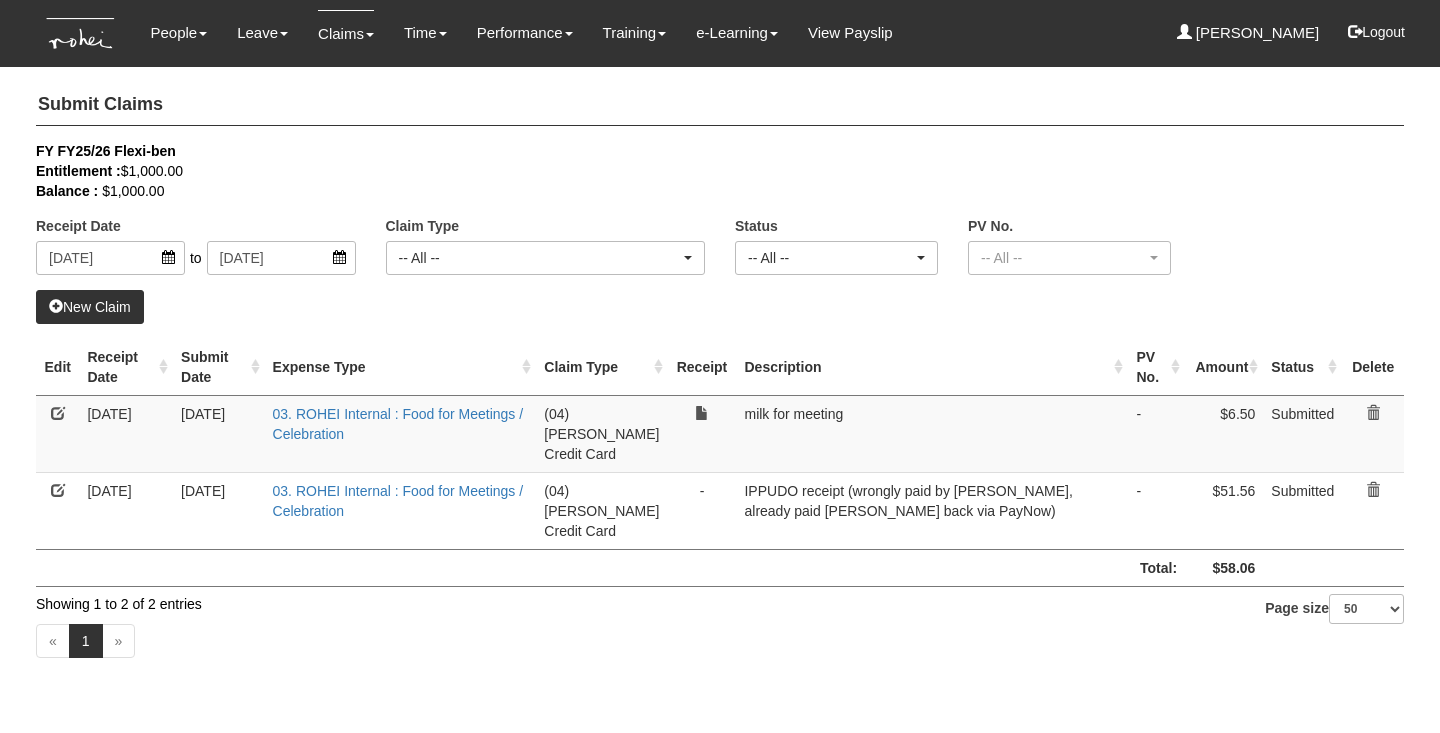 select on "50" 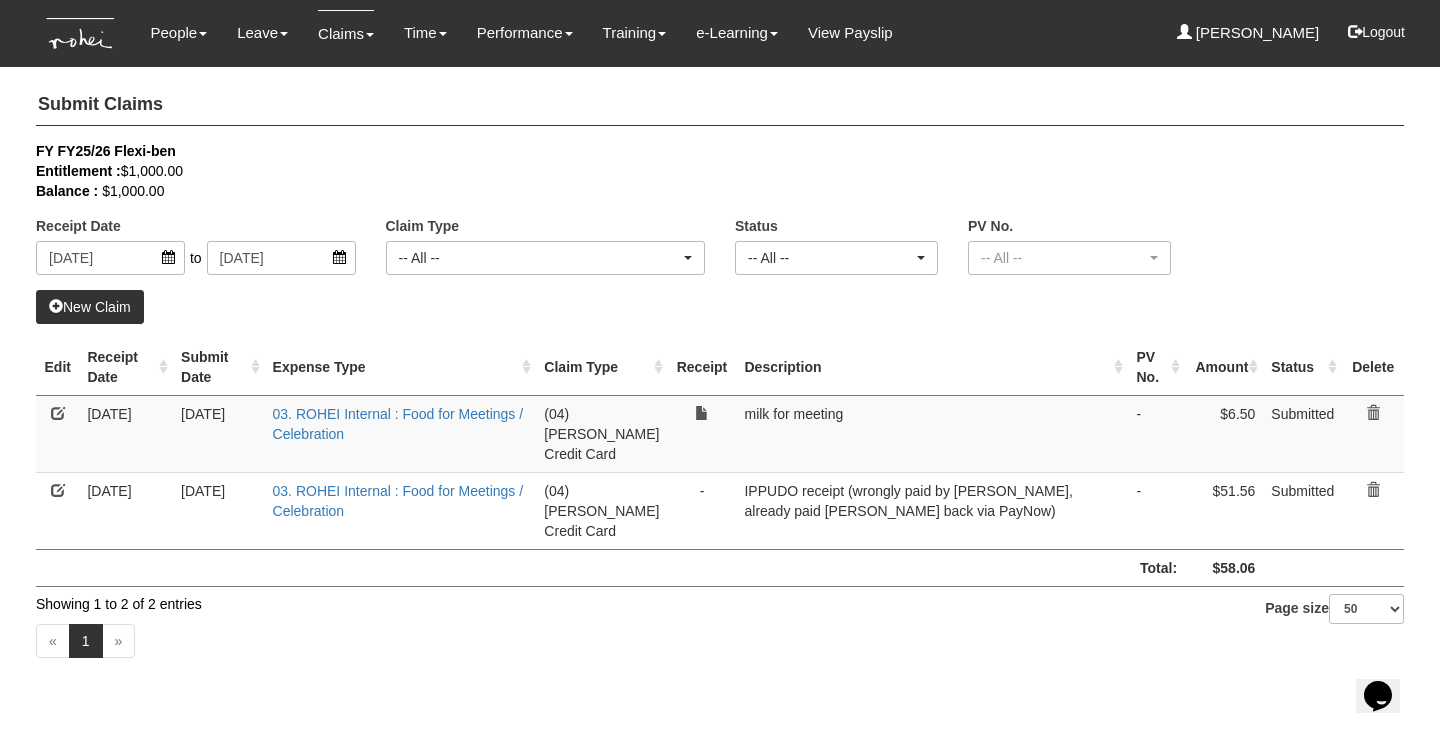 scroll, scrollTop: 0, scrollLeft: 0, axis: both 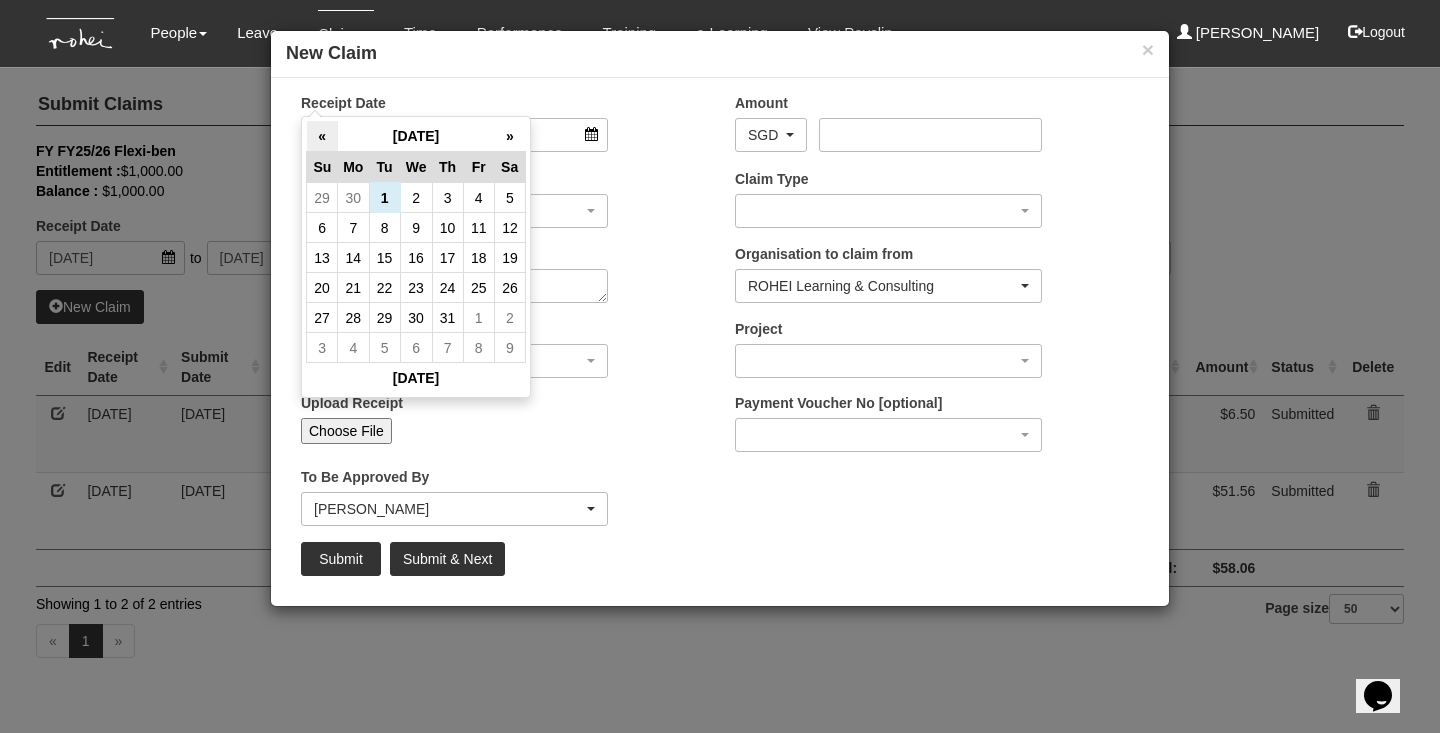 click on "«" at bounding box center (322, 136) 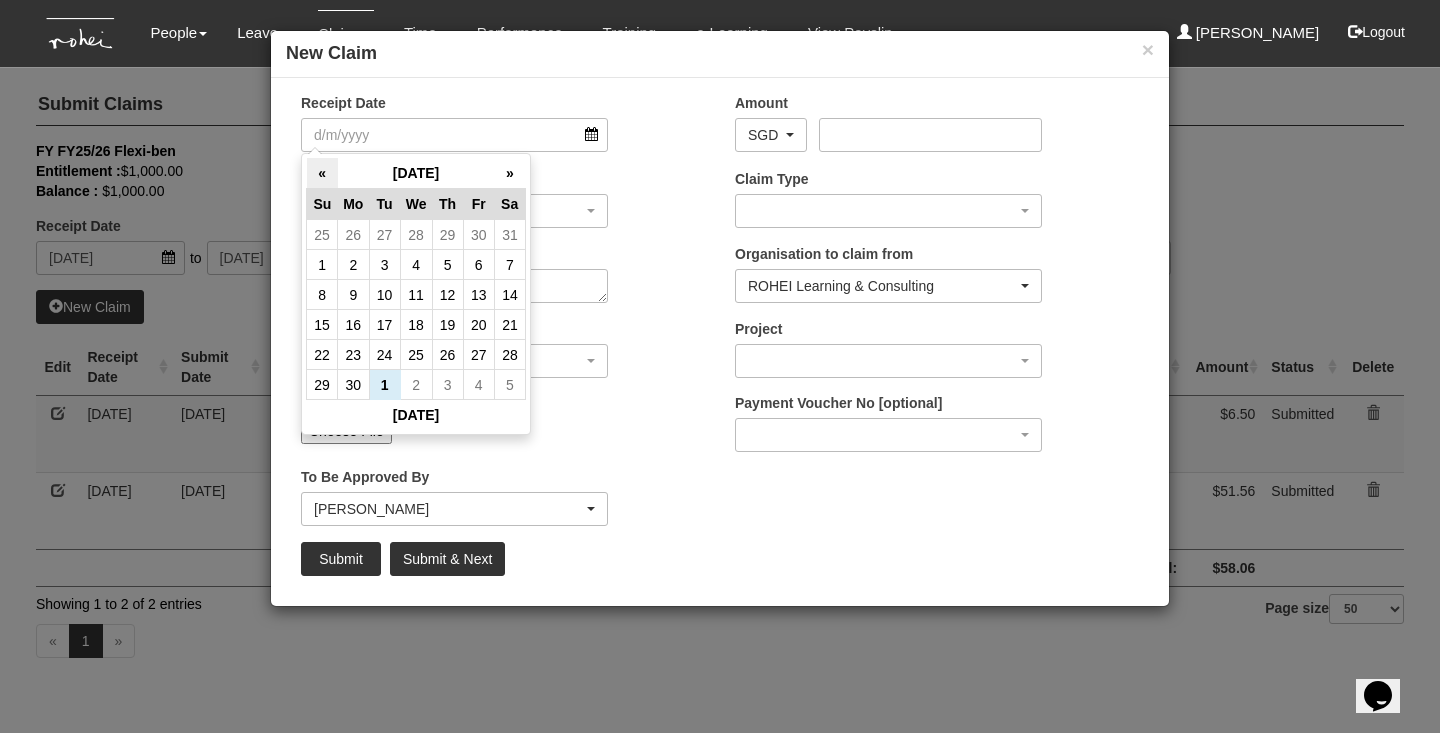 click on "«" at bounding box center [322, 173] 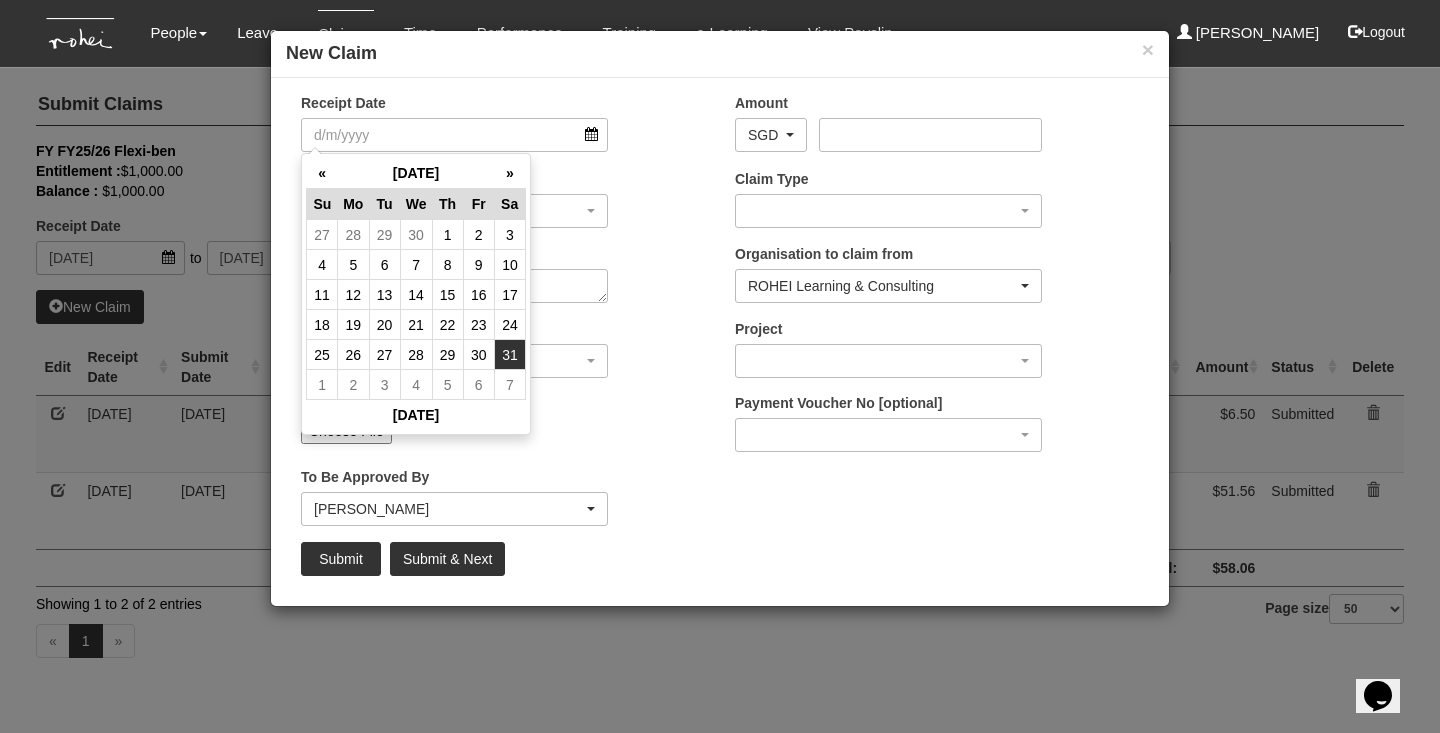 click on "31" at bounding box center (509, 355) 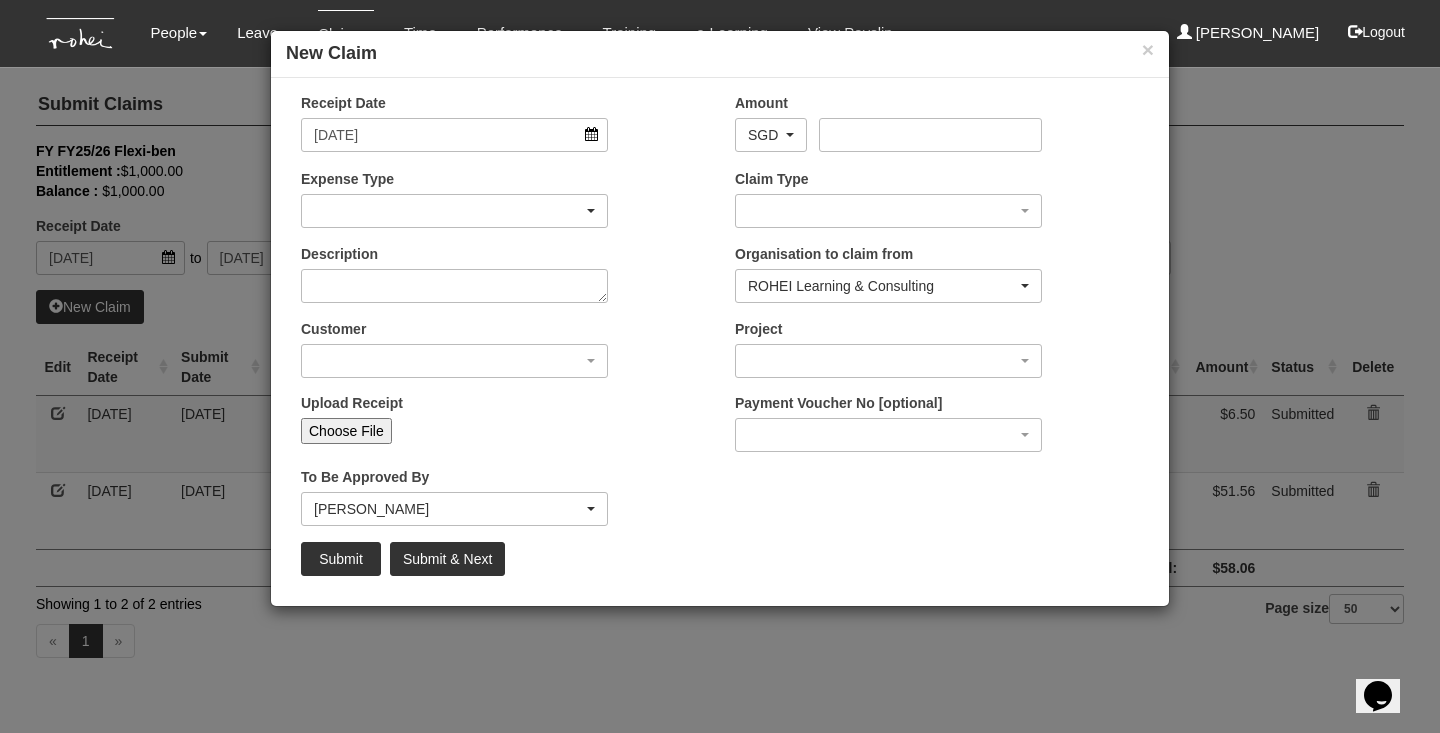 click at bounding box center [454, 211] 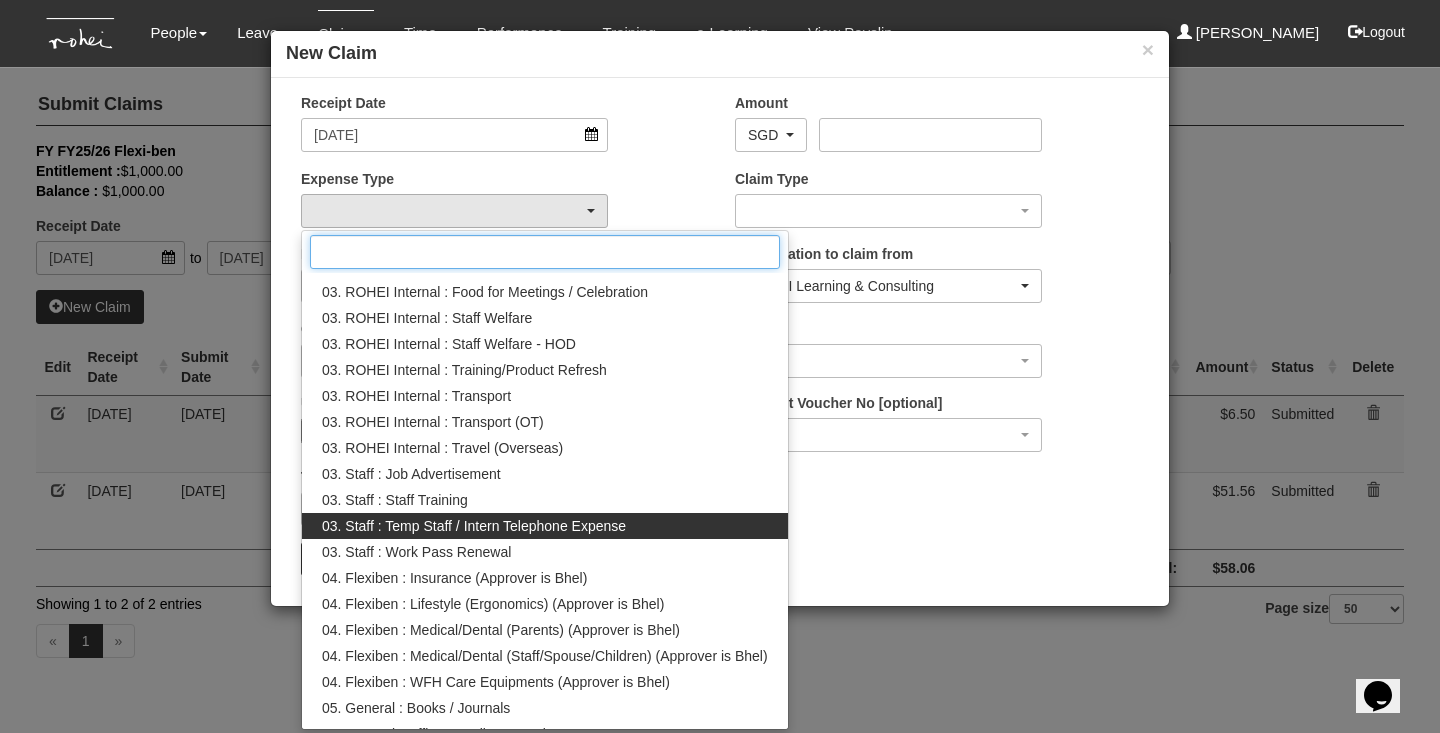 scroll, scrollTop: 266, scrollLeft: 0, axis: vertical 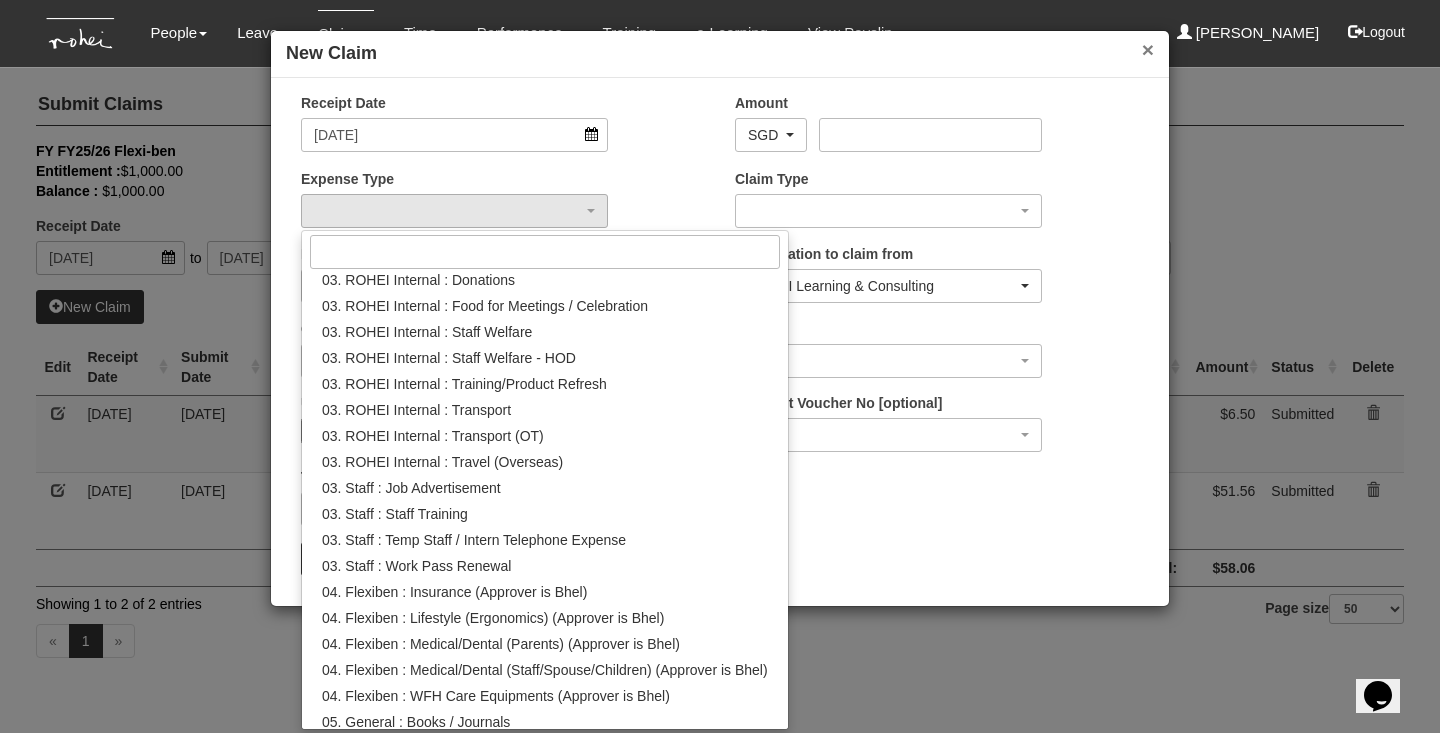 click on "×" at bounding box center (1148, 49) 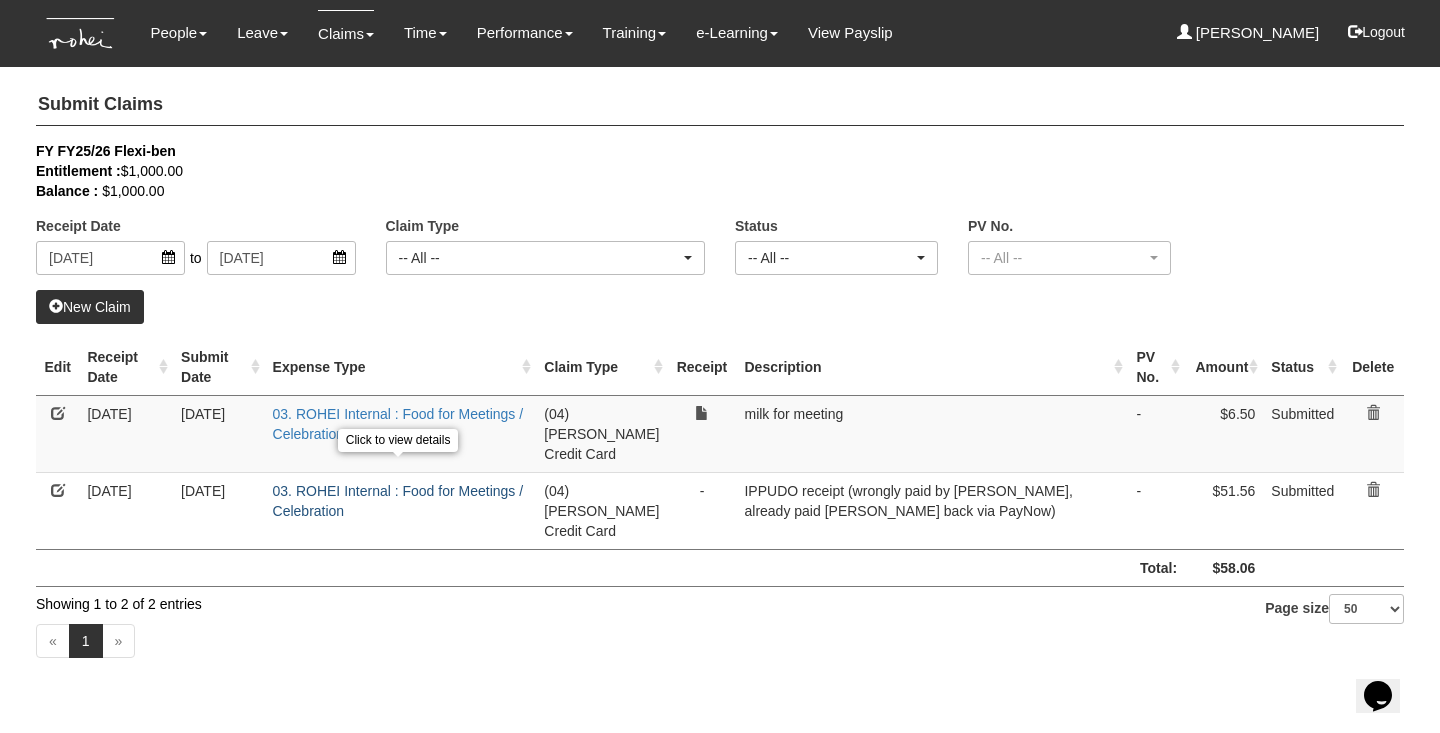 click on "03. ROHEI Internal : Food for Meetings / Celebration" at bounding box center [398, 501] 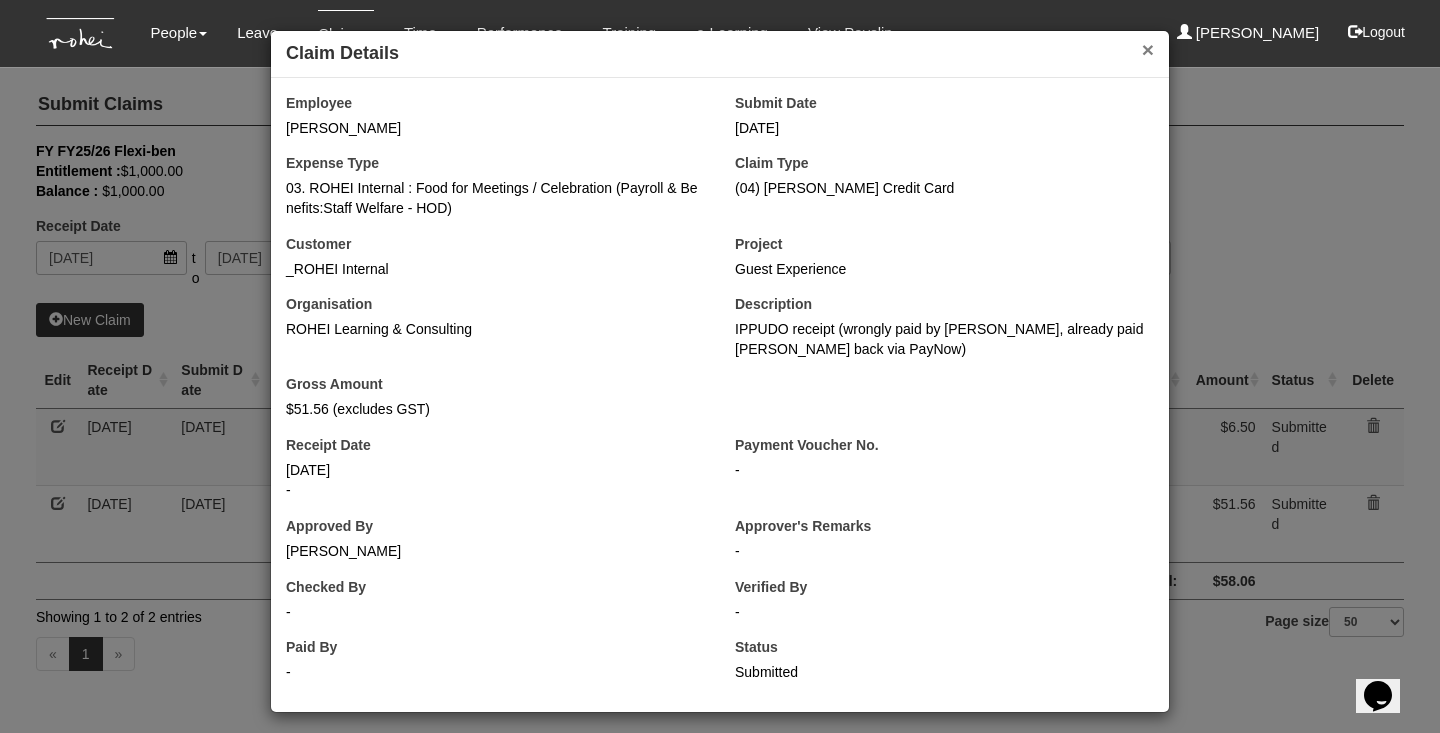 click on "×" at bounding box center [1148, 49] 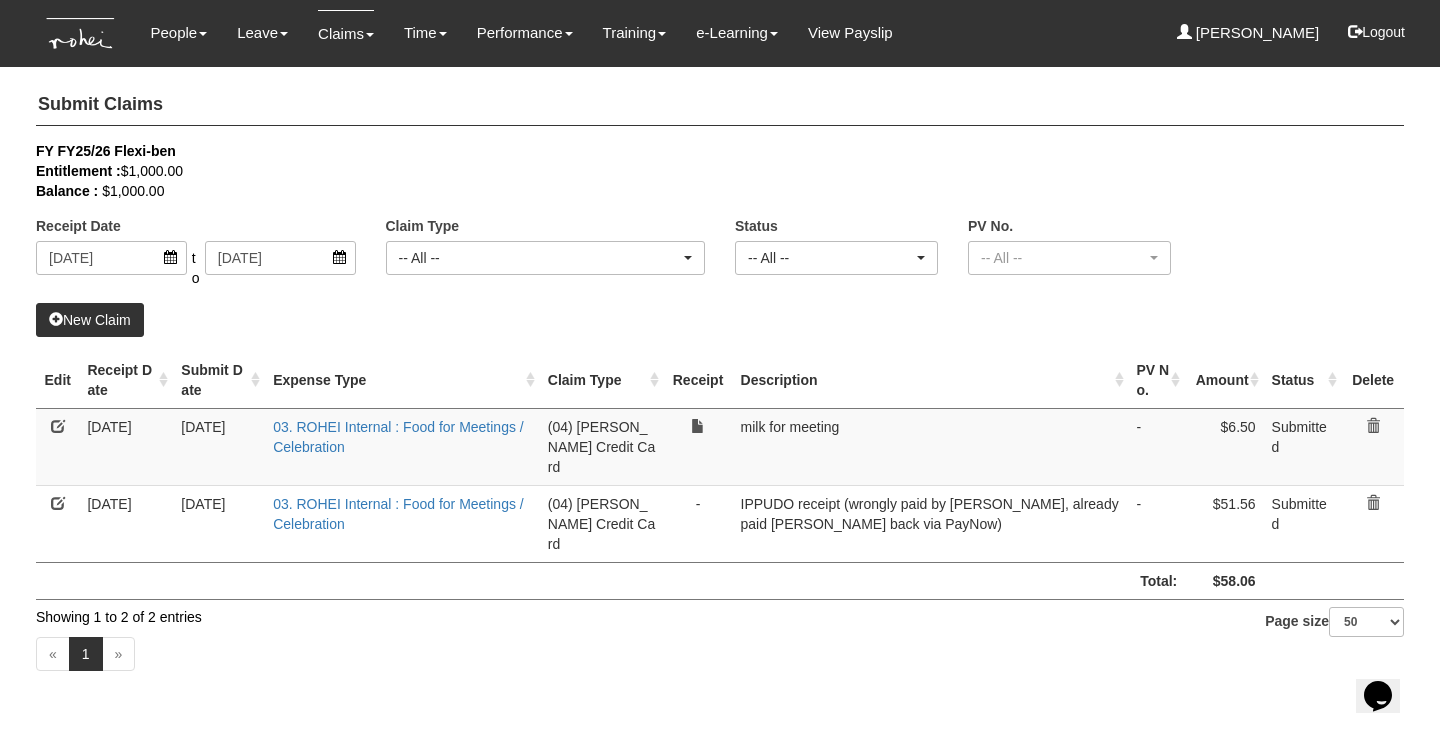 click on "Submit Claims
FY FY25/26 Flexi-ben
Entitlement :   $1,000.00
Balance :    $1,000.00
Receipt Date
[DATE]
to
[DATE]
Claim Type
-- All --
(01) Personal Reimbursement
(02) Advance Disbursement
(03) [PERSON_NAME]'s Credit Card
(04) [PERSON_NAME] Credit Card
(05) [PERSON_NAME]'s Credit Card
(06) [PERSON_NAME]'s Credit Card
-- All --
Status
-- All --
Submitted
Approved
Verified
Returned
Paid
-- All --" at bounding box center [720, 380] 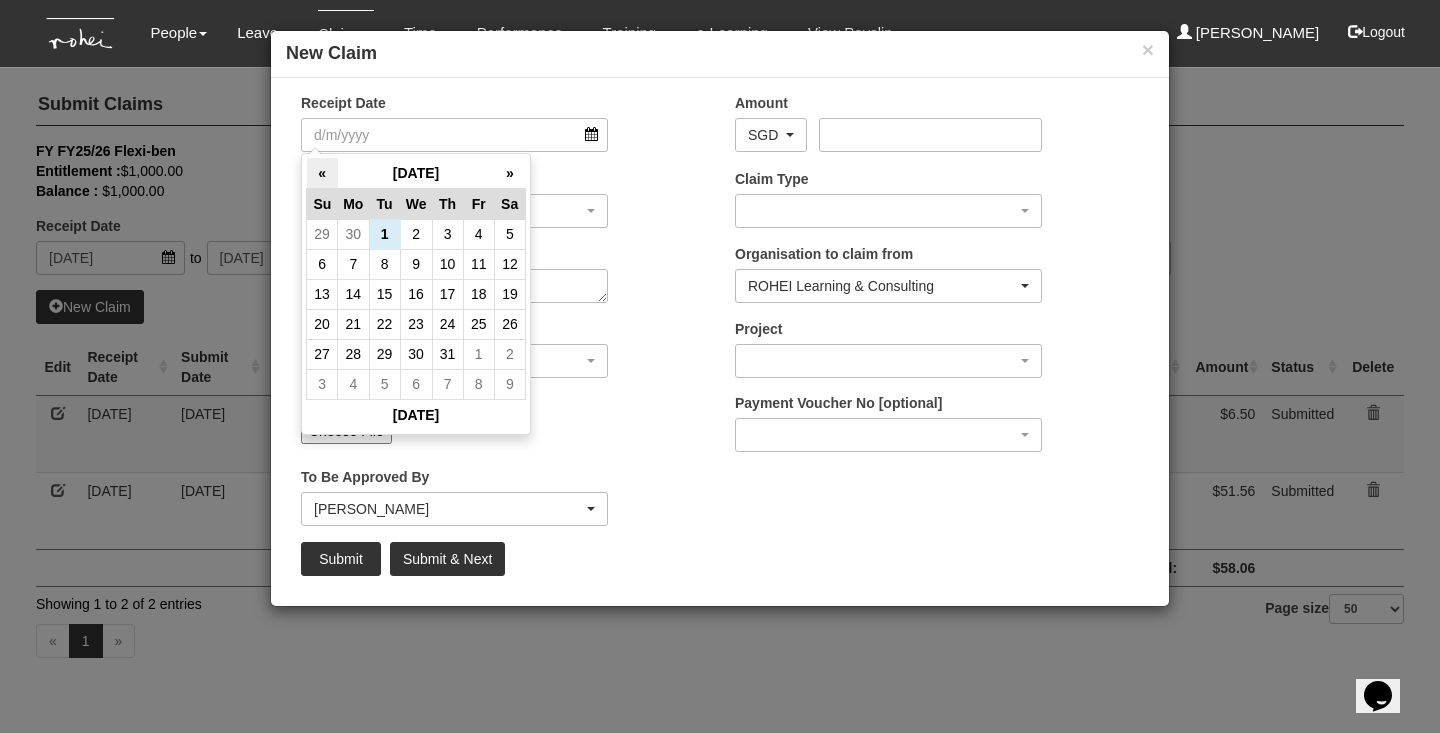 click on "«" at bounding box center (322, 173) 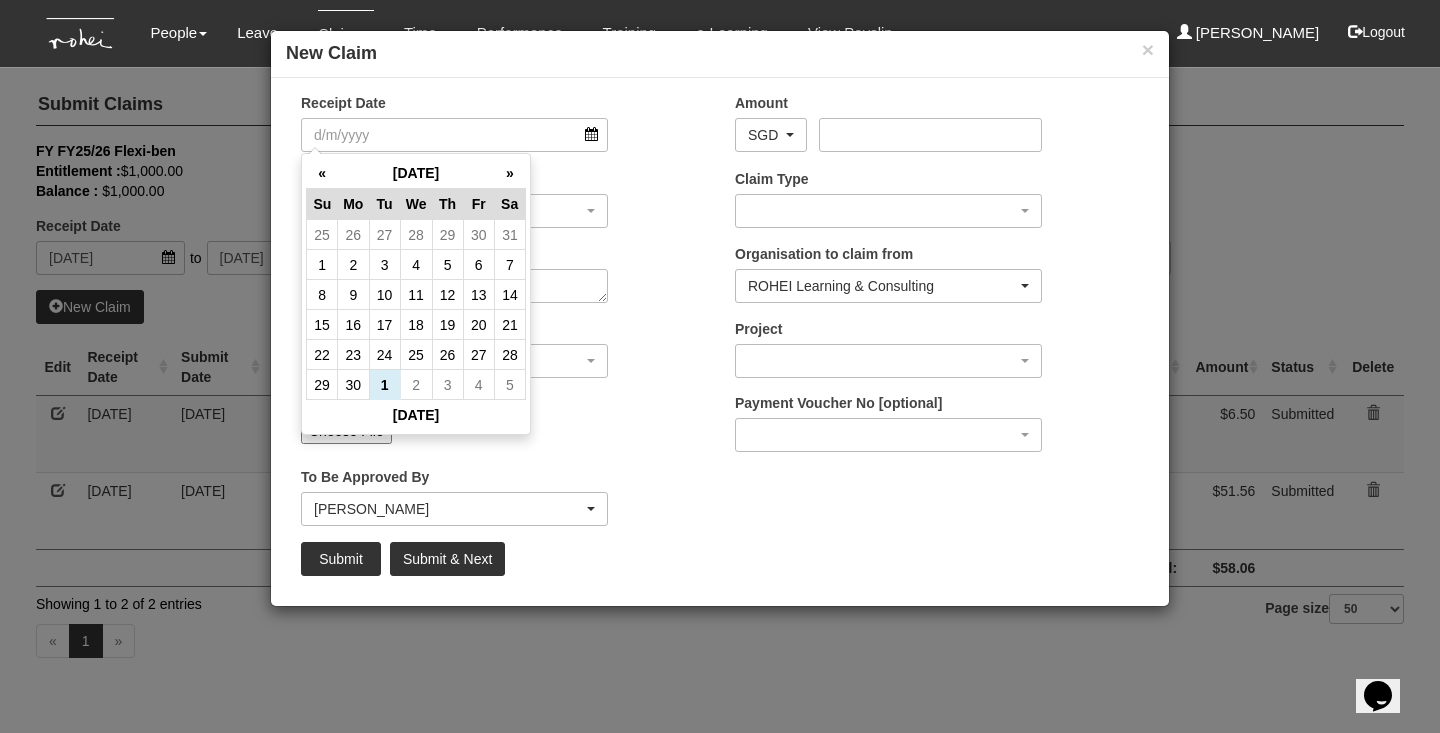 click on "«" at bounding box center [322, 173] 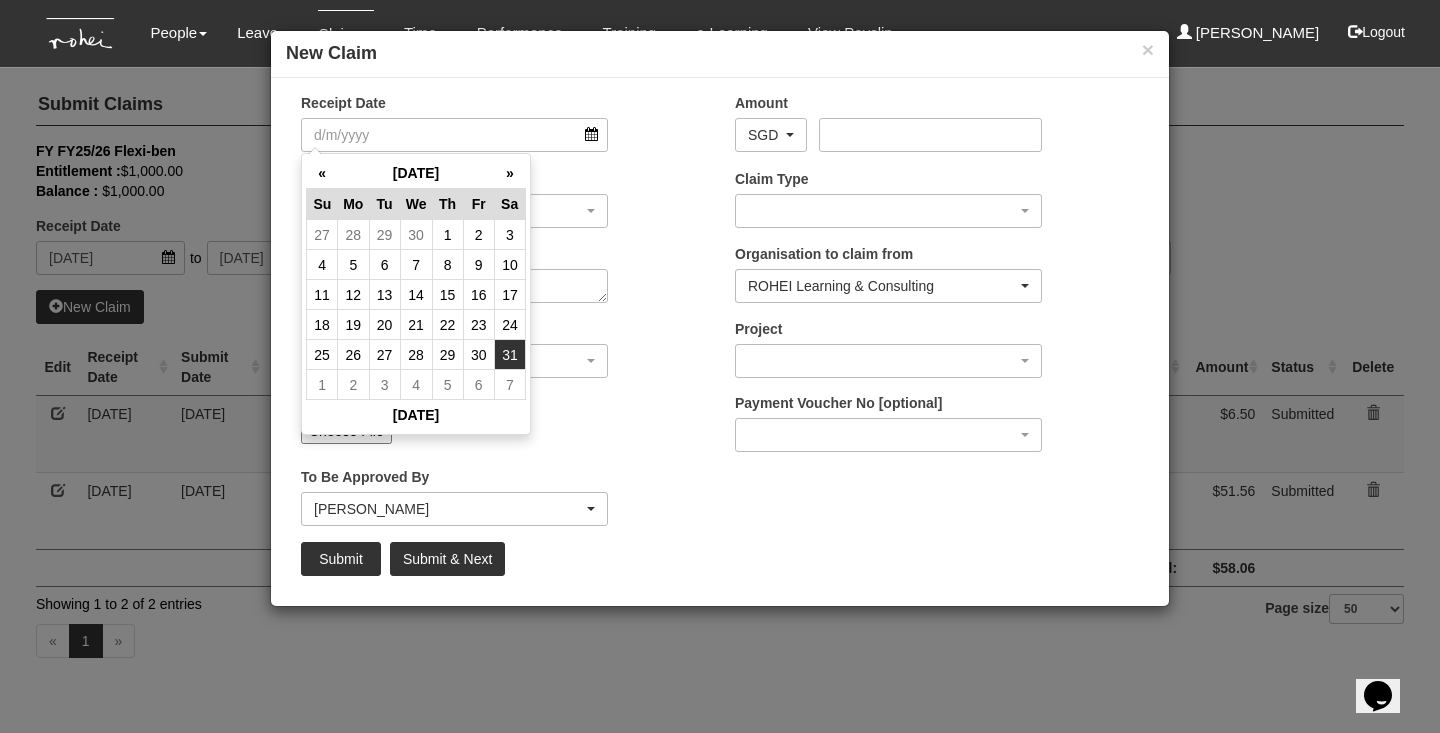 click on "31" at bounding box center (509, 355) 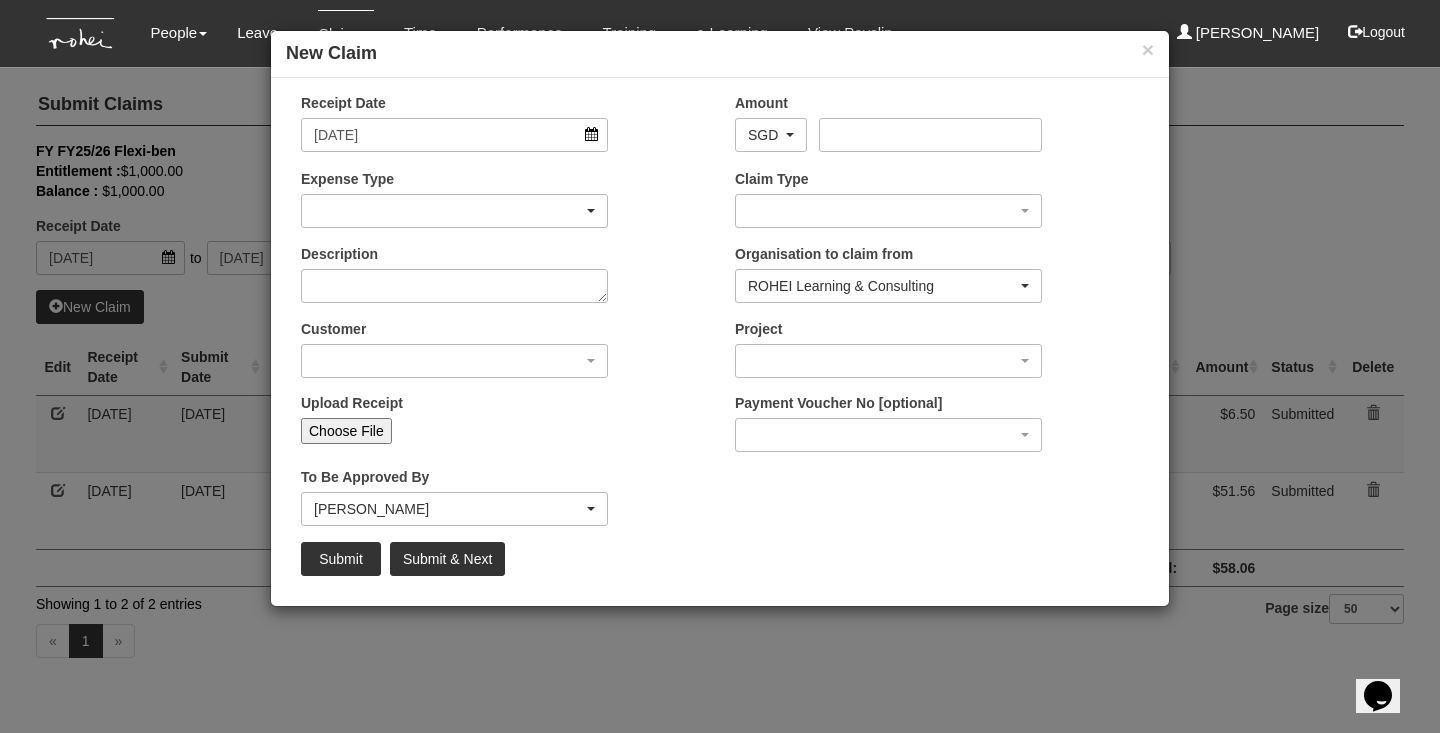 click at bounding box center (454, 211) 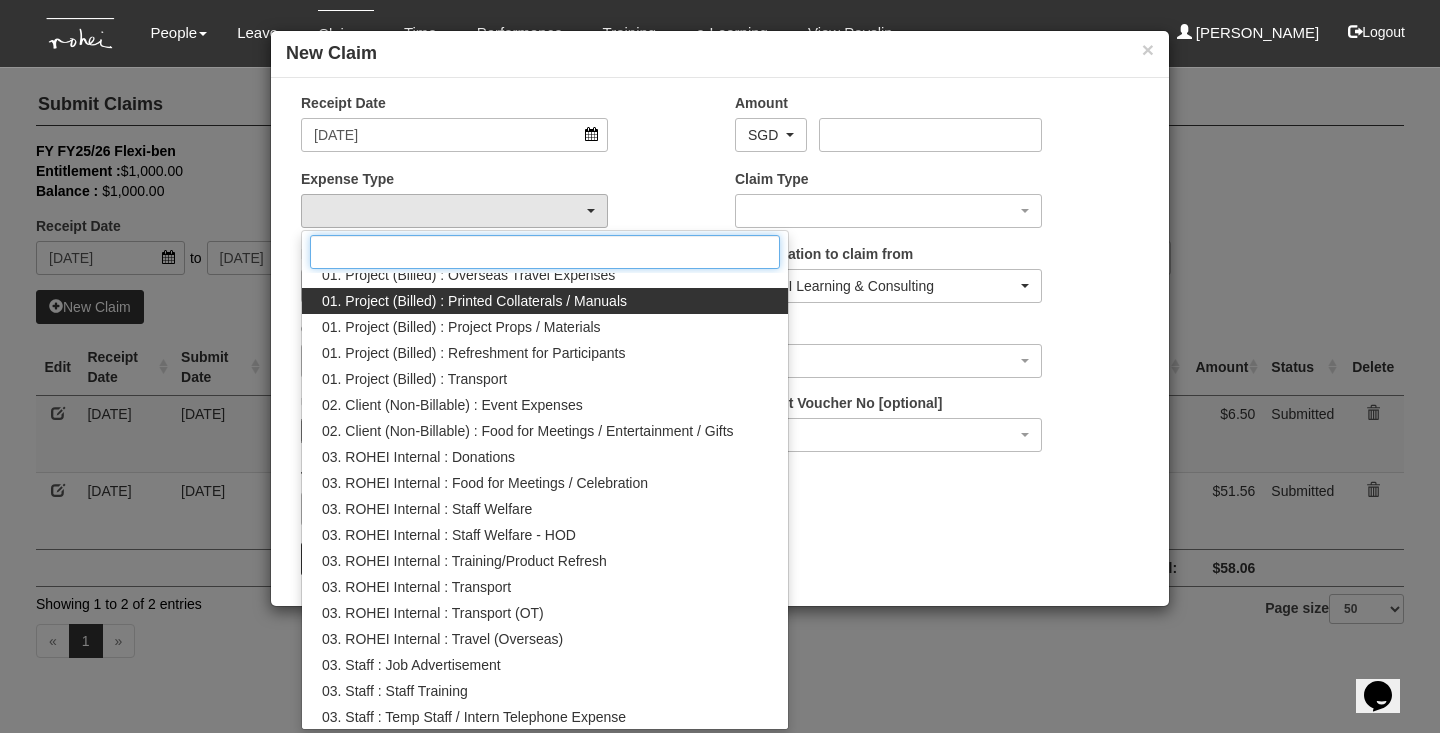 scroll, scrollTop: 108, scrollLeft: 0, axis: vertical 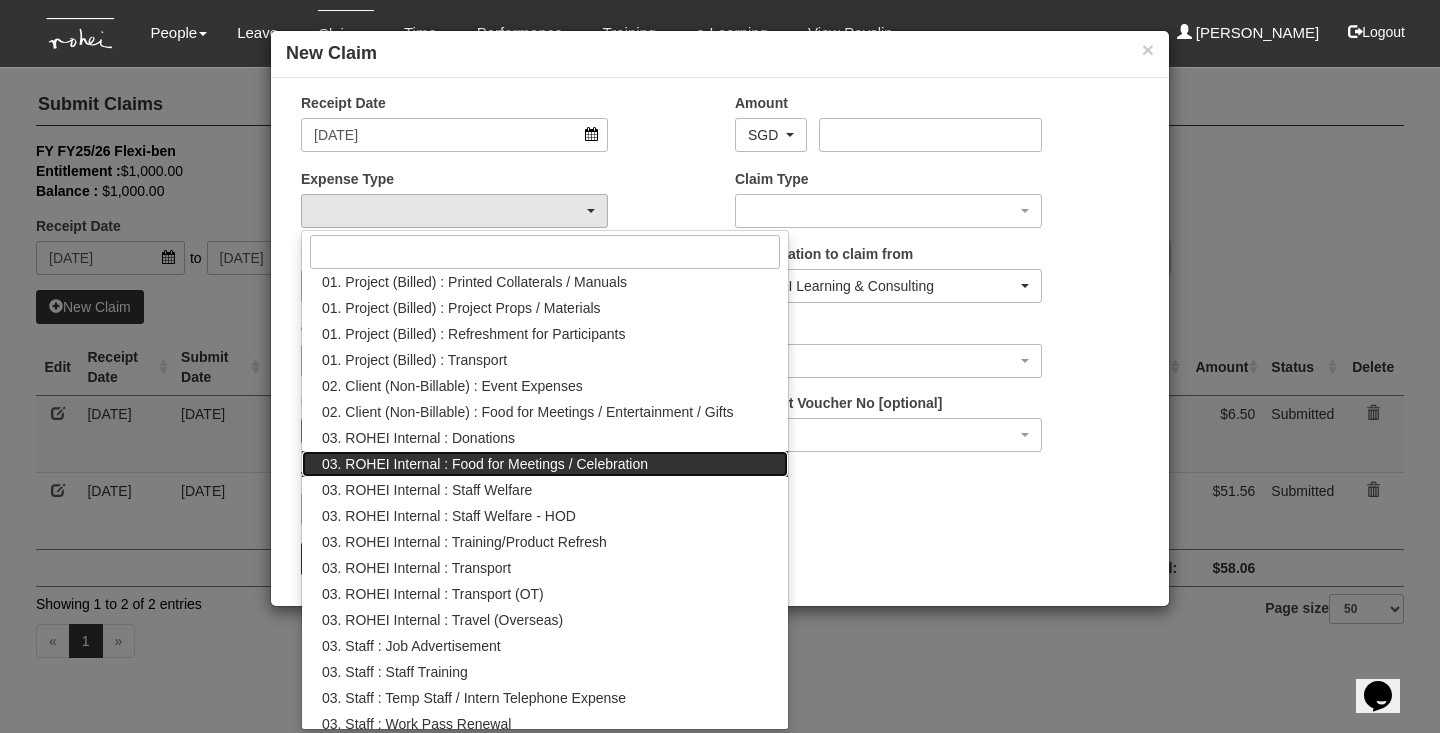 click on "03. ROHEI Internal : Food for Meetings / Celebration" at bounding box center [485, 464] 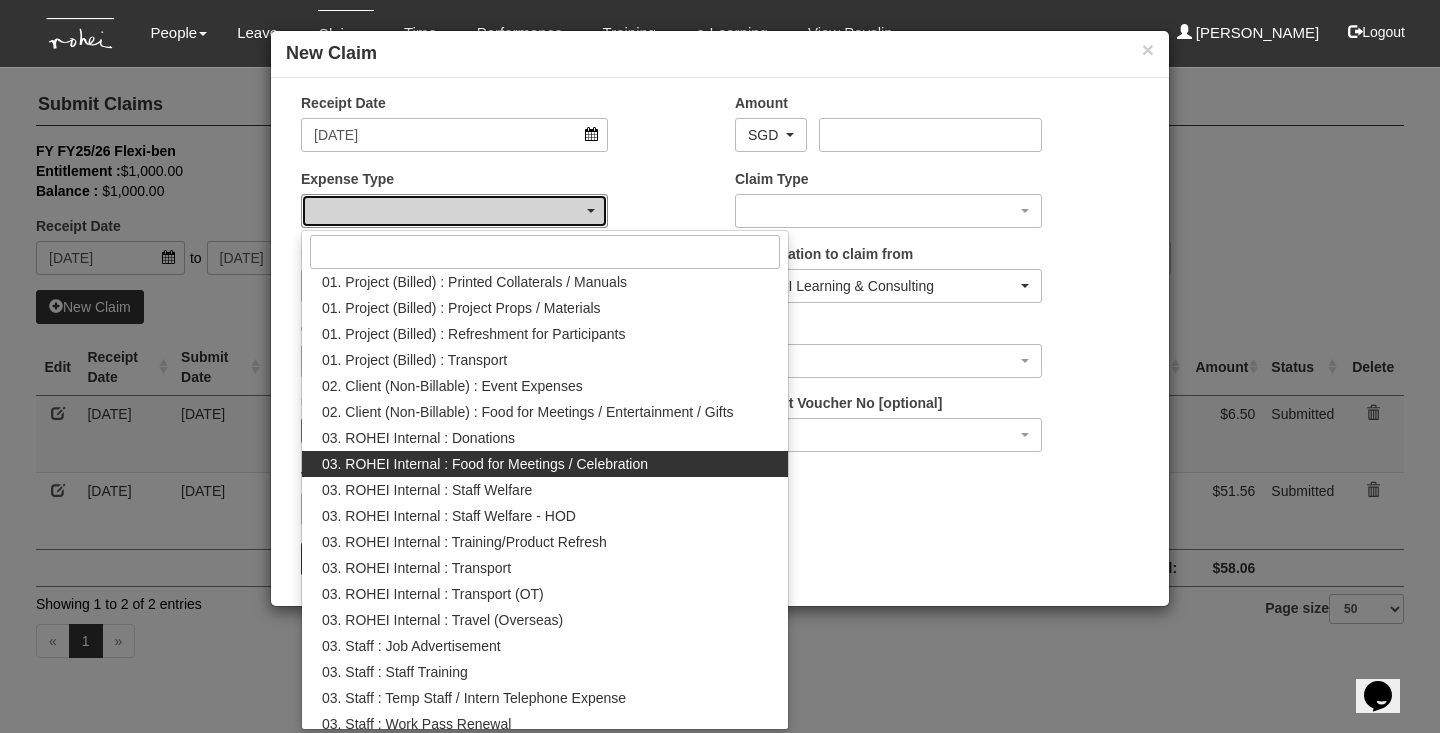 select on "137" 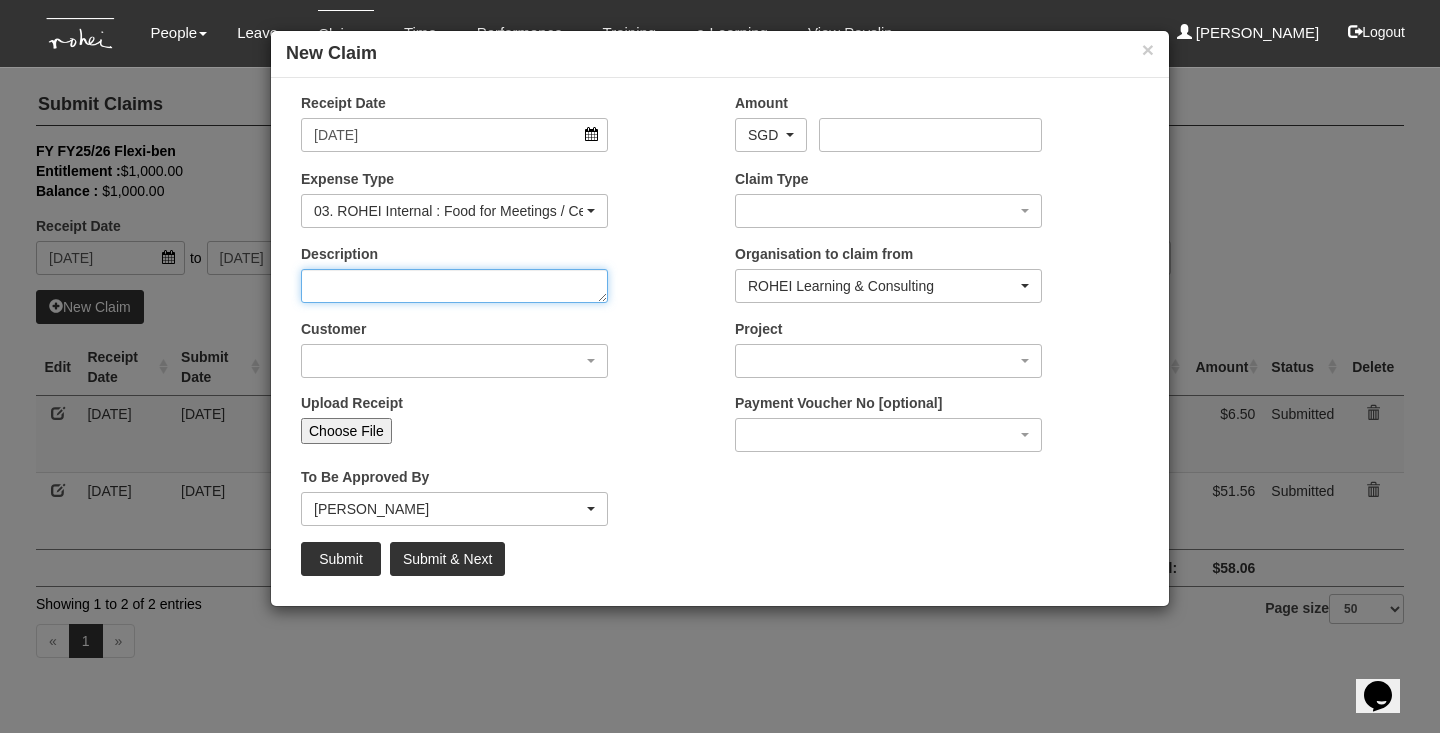click on "Description" at bounding box center [454, 286] 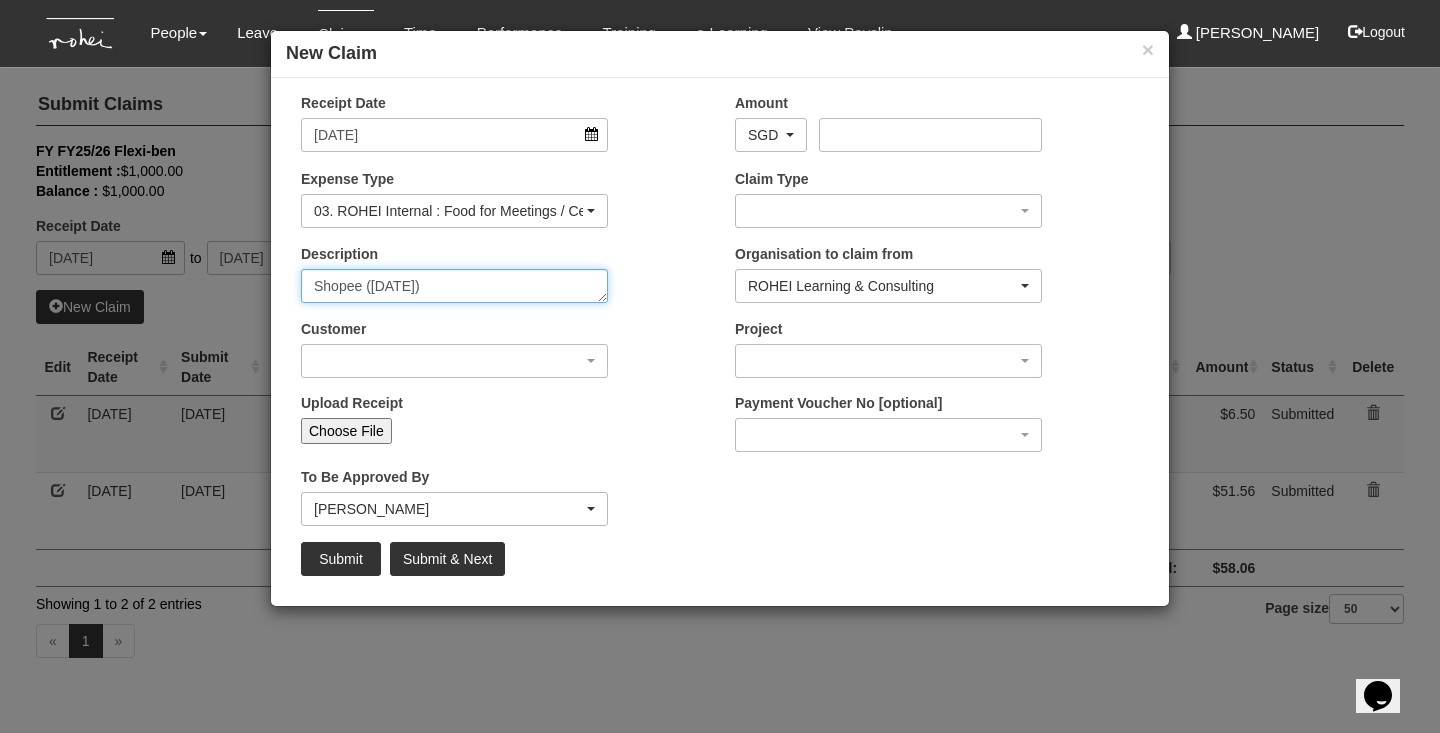 click on "Shopee ([DATE])" at bounding box center (454, 286) 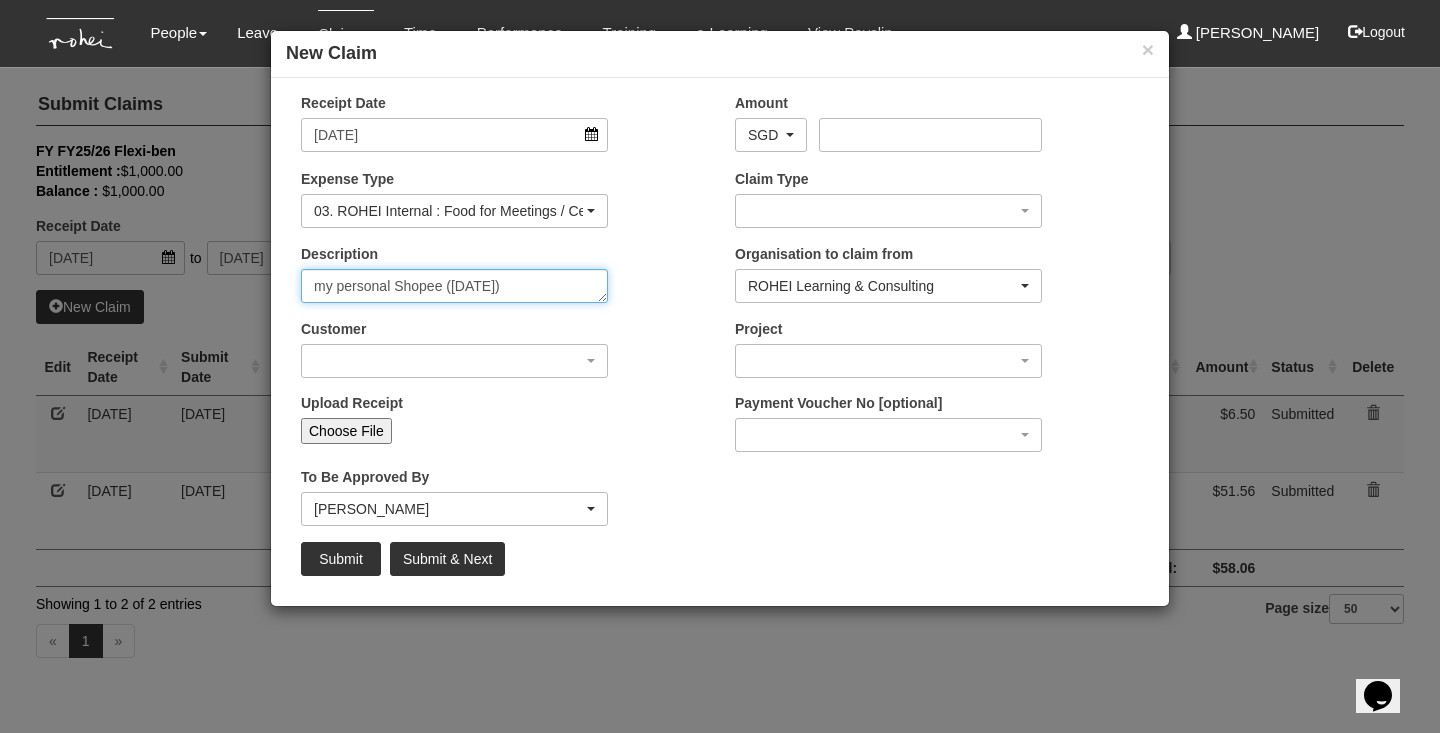 click on "my personal Shopee ([DATE])" at bounding box center [454, 286] 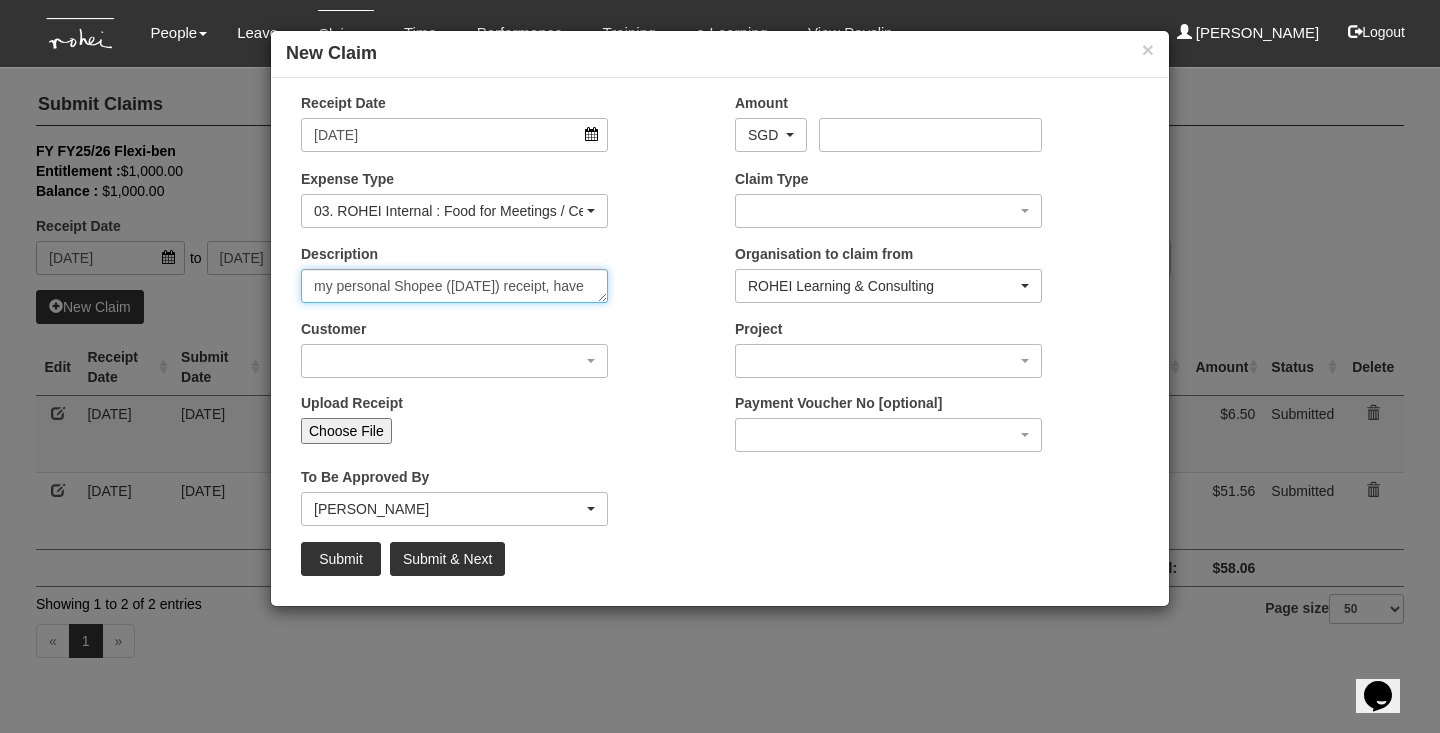 scroll, scrollTop: 12, scrollLeft: 0, axis: vertical 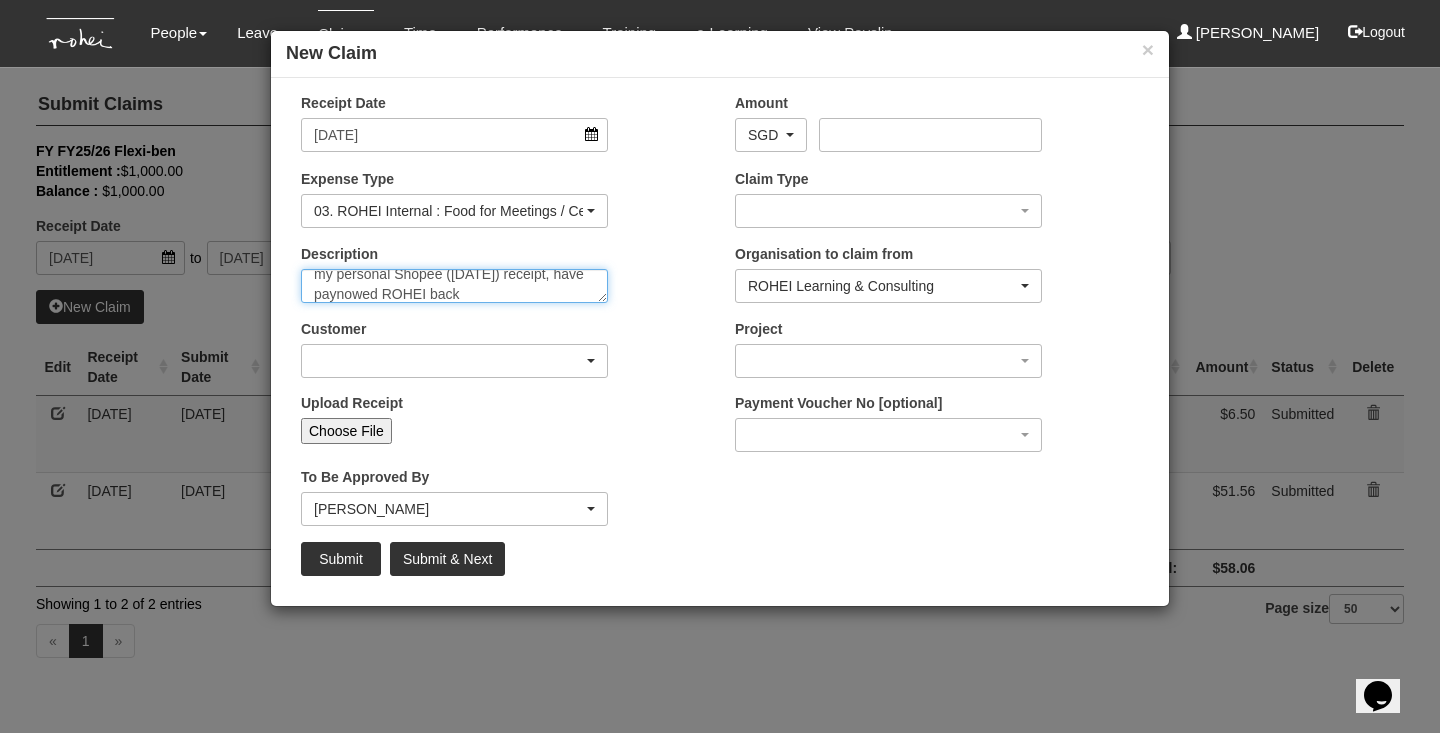 type on "my personal Shopee ([DATE]) receipt, have paynowed ROHEI back" 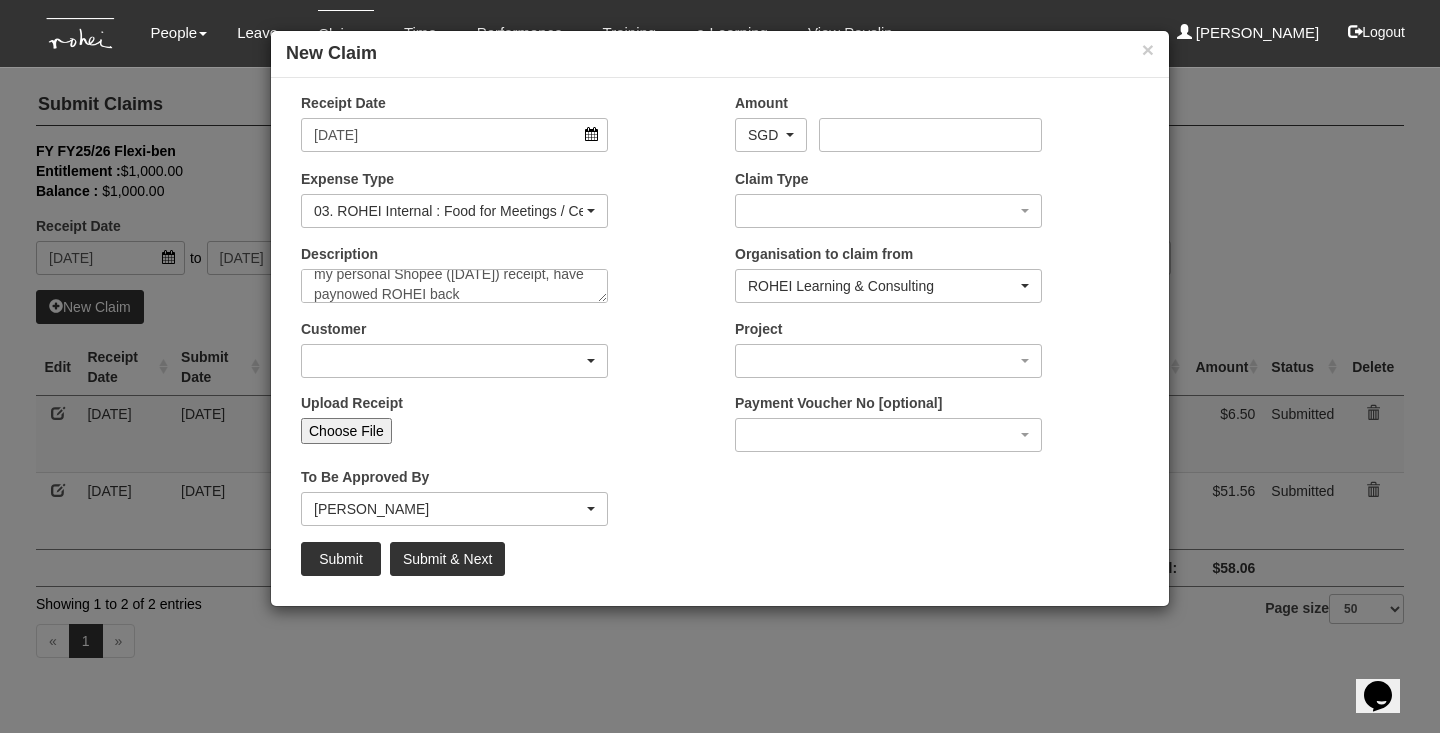 click at bounding box center (454, 361) 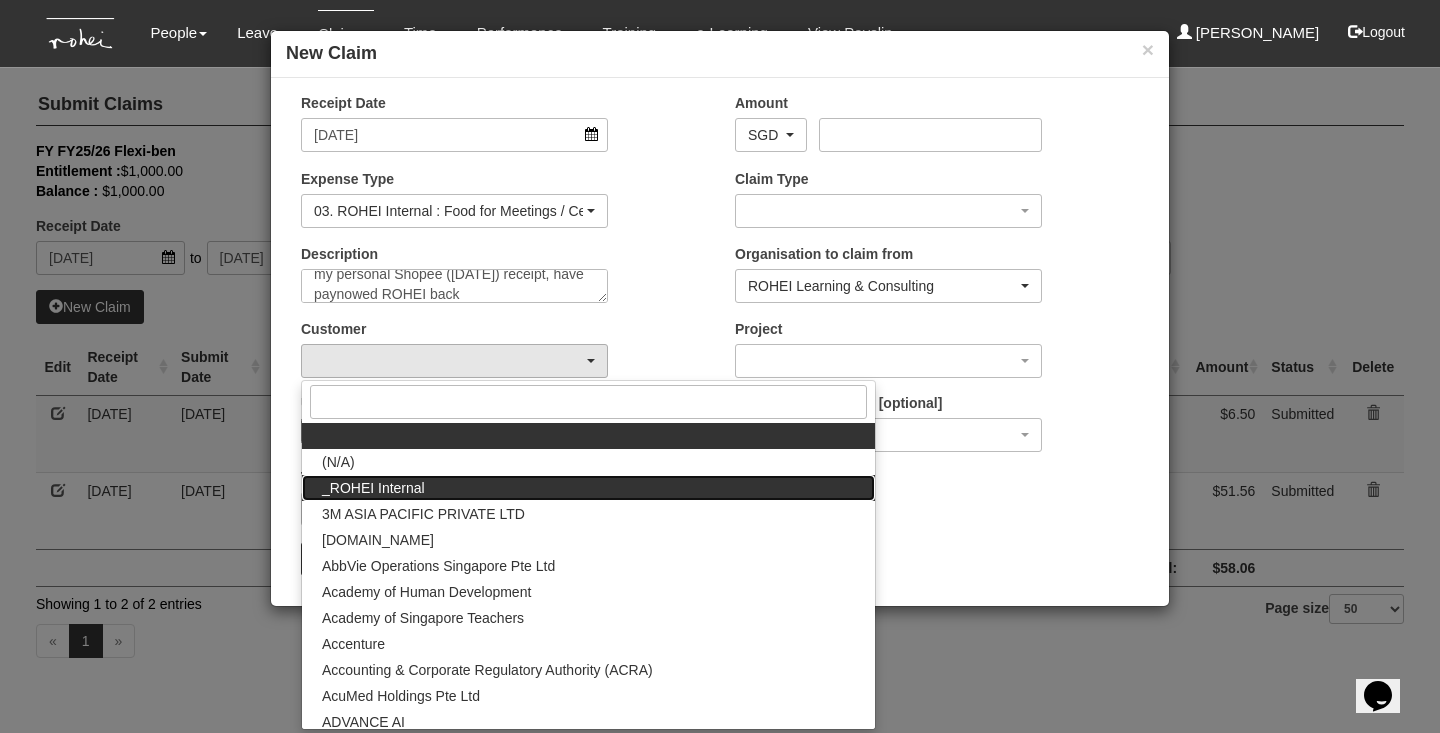click on "_ROHEI Internal" at bounding box center (588, 488) 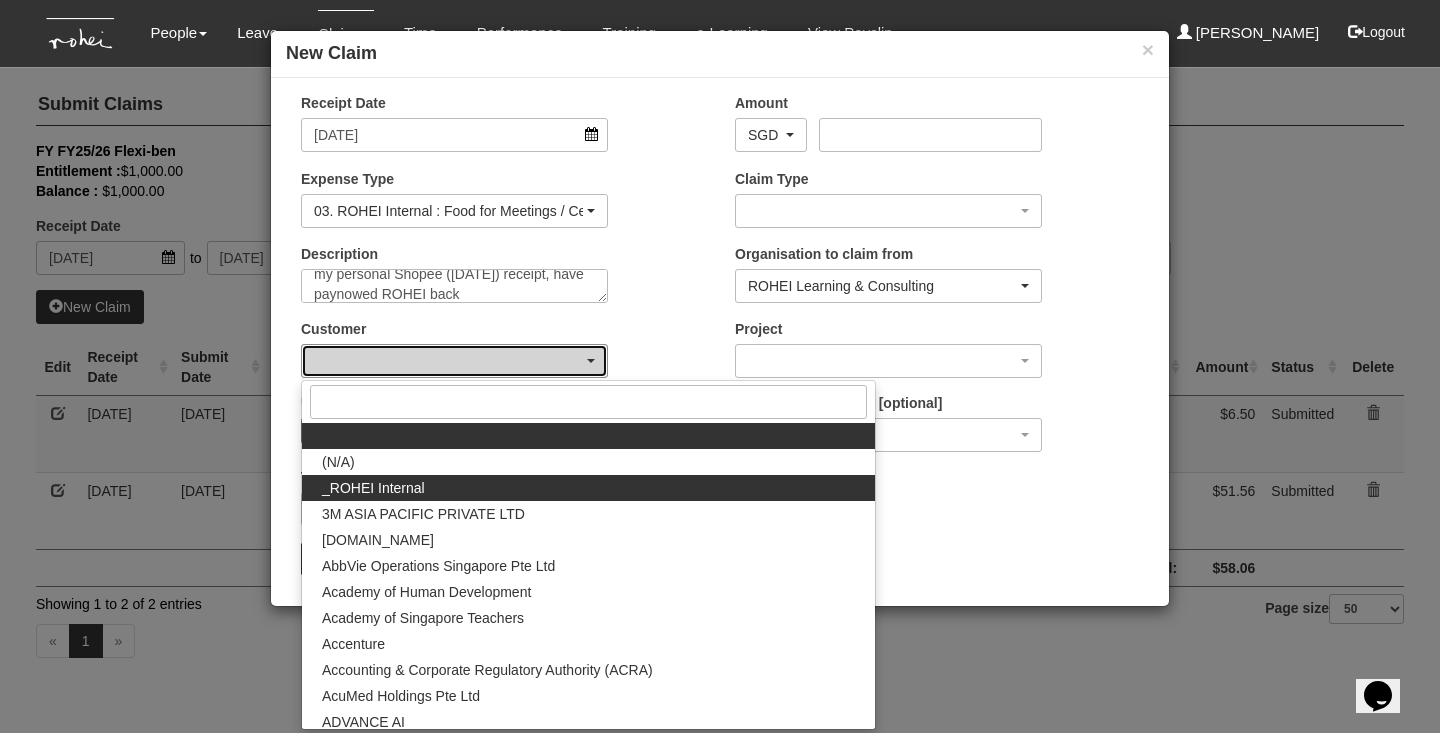 select on "397" 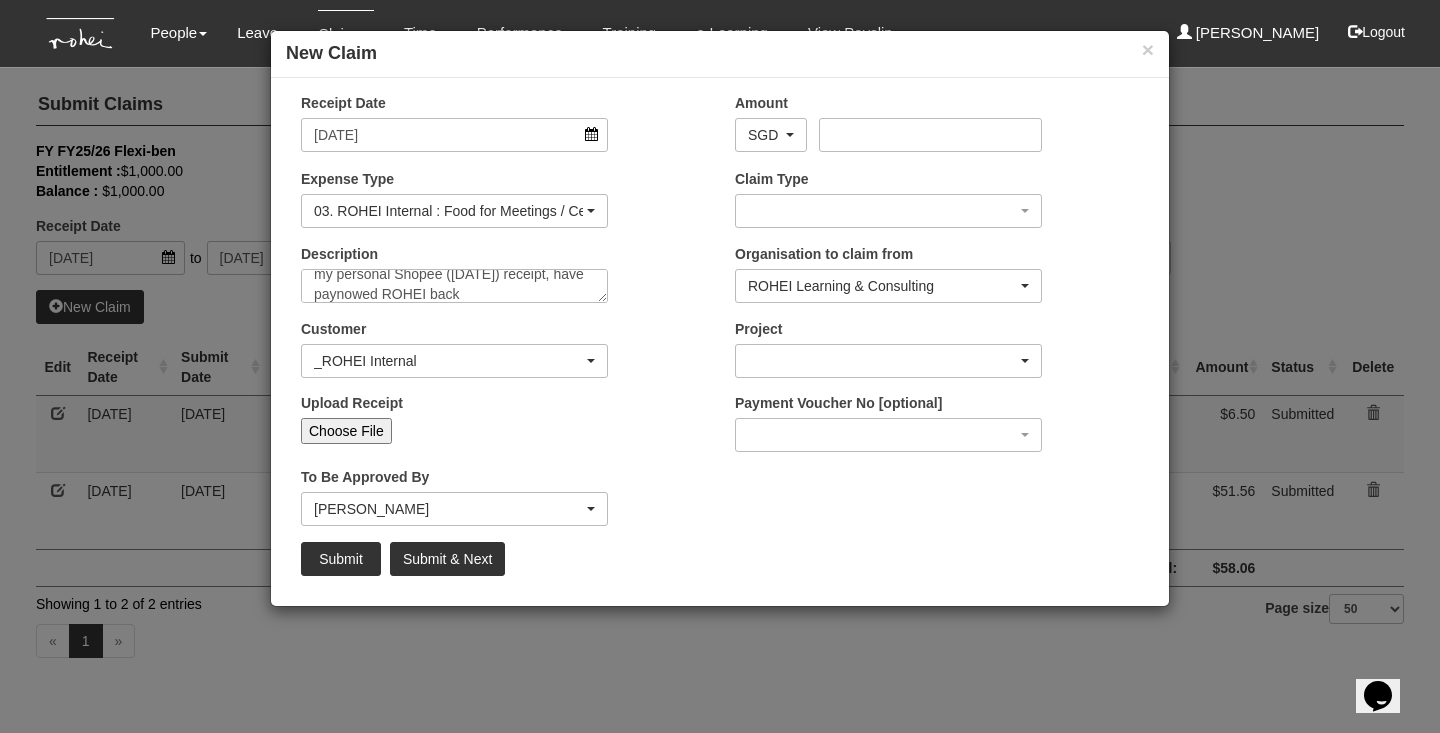 click at bounding box center (888, 361) 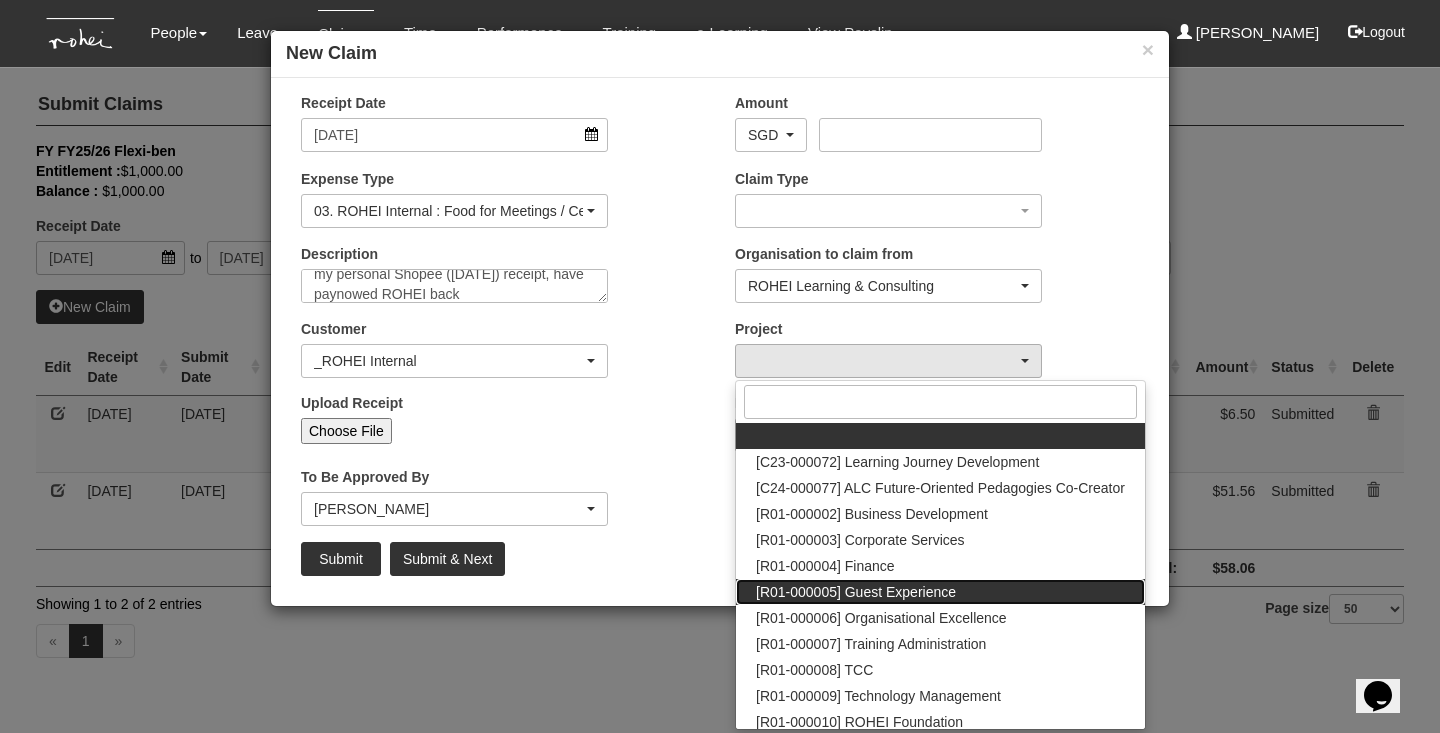 click on "[R01-000005] Guest Experience" at bounding box center (856, 592) 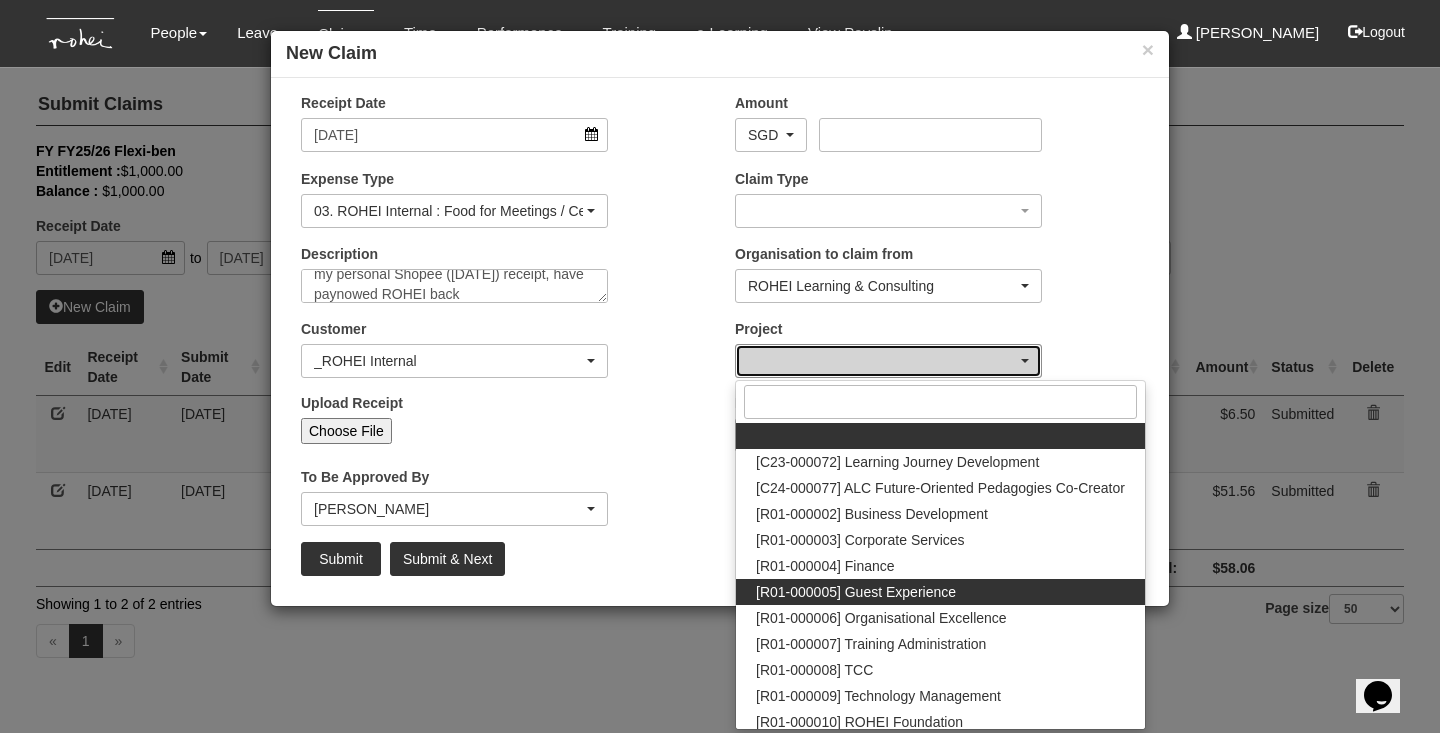 select on "1482" 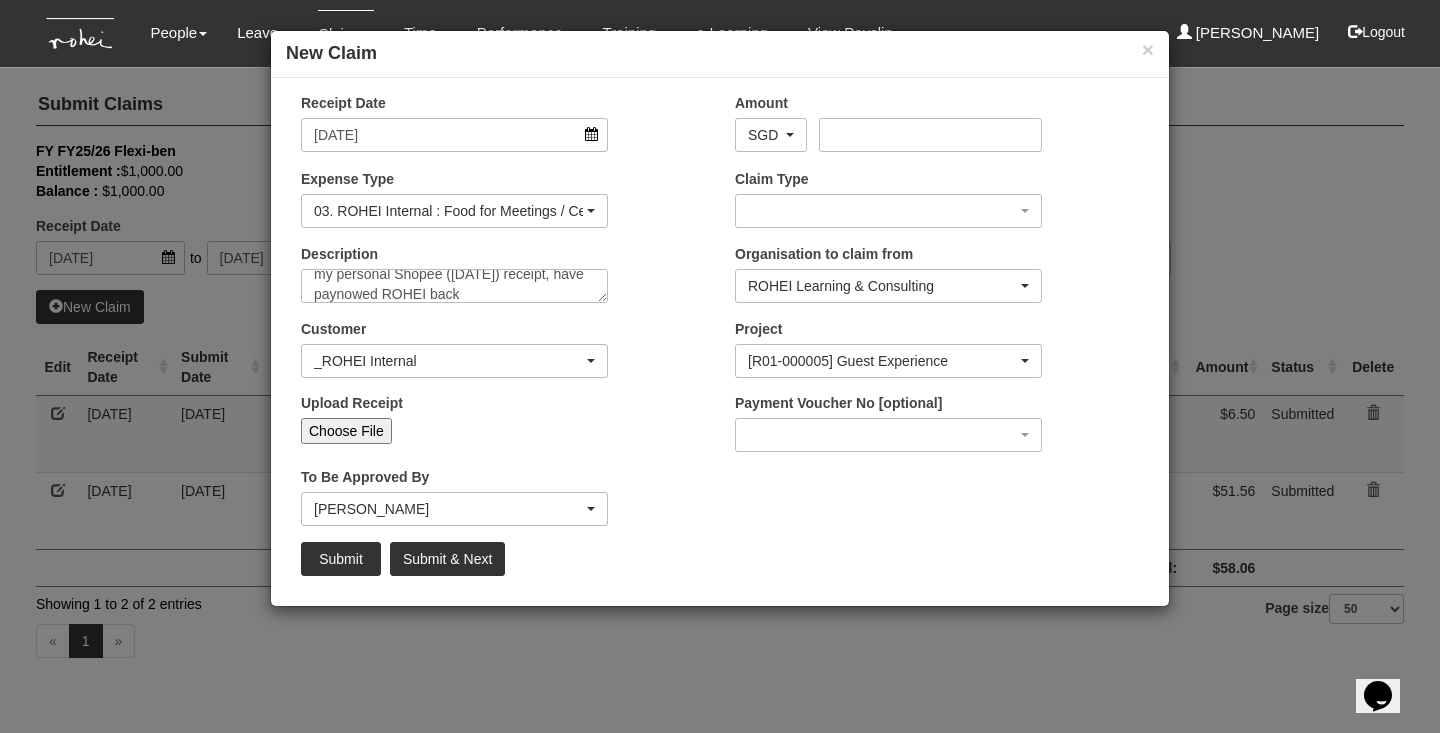 click on "[PERSON_NAME]" at bounding box center [448, 509] 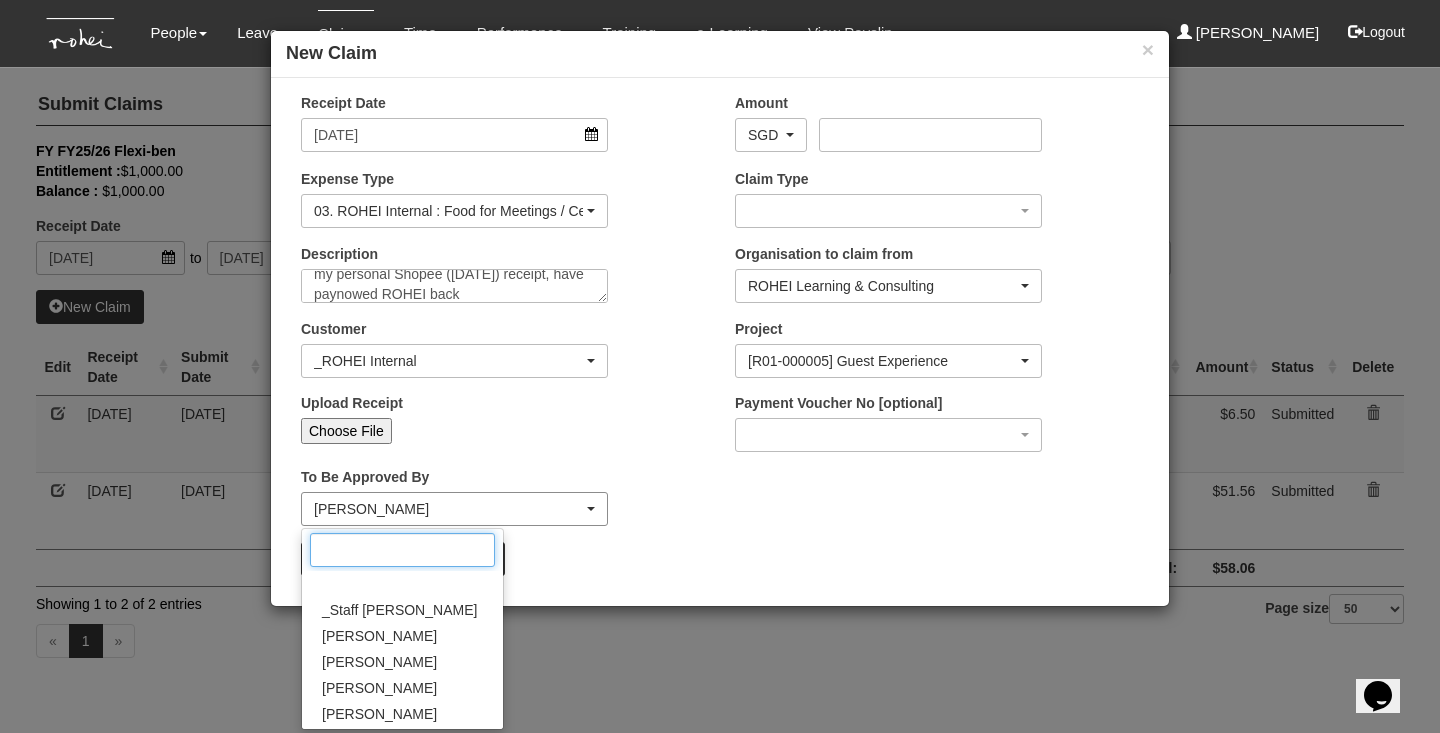 scroll, scrollTop: 428, scrollLeft: 0, axis: vertical 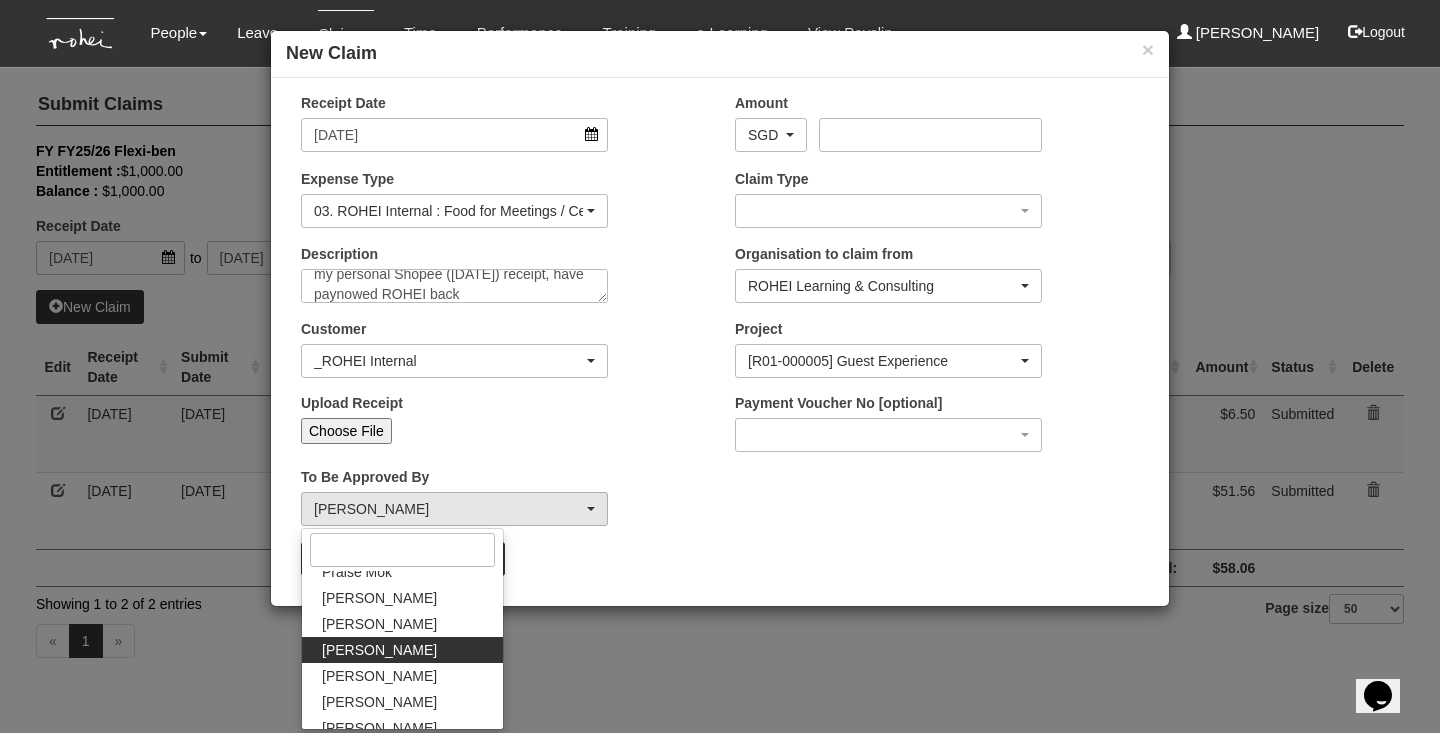 click on "[PERSON_NAME]" at bounding box center (402, 650) 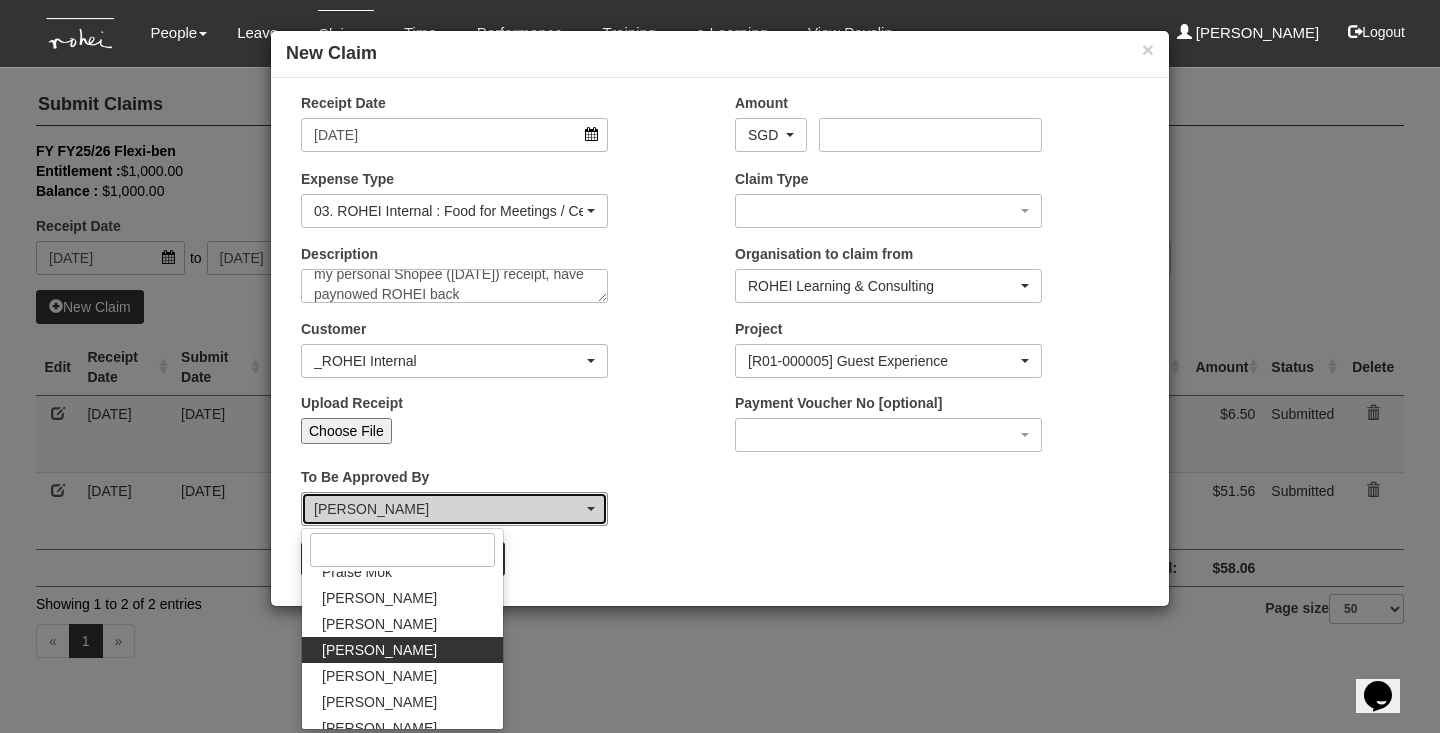 select on "5a253378-523a-4c52-9c83-550f69dab0df" 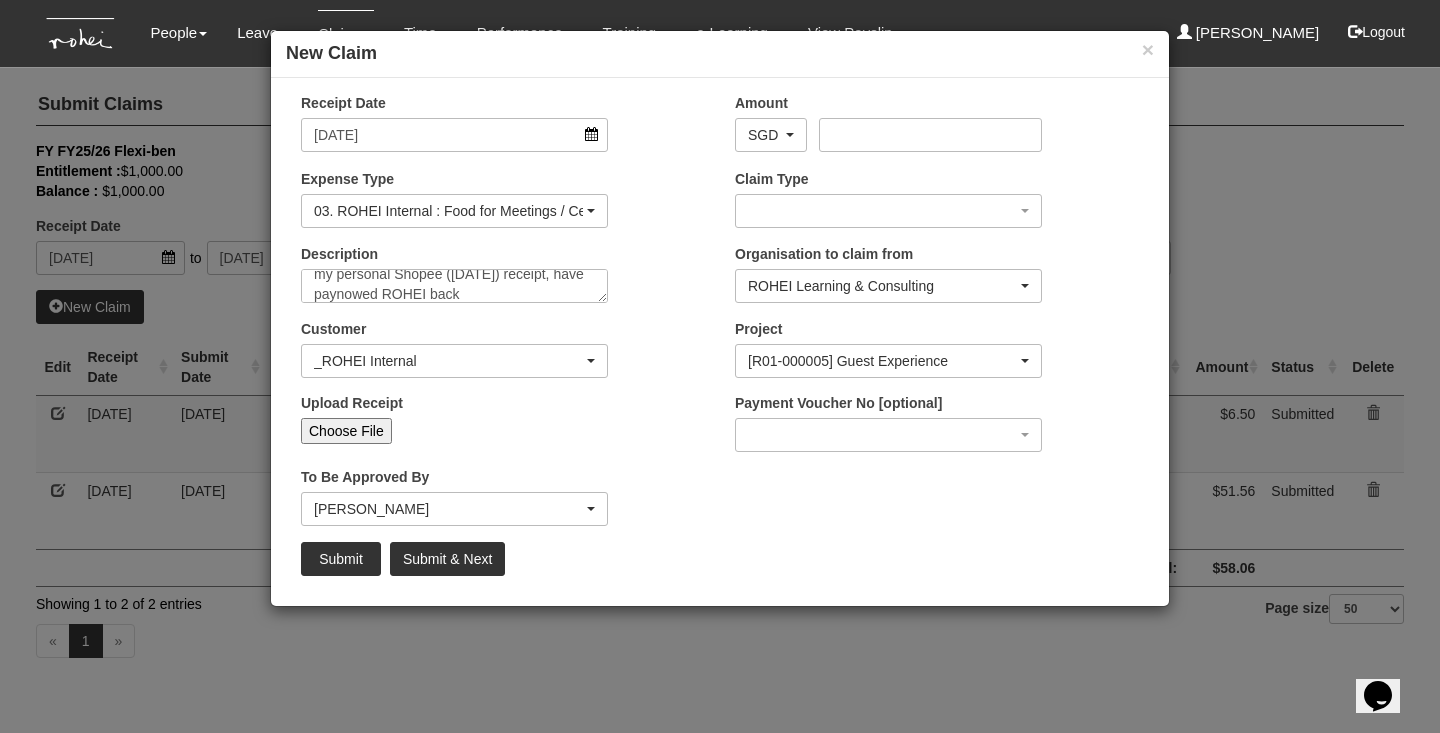 click on "Choose File" at bounding box center [346, 431] 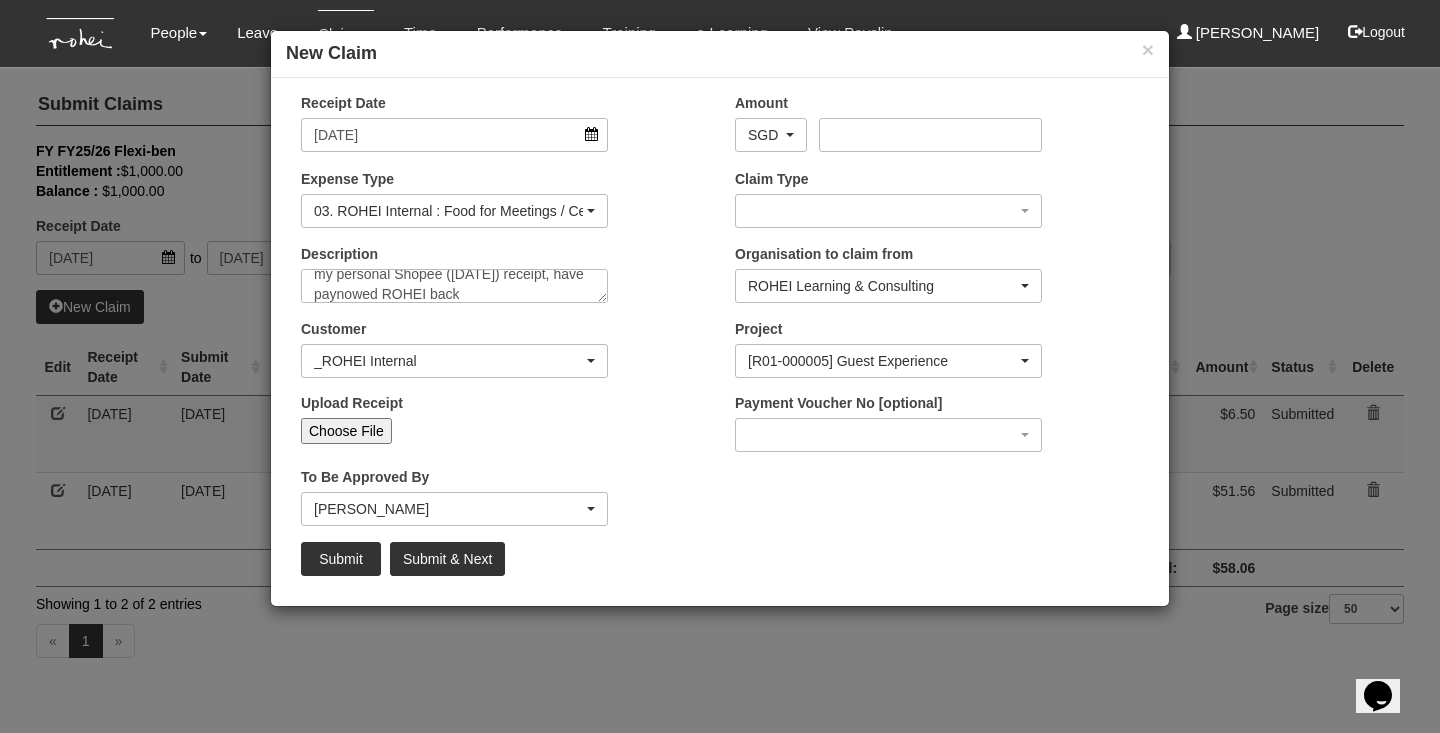 type on "C:\fakepath\1.png" 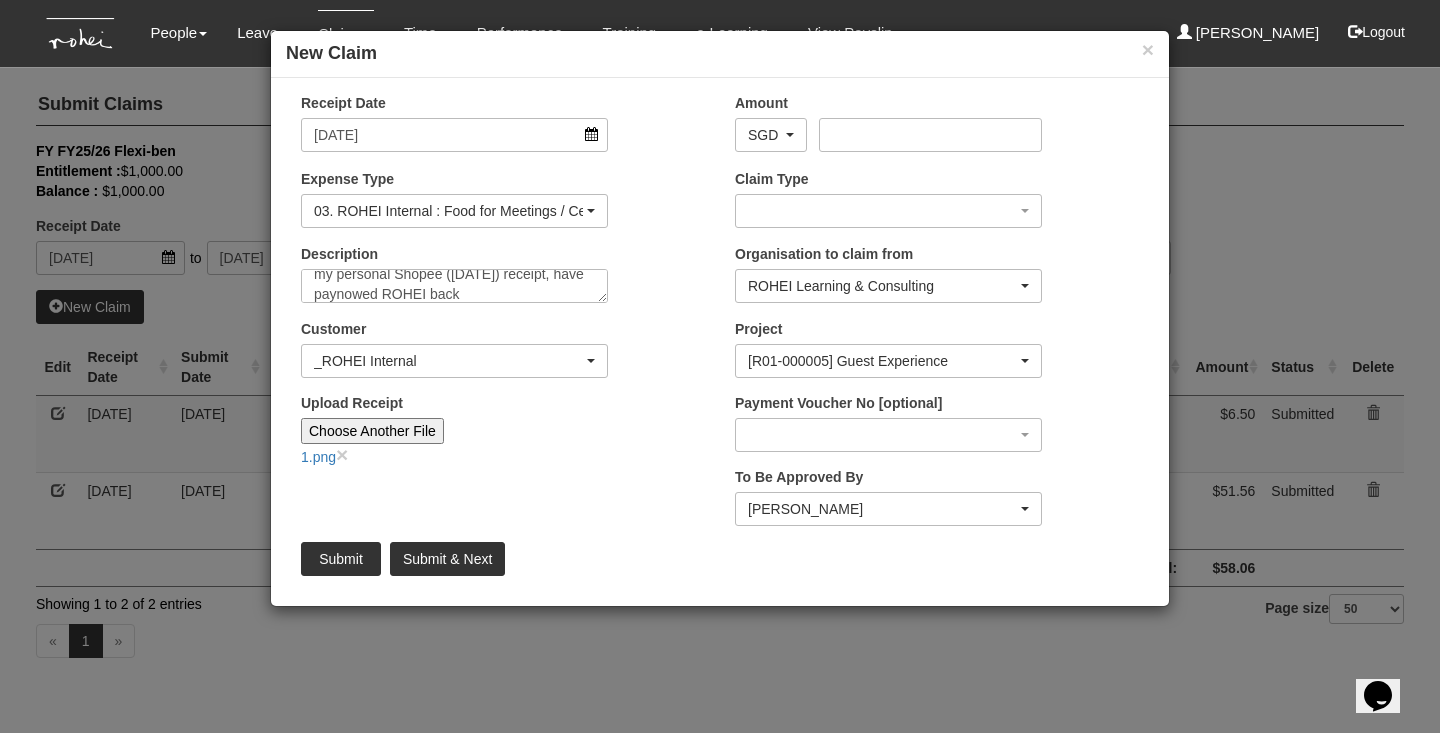 click on "Choose Another File" at bounding box center (372, 431) 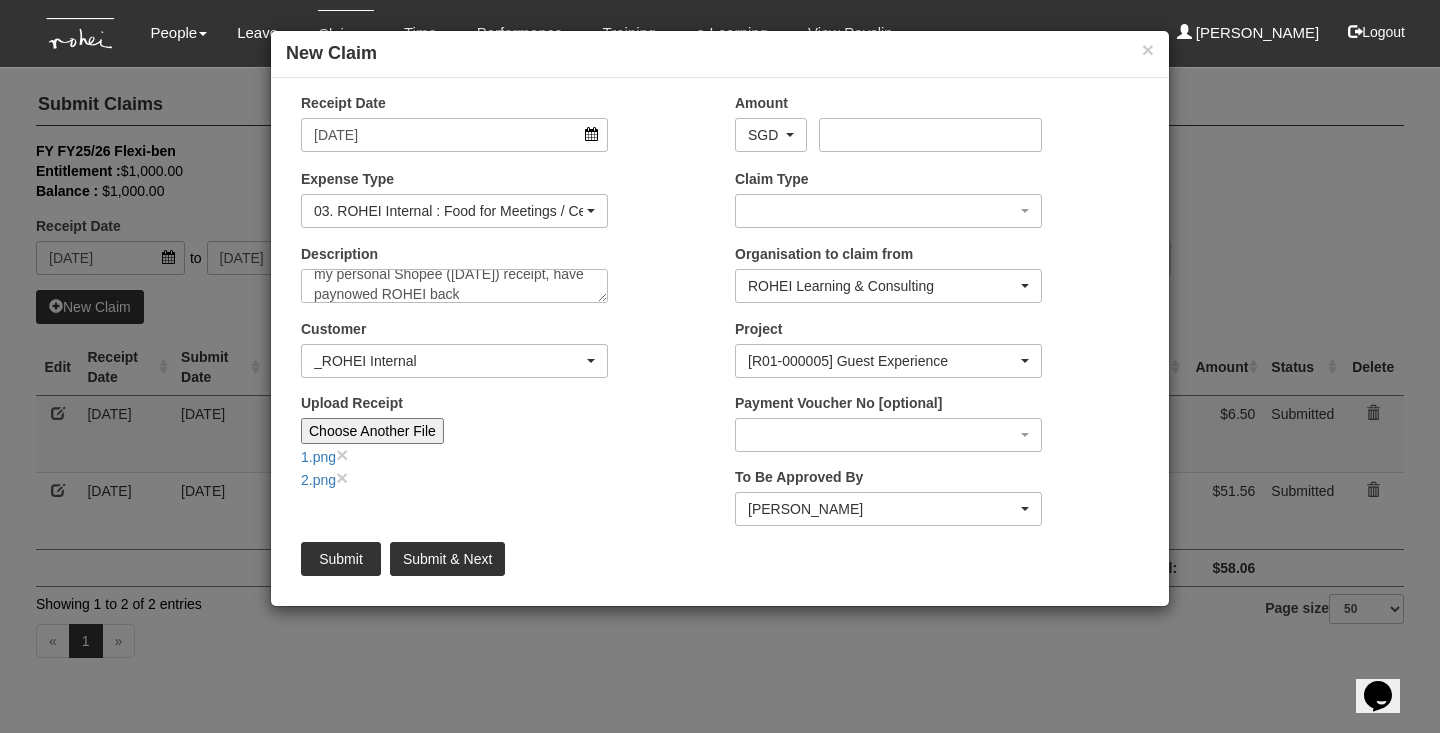 click on "Choose Another File" at bounding box center [372, 431] 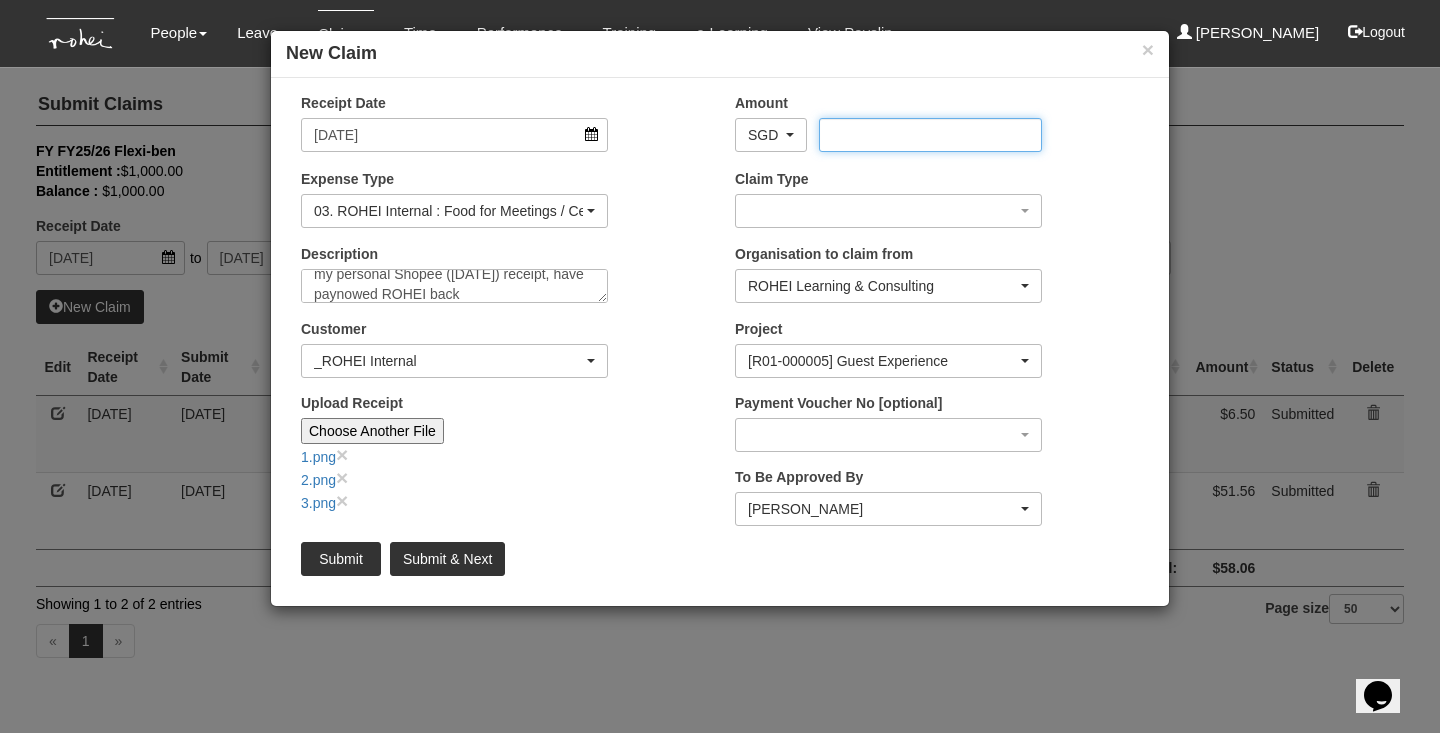 click on "Amount" at bounding box center (930, 135) 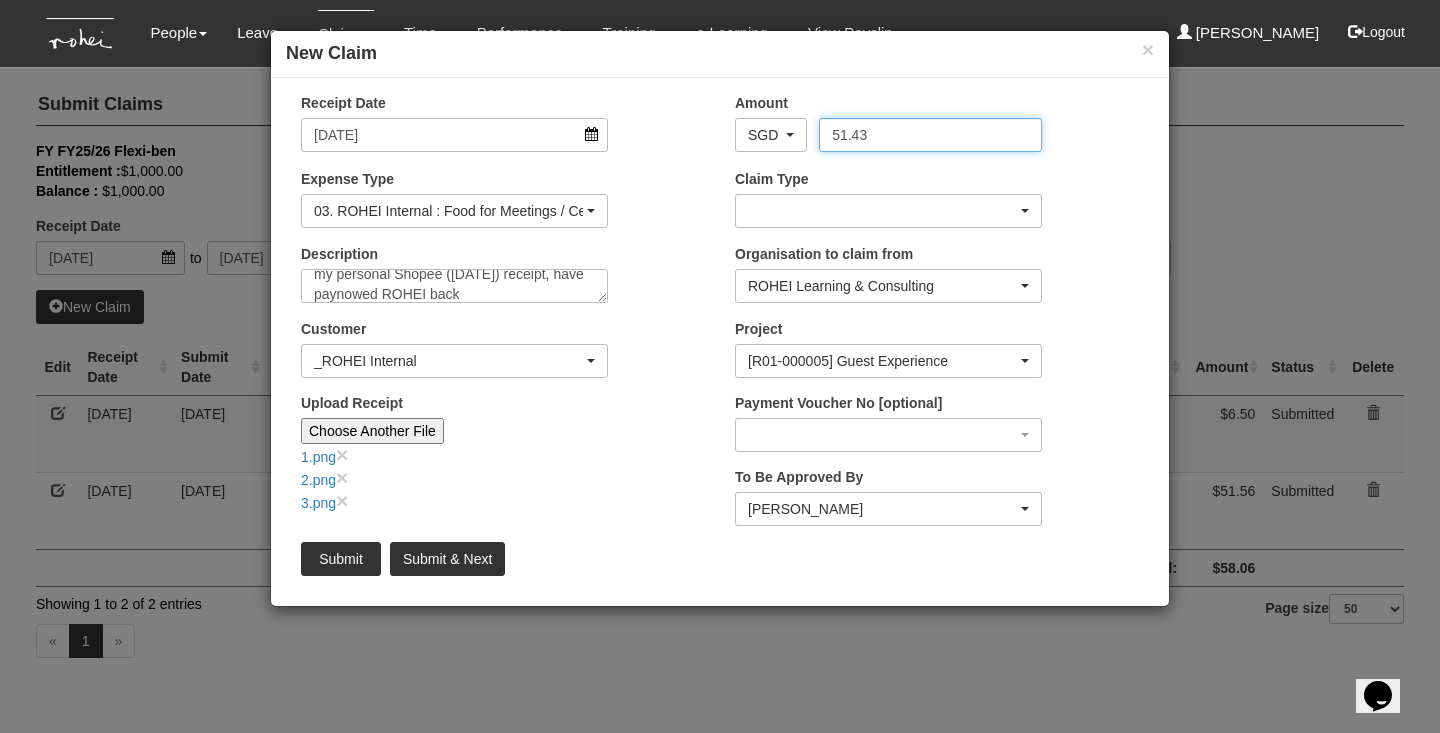 type on "51.43" 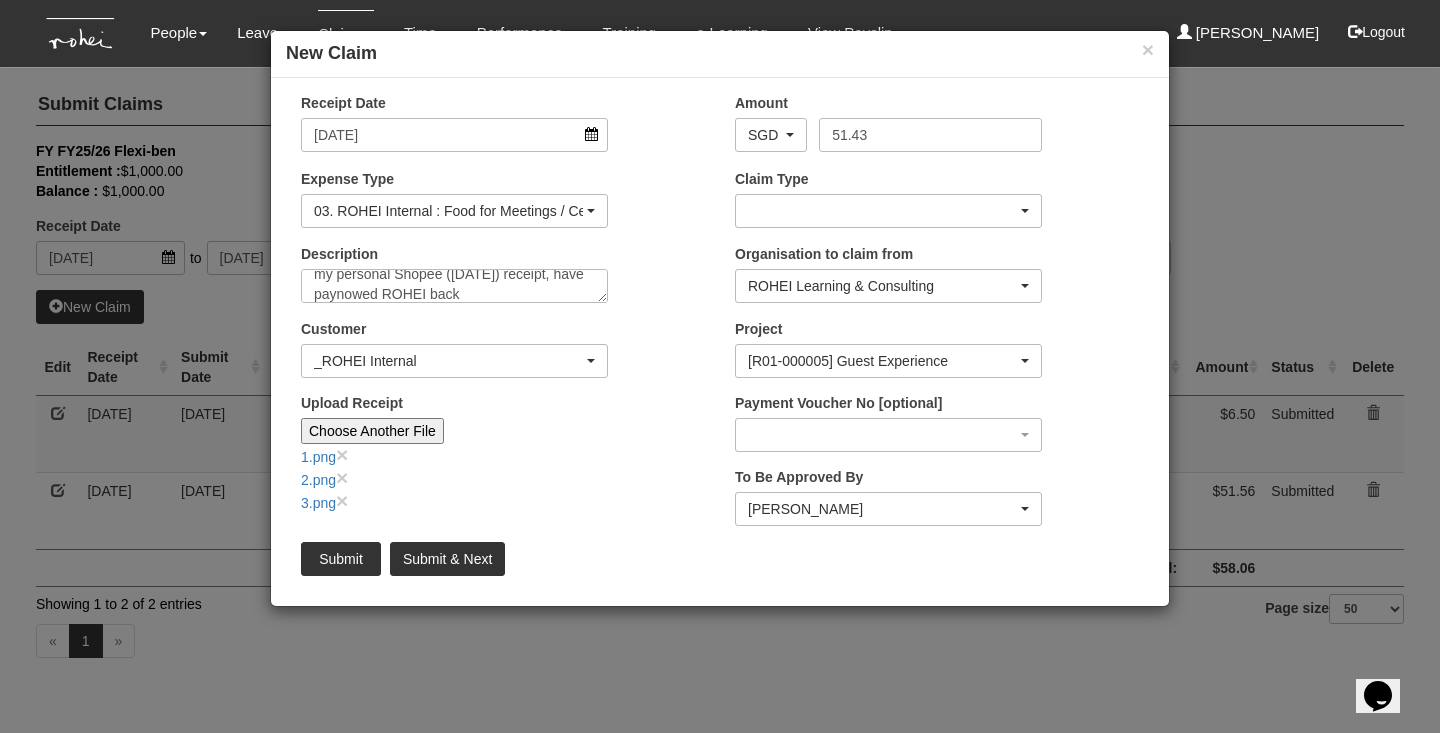 click at bounding box center [888, 211] 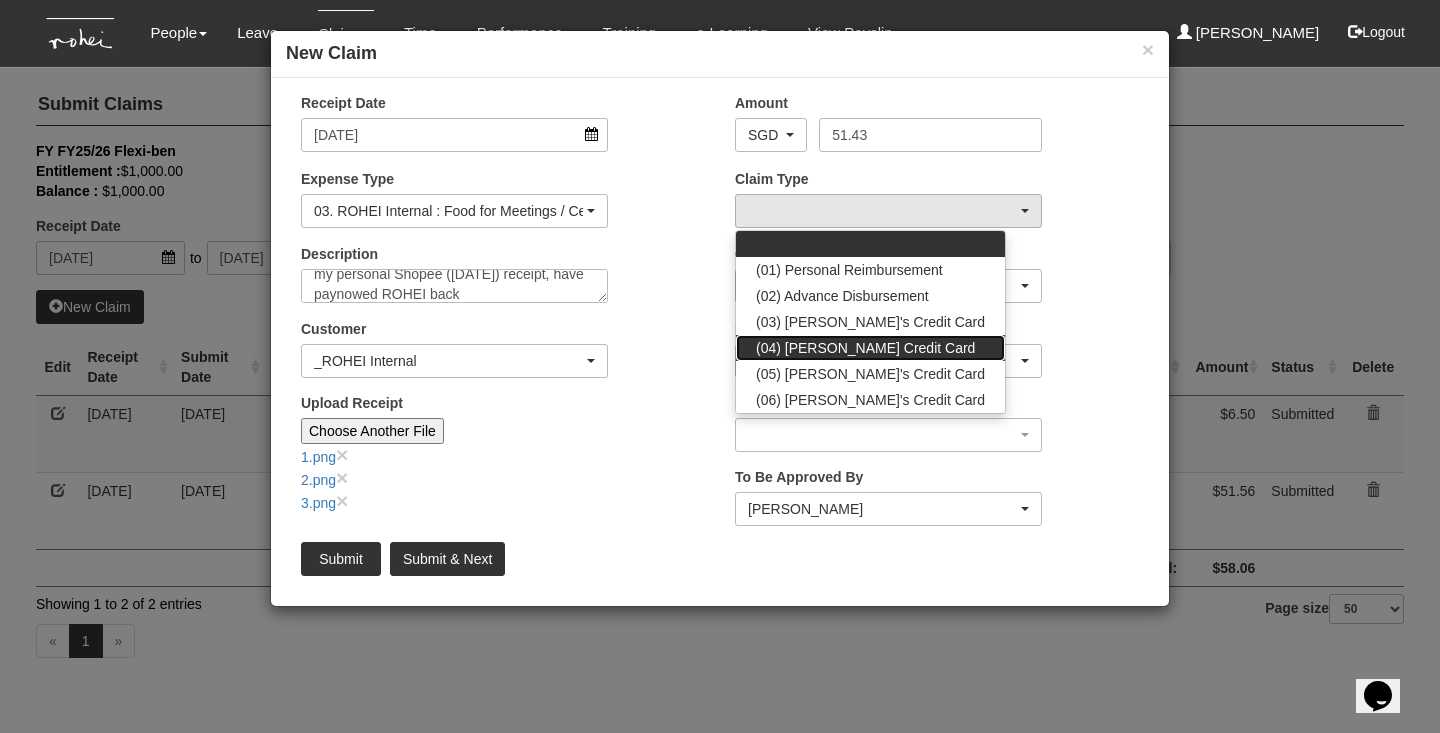 click on "(04) [PERSON_NAME] Credit Card" at bounding box center [870, 348] 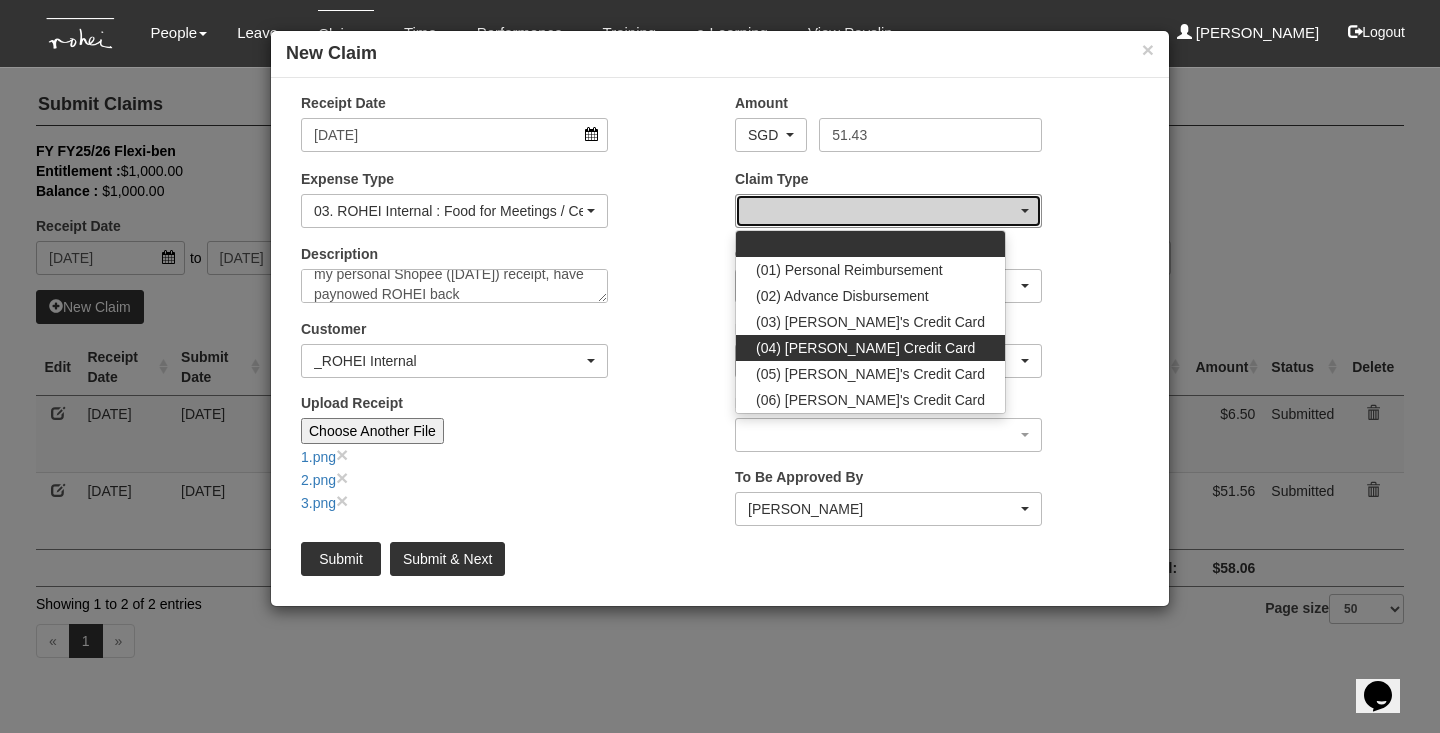 select on "16" 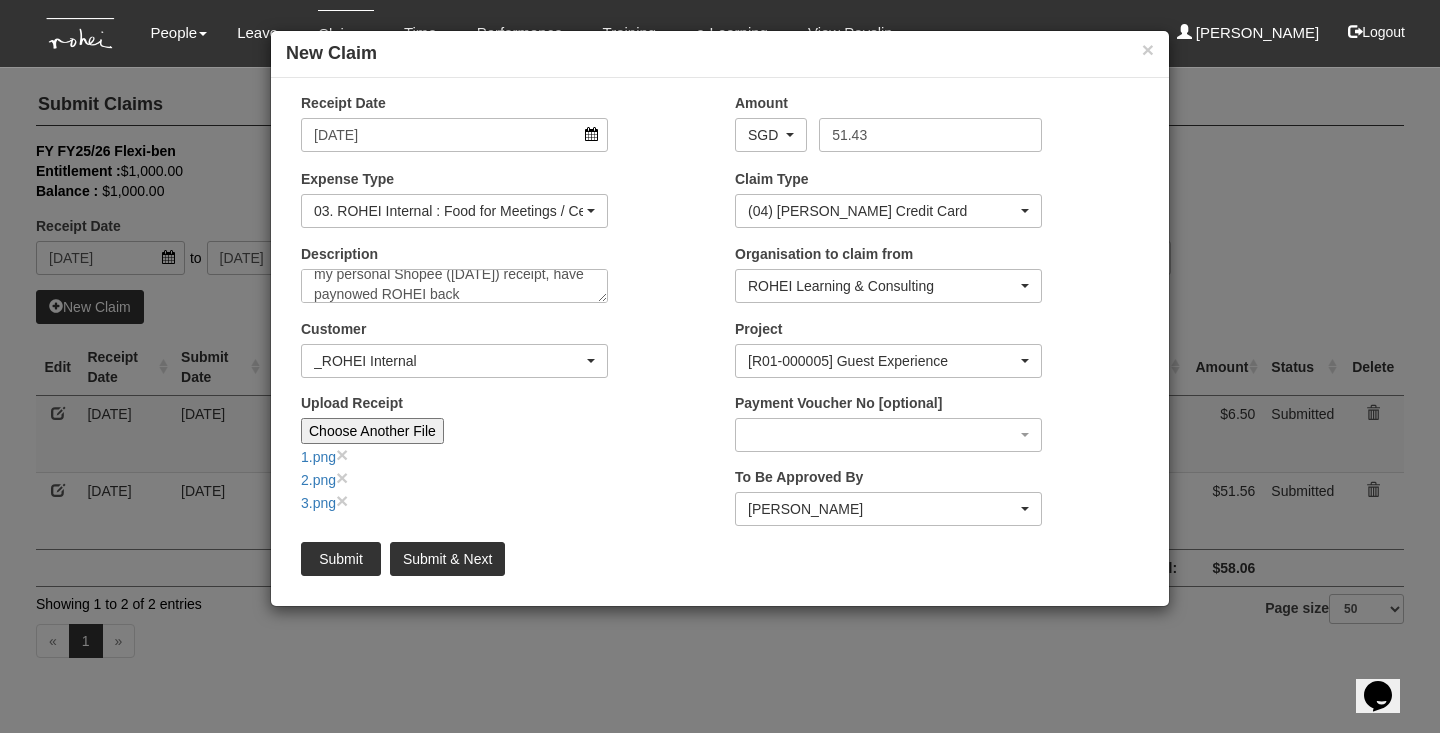 click on "Submit" at bounding box center (341, 559) 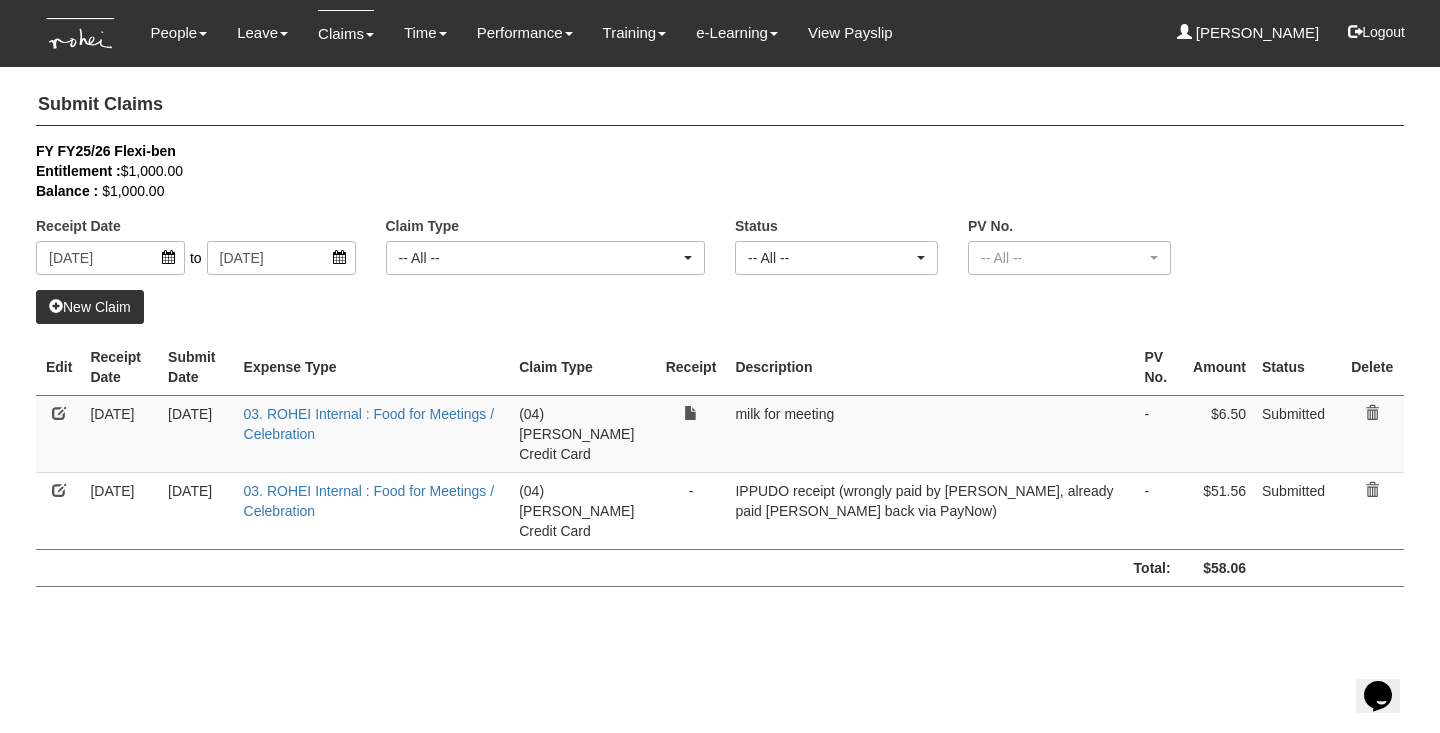 select on "50" 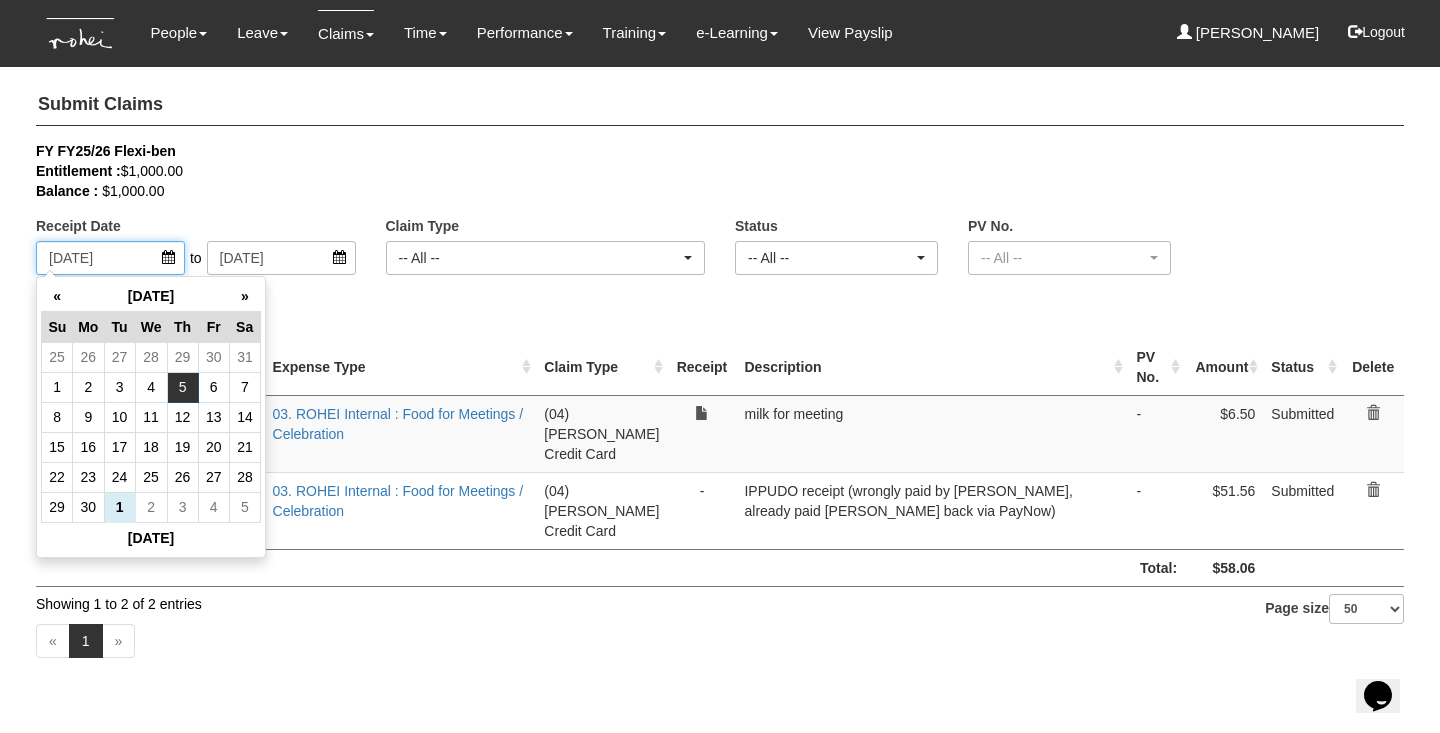 click on "[DATE]" at bounding box center [110, 258] 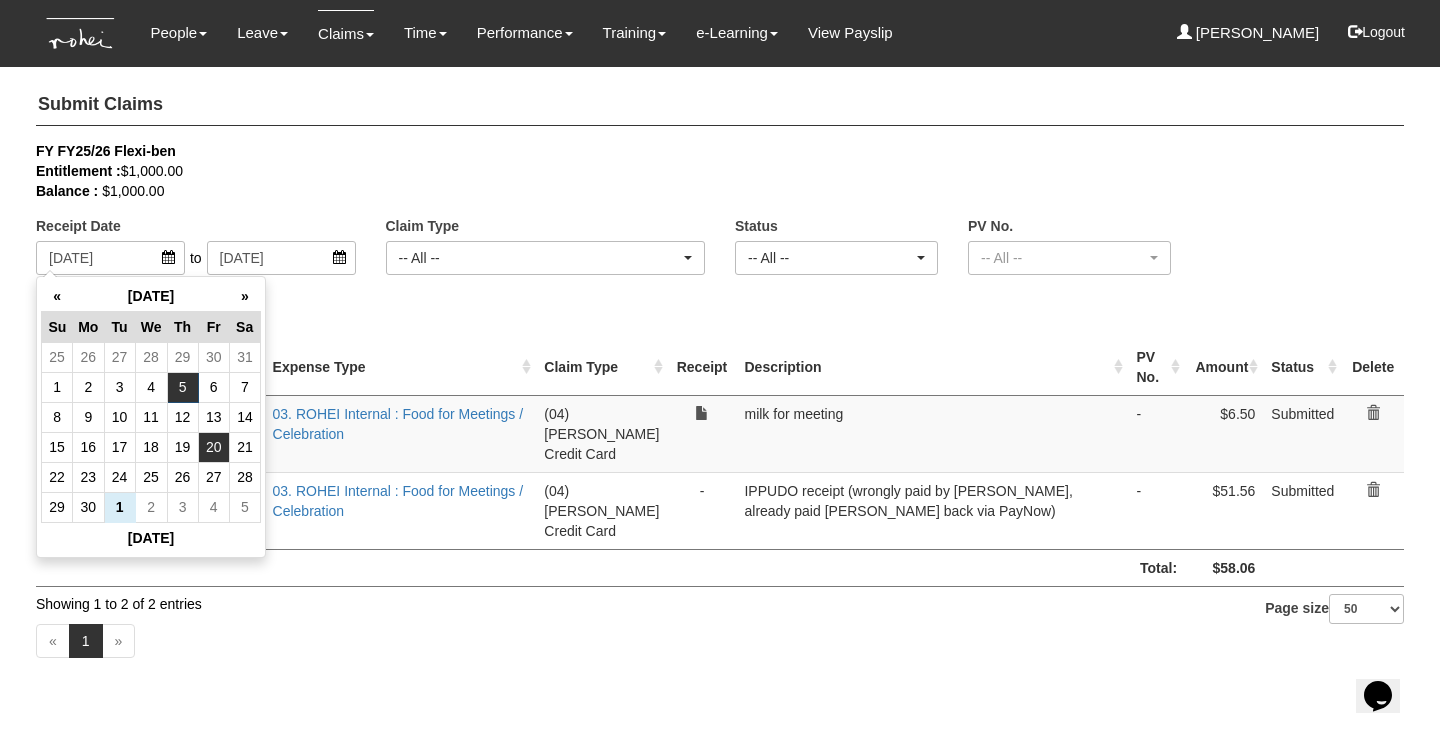 click on "20" at bounding box center [213, 447] 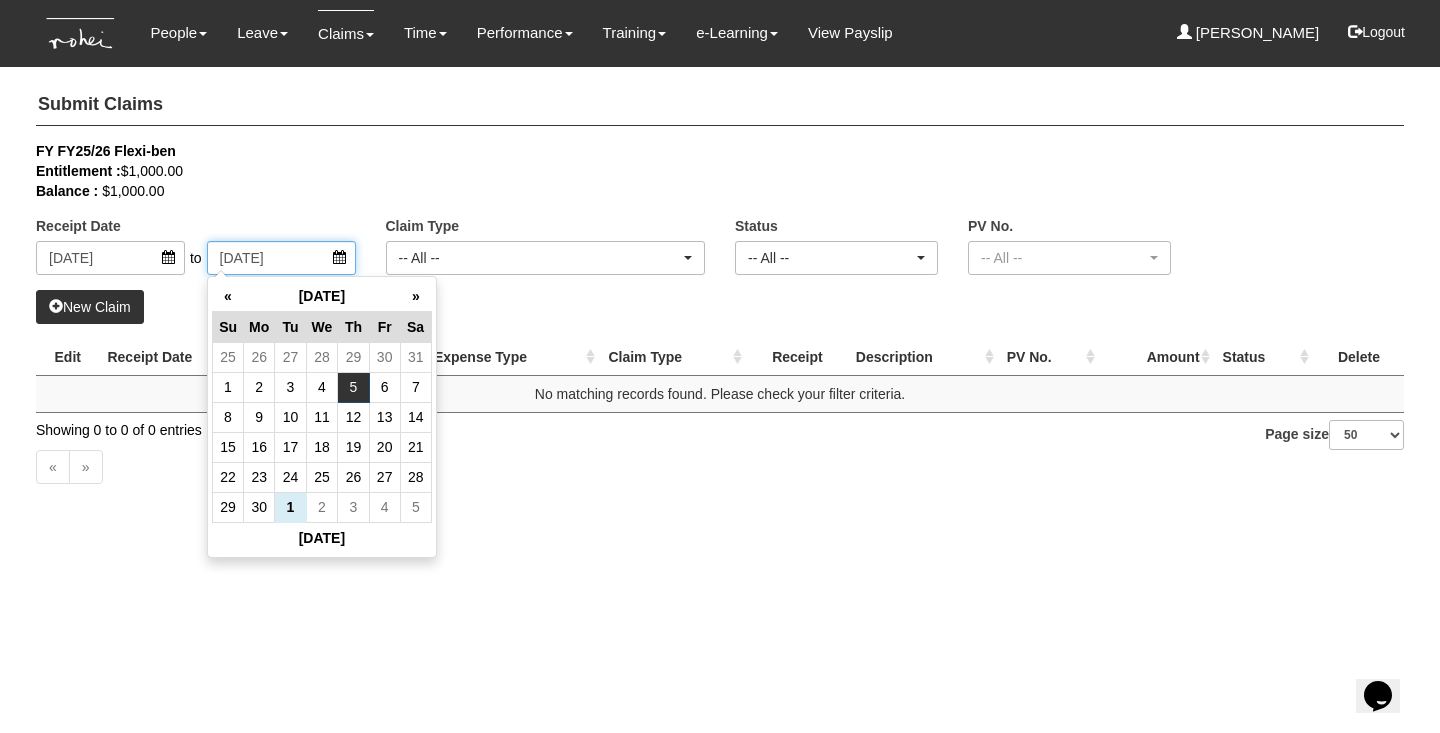 click on "[DATE]" at bounding box center (281, 258) 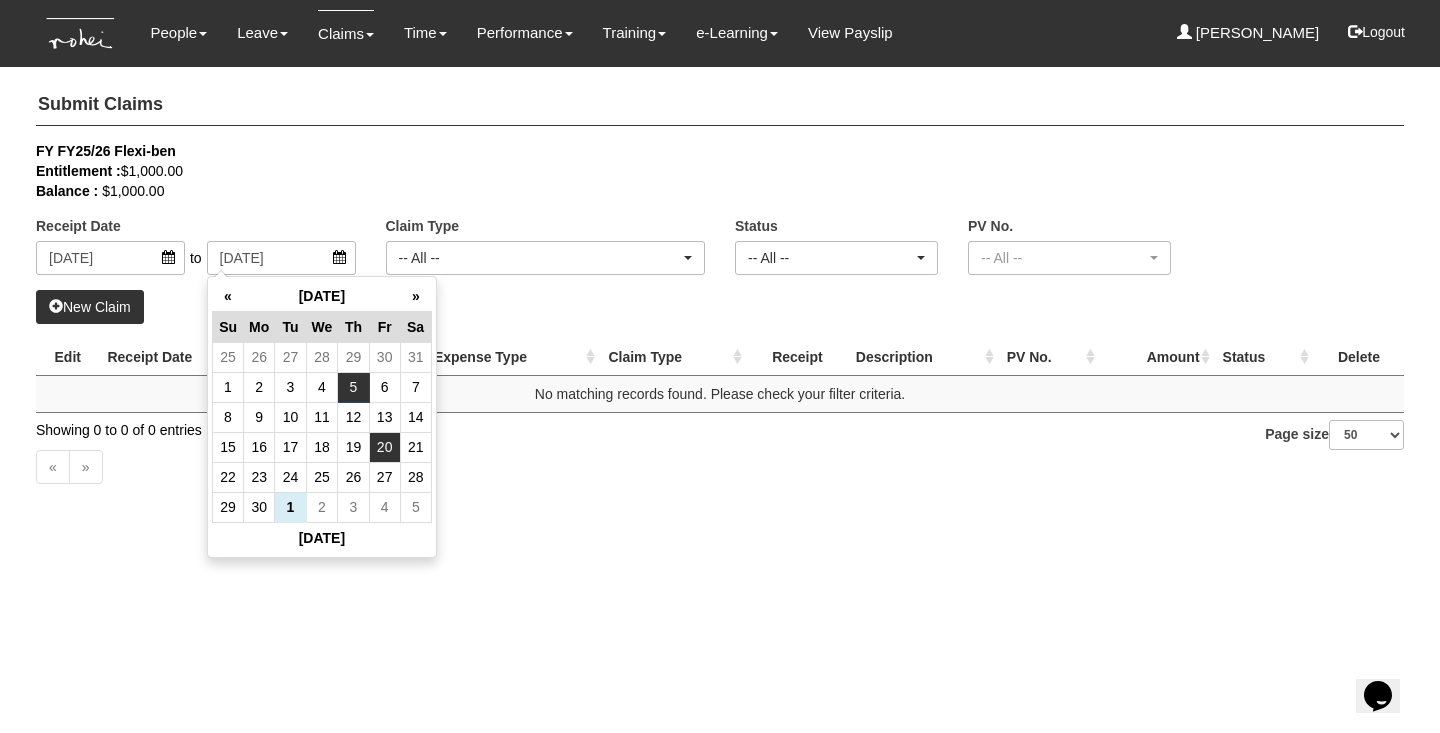 click on "20" at bounding box center [384, 447] 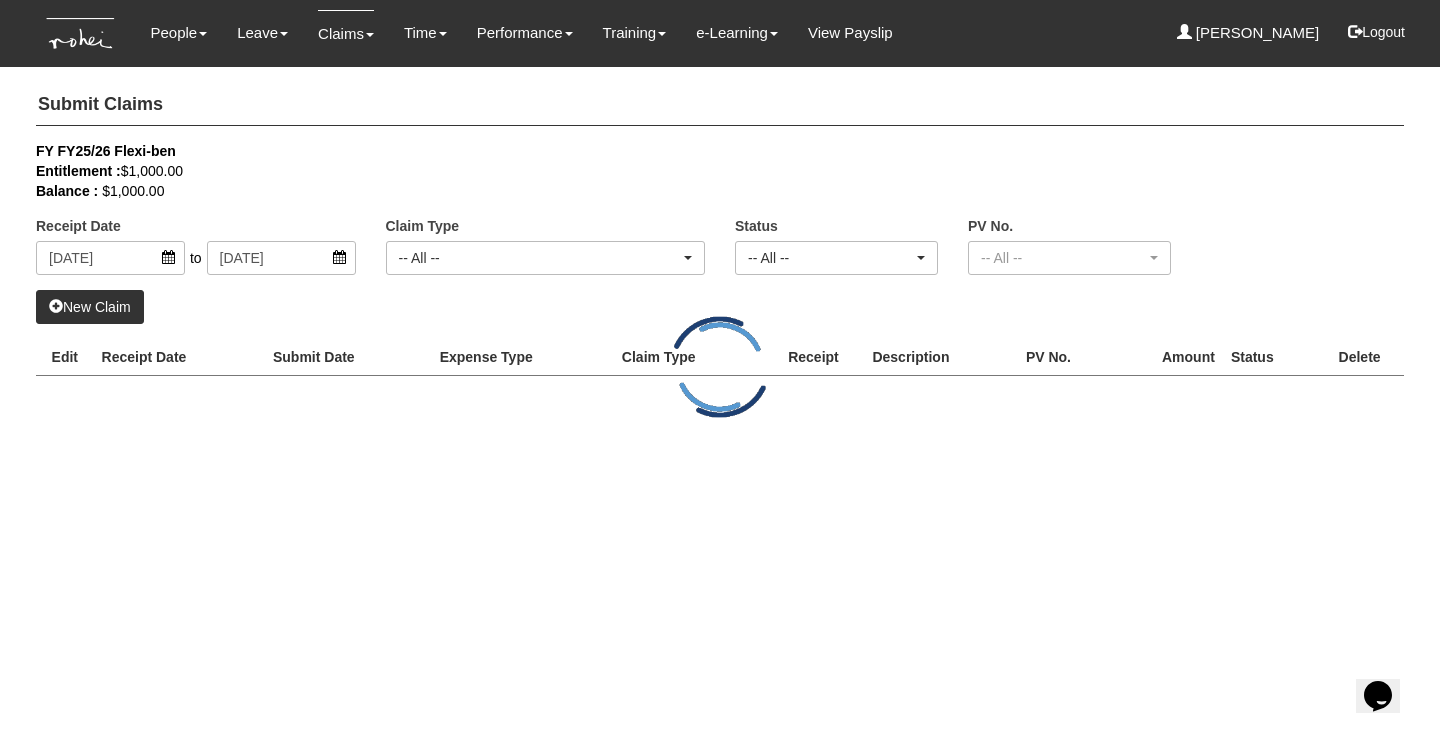 select on "50" 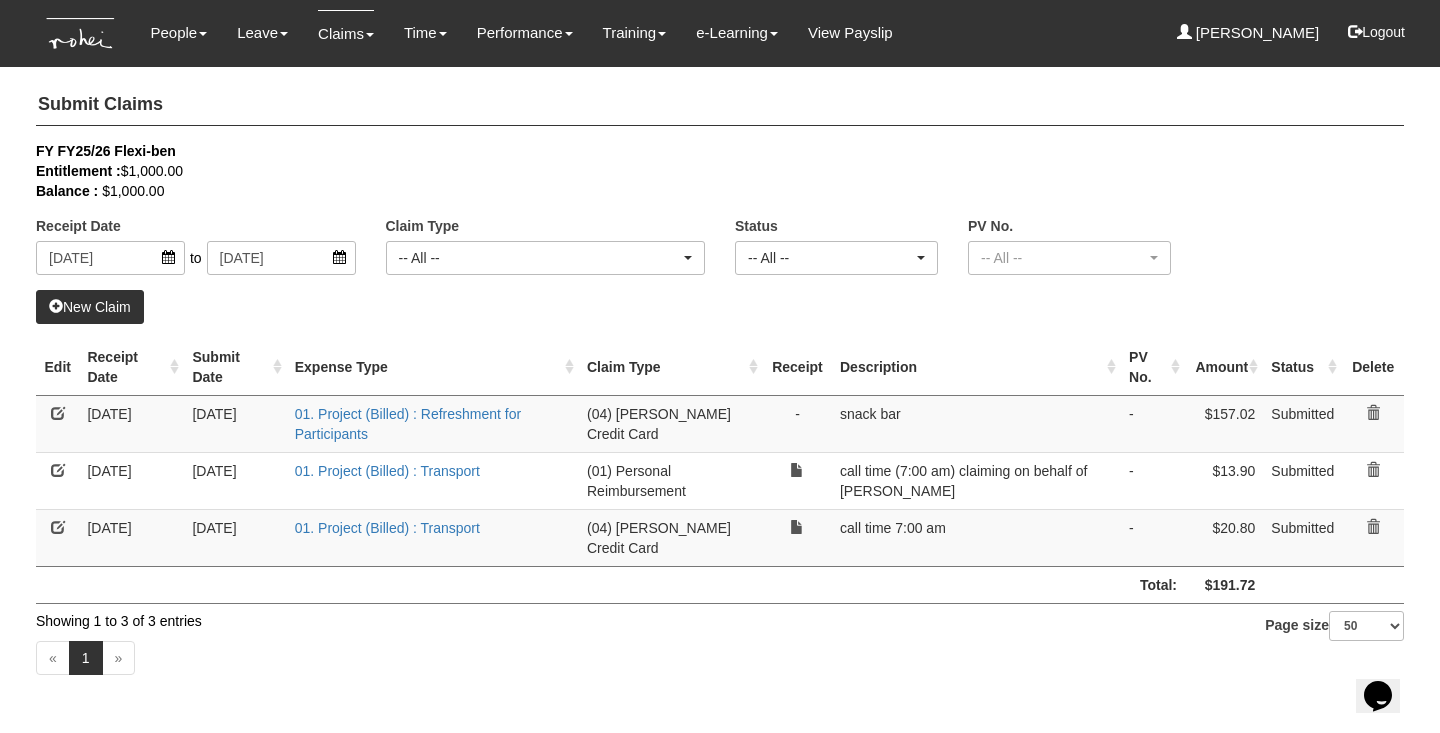 click at bounding box center (58, 413) 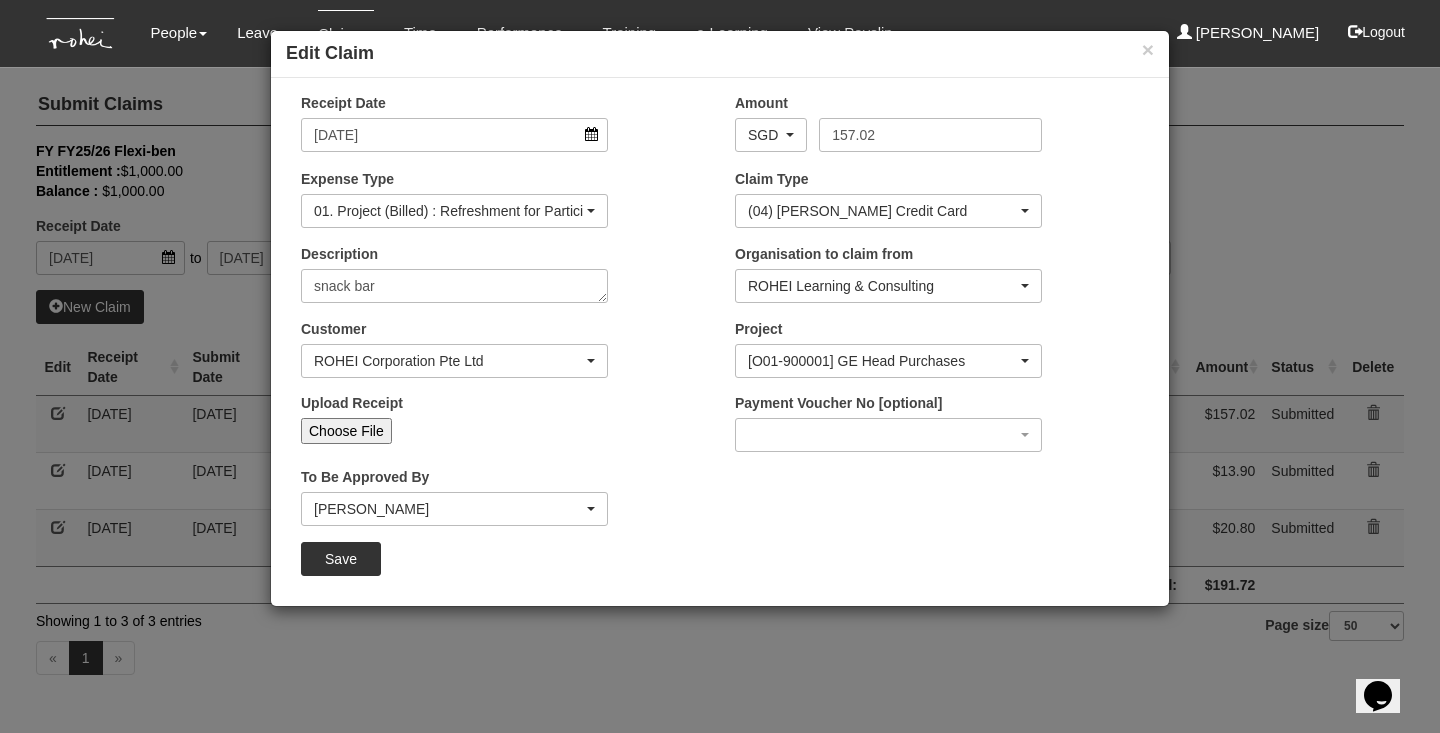 click on "Choose File" at bounding box center (346, 431) 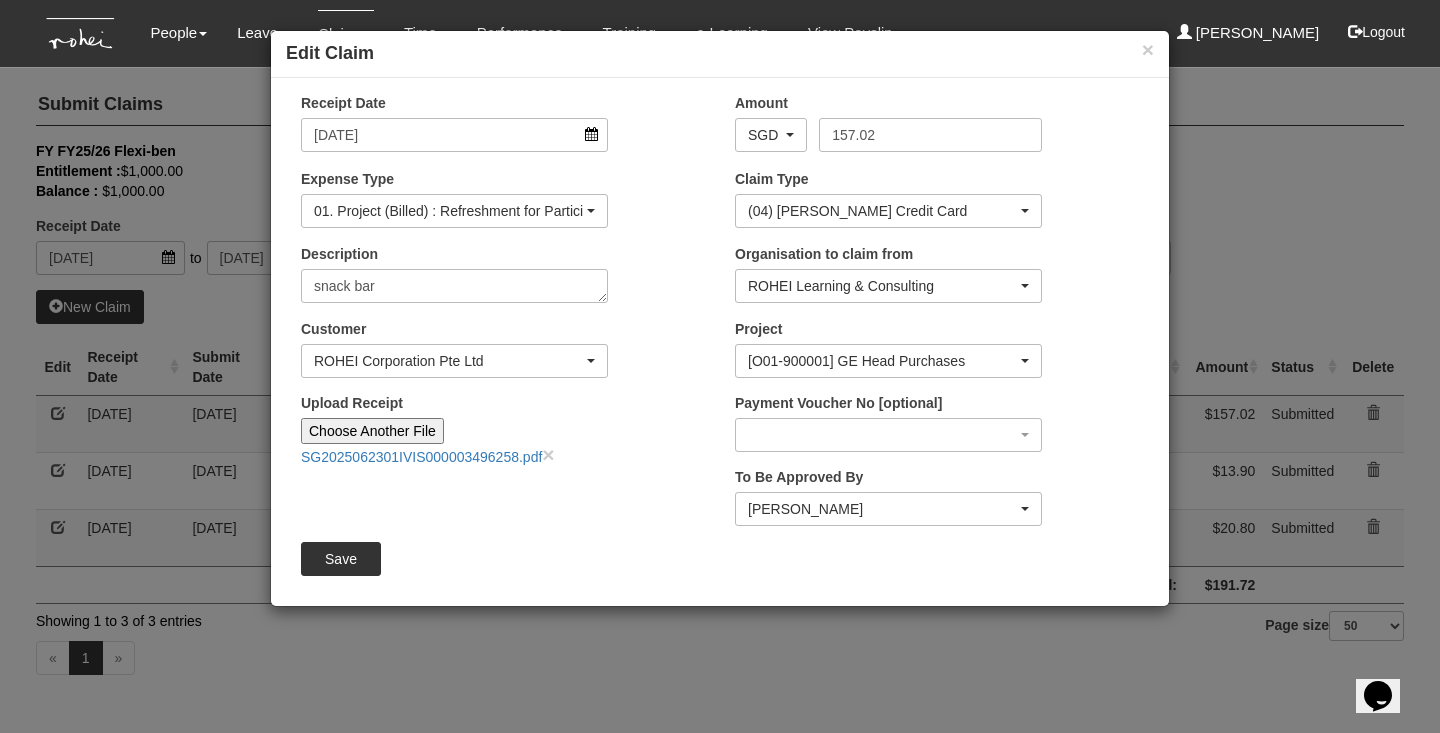 click on "Save" at bounding box center (341, 559) 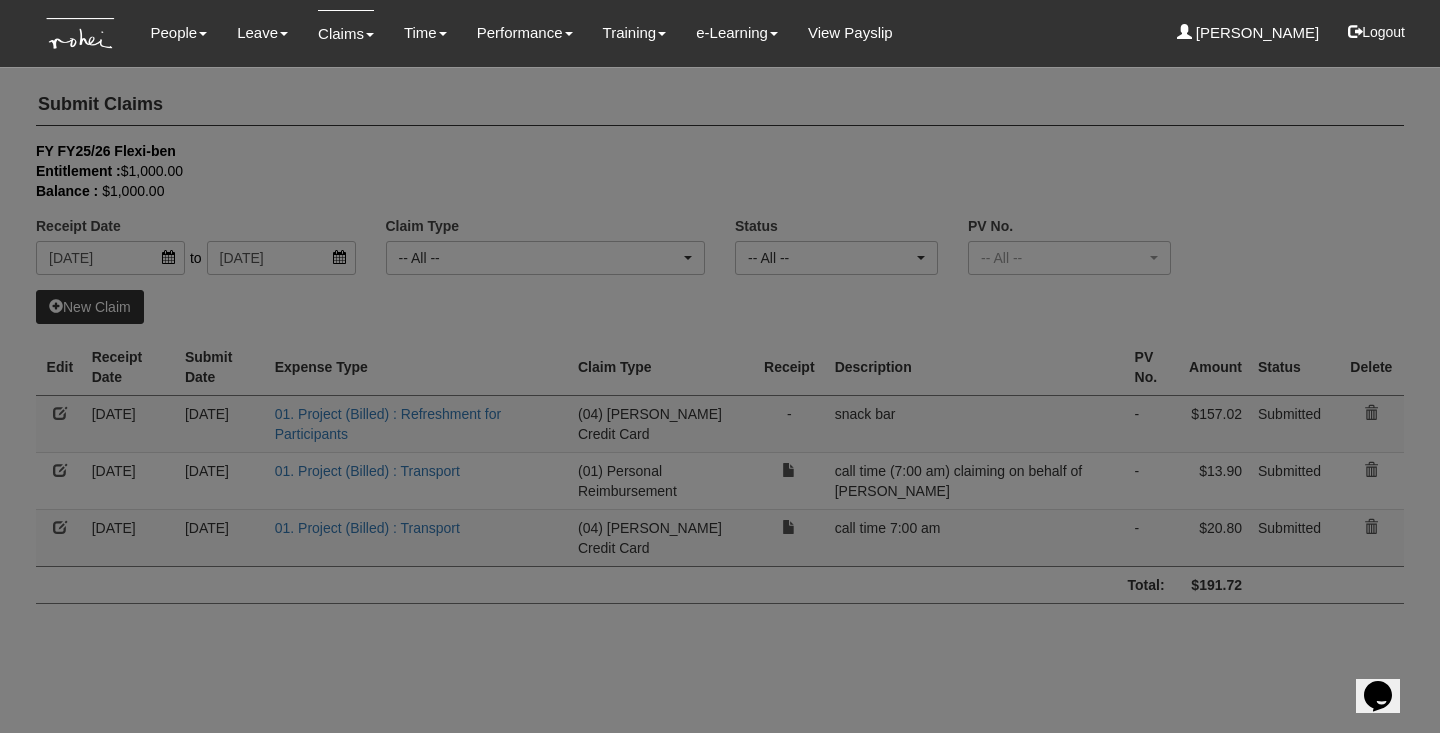 select on "50" 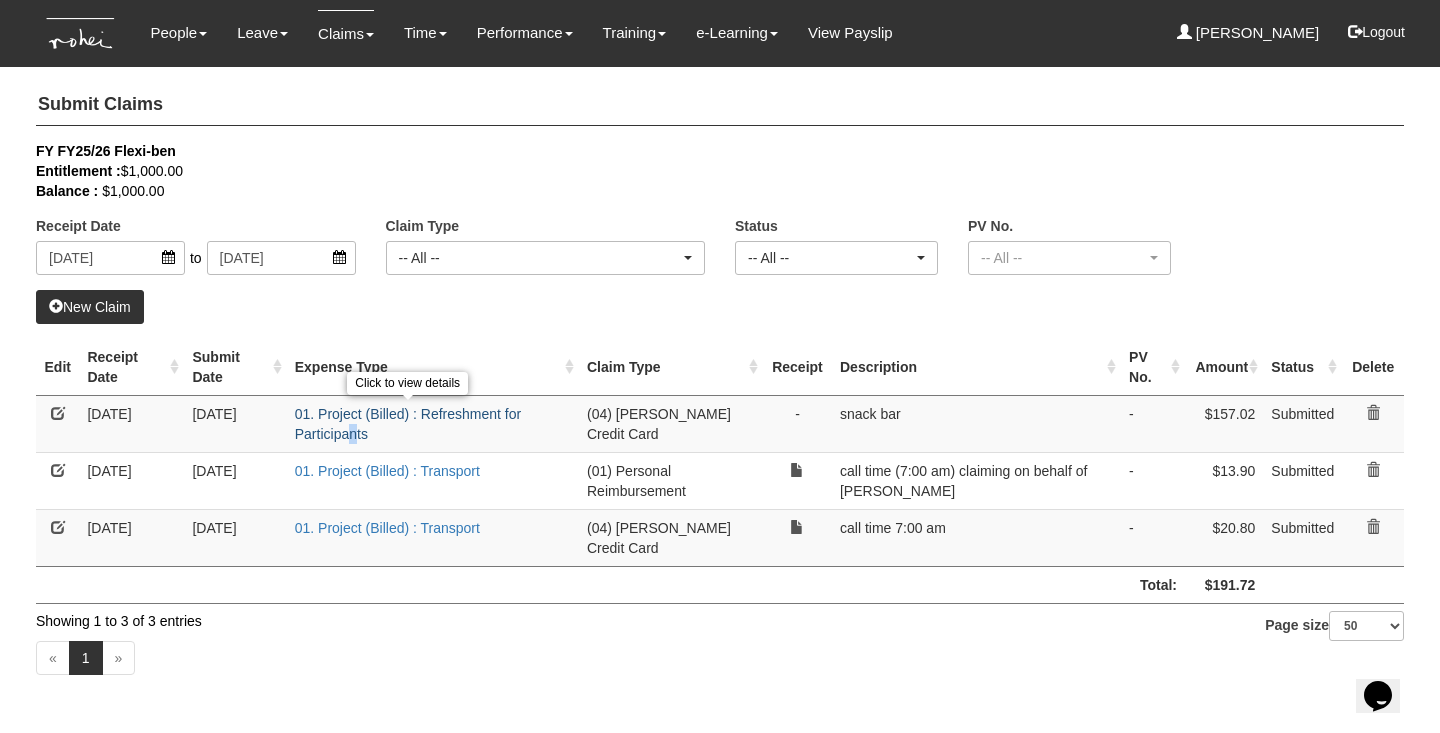 click on "01. Project (Billed) : Refreshment for Participants" at bounding box center (408, 424) 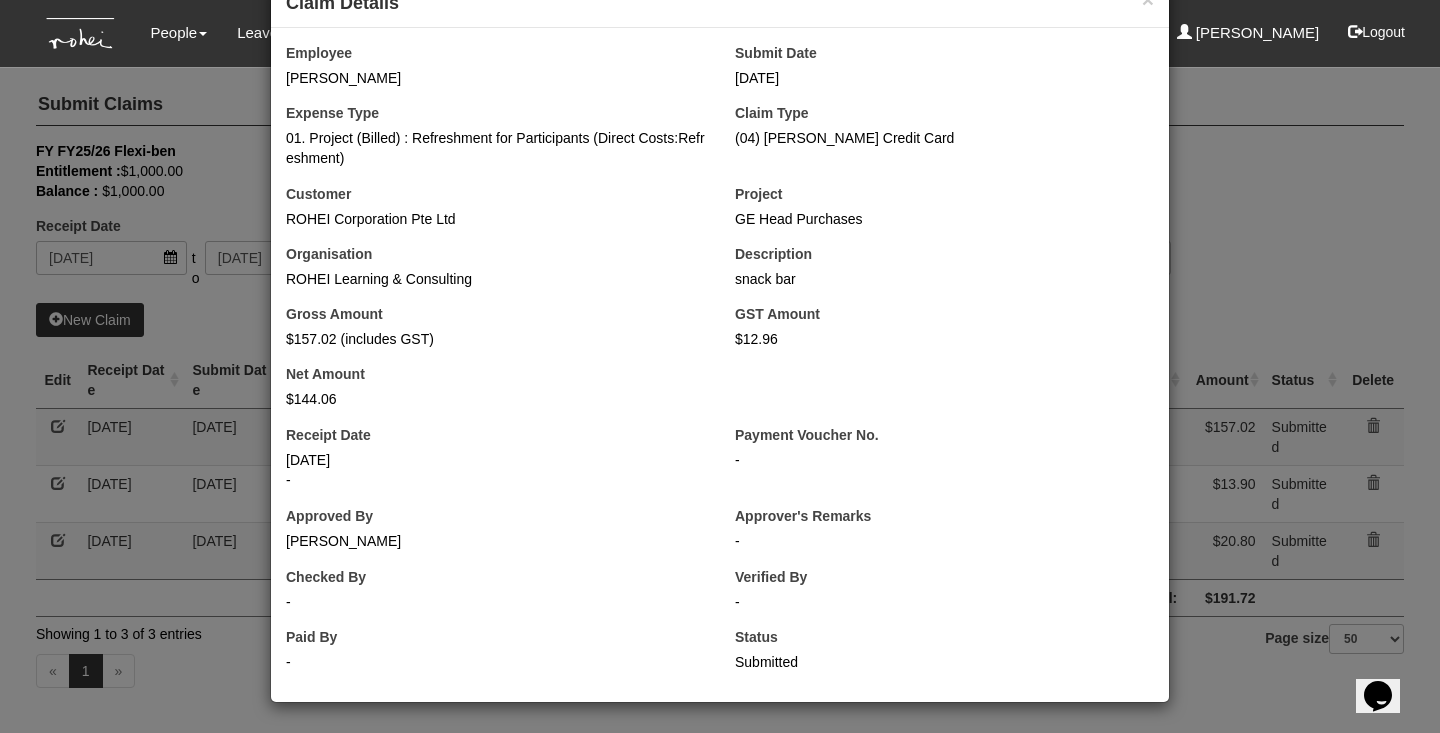 scroll, scrollTop: 49, scrollLeft: 0, axis: vertical 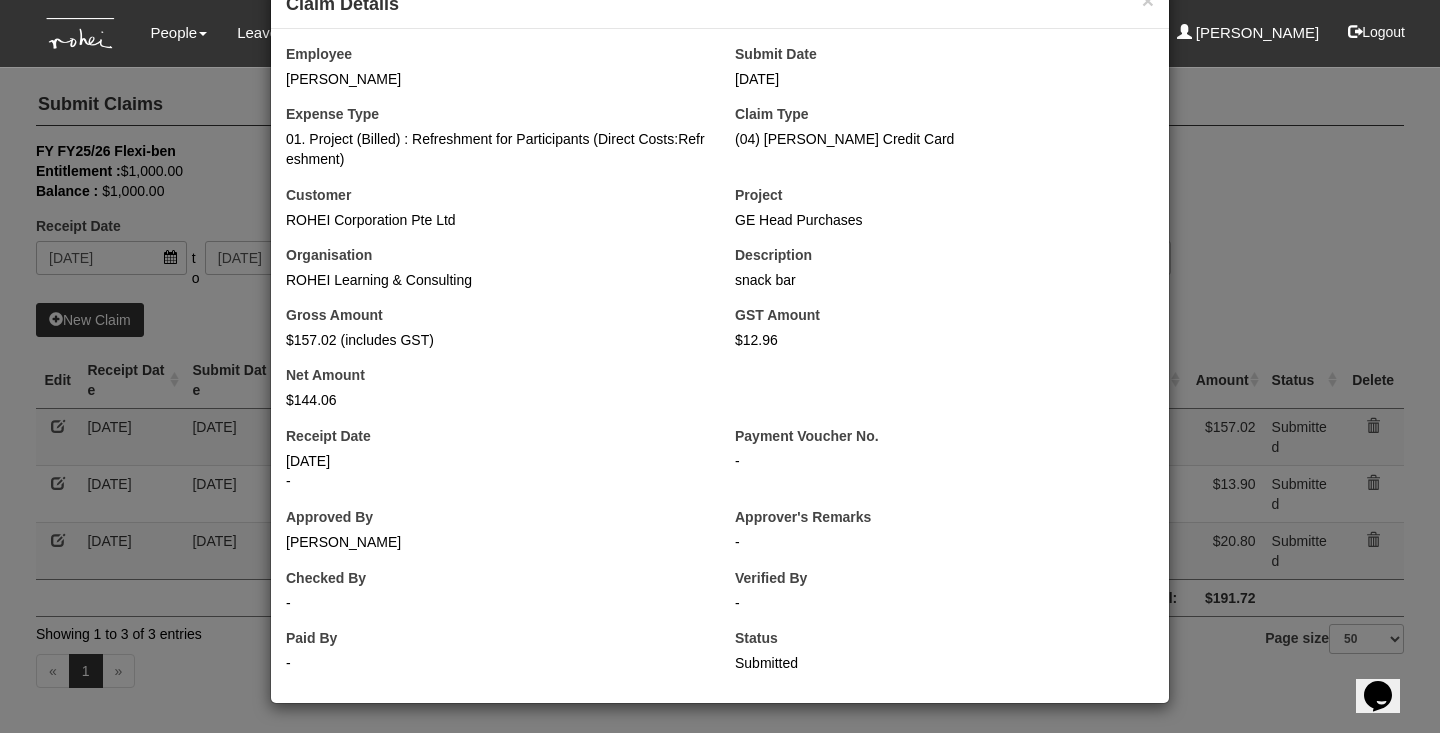 click on "× Claim Details
Employee
[PERSON_NAME]
Submit Date
[DATE]
Expense Type
01. Project (Billed) : Refreshment for Participants (Direct Costs:Refreshment)
Claim Type
(04) [PERSON_NAME] Credit Card
Customer
ROHEI Corporation Pte Ltd
Project
GE Head Purchases
Organisation
ROHEI Learning & Consulting
Description
snack [PERSON_NAME] Amount
$157.02 (includes GST)
GST Amount
$12.96
Net Amount" at bounding box center [720, 366] 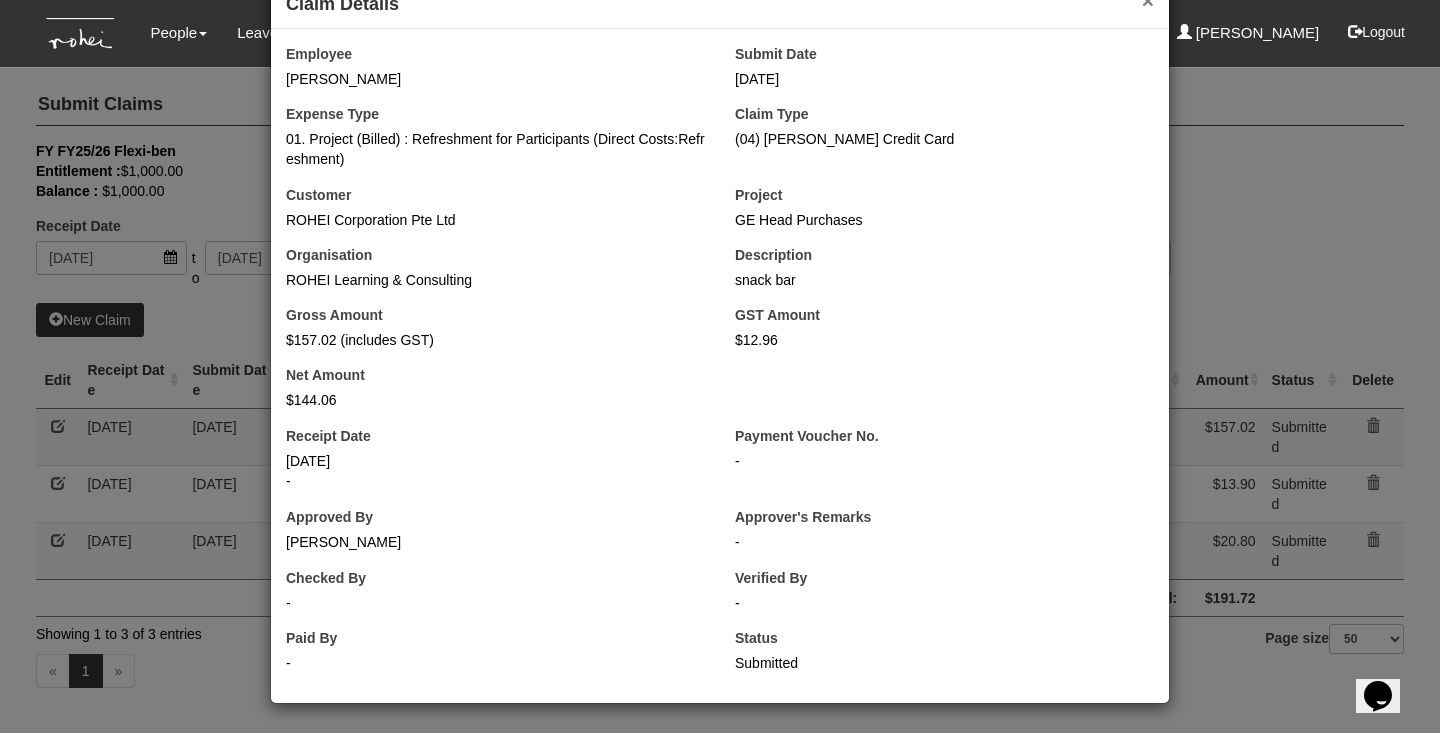 click on "×" at bounding box center (1148, 0) 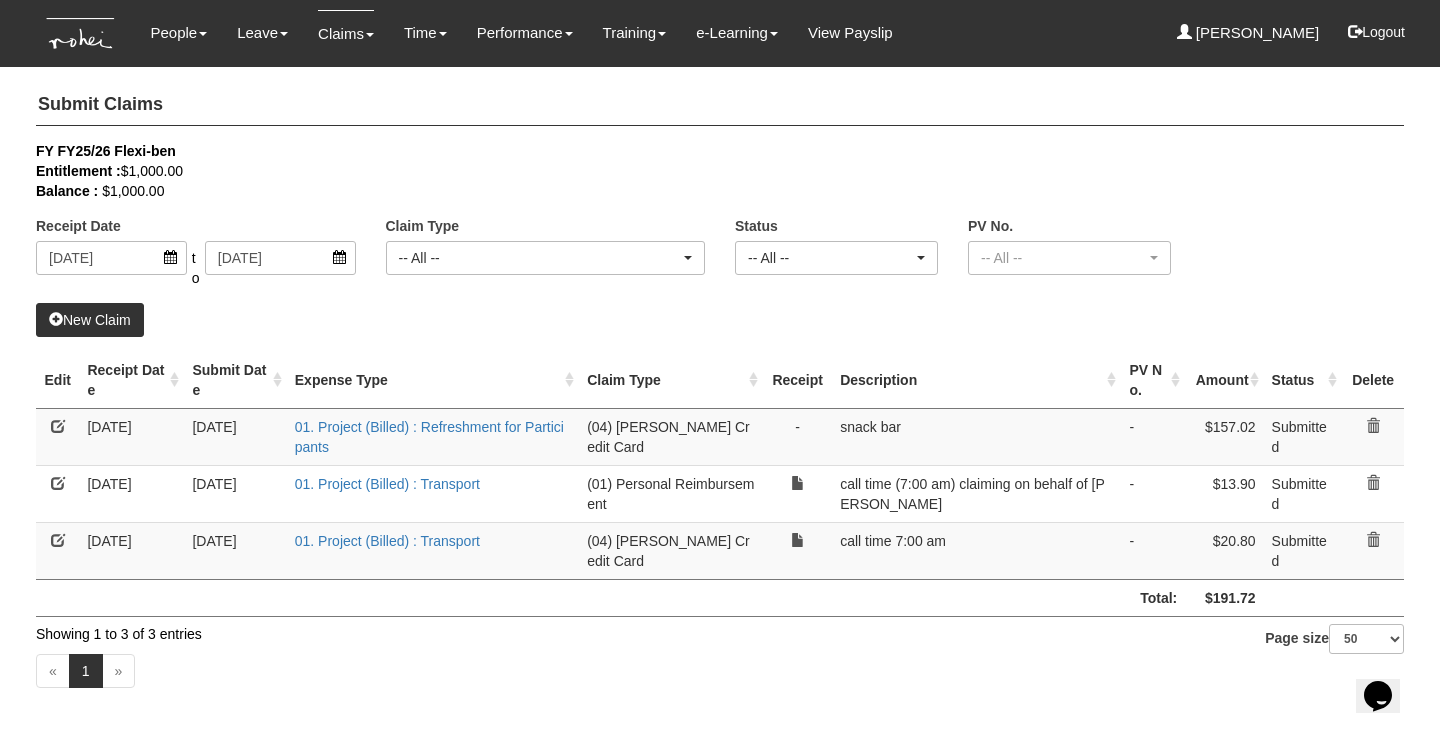 click on "New Claim" at bounding box center [90, 320] 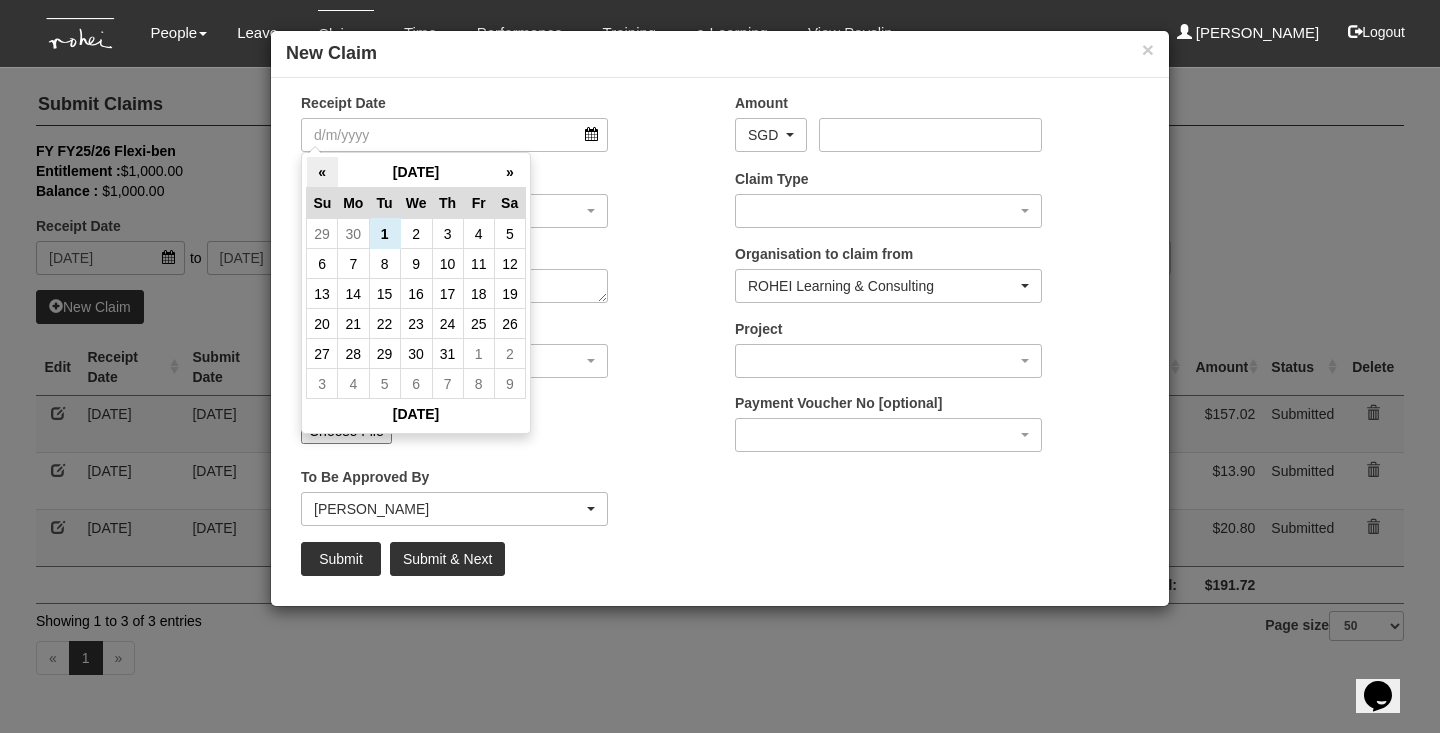 click on "«" at bounding box center [322, 172] 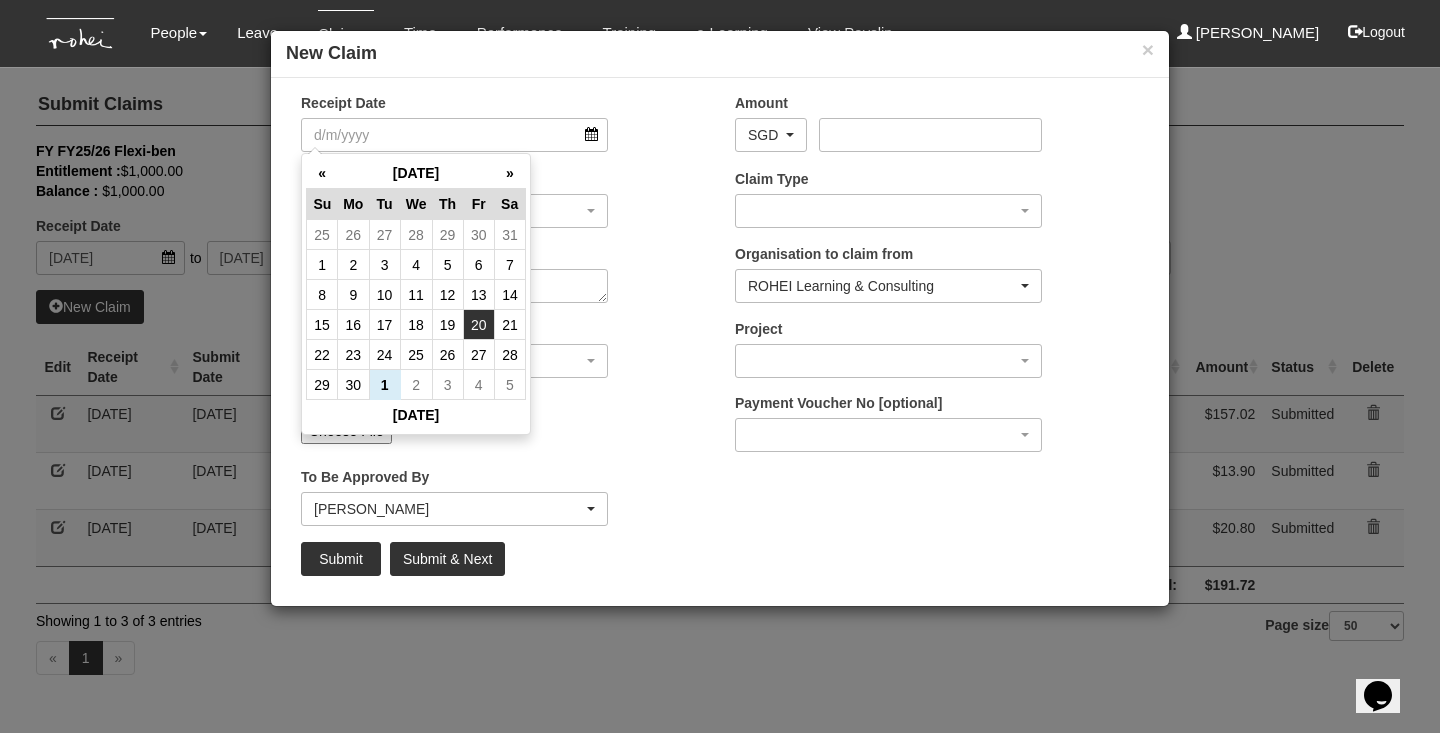 click on "20" at bounding box center (478, 325) 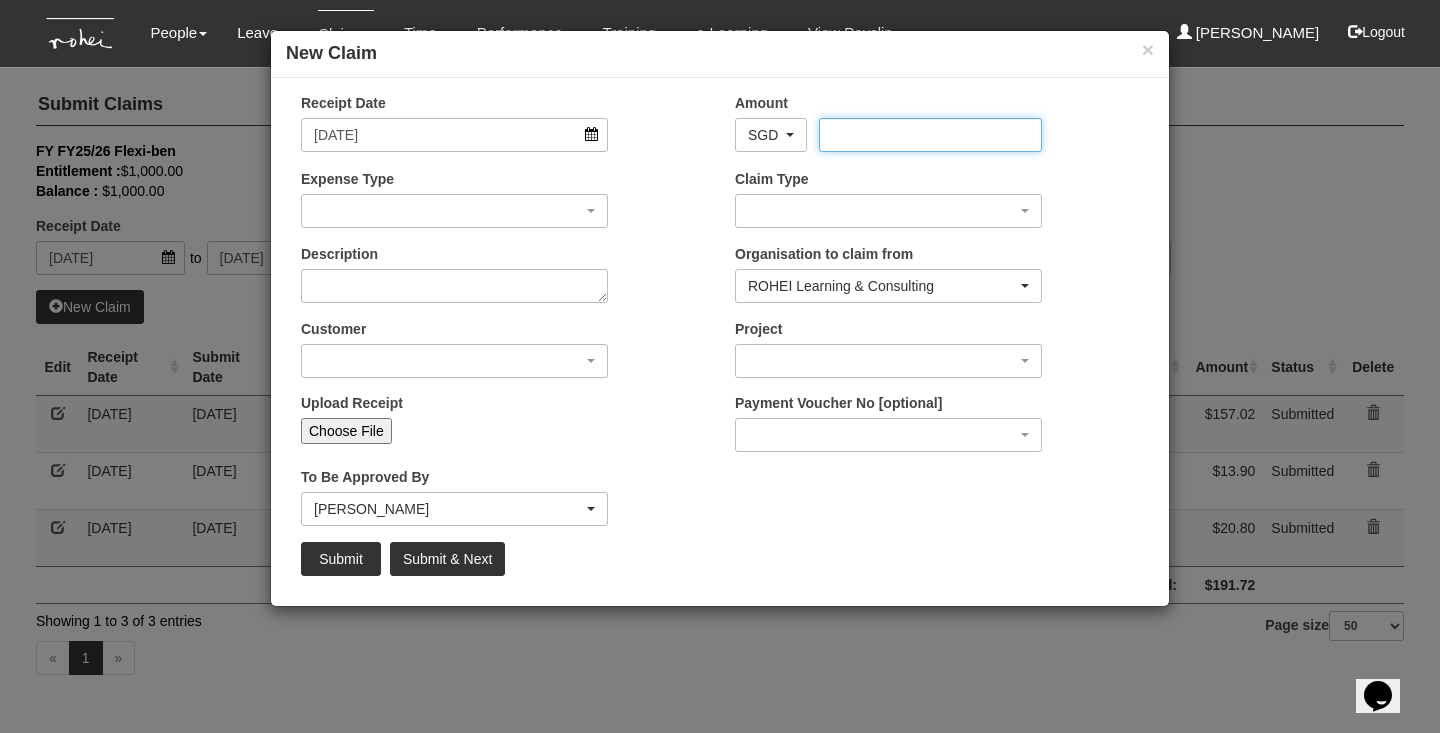 click on "Amount" at bounding box center (930, 135) 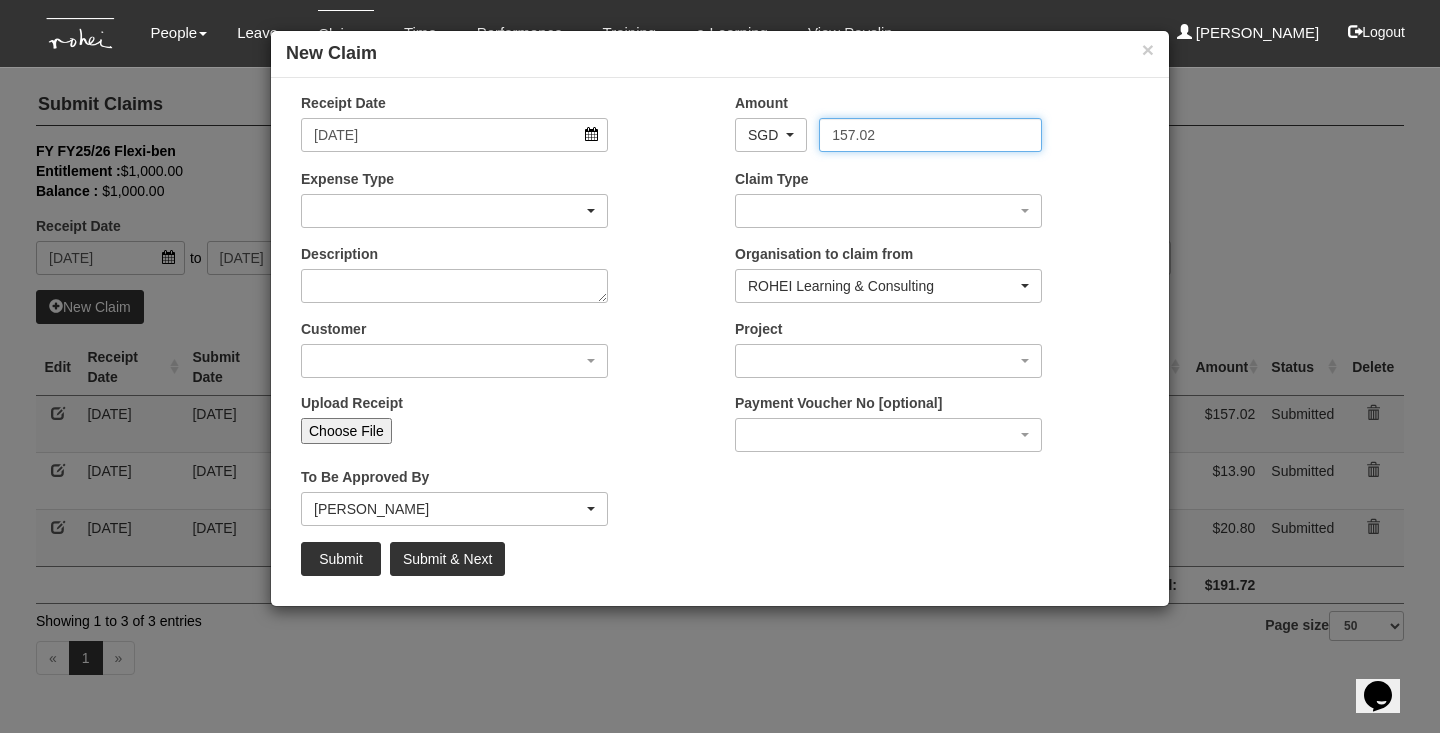 type on "157.02" 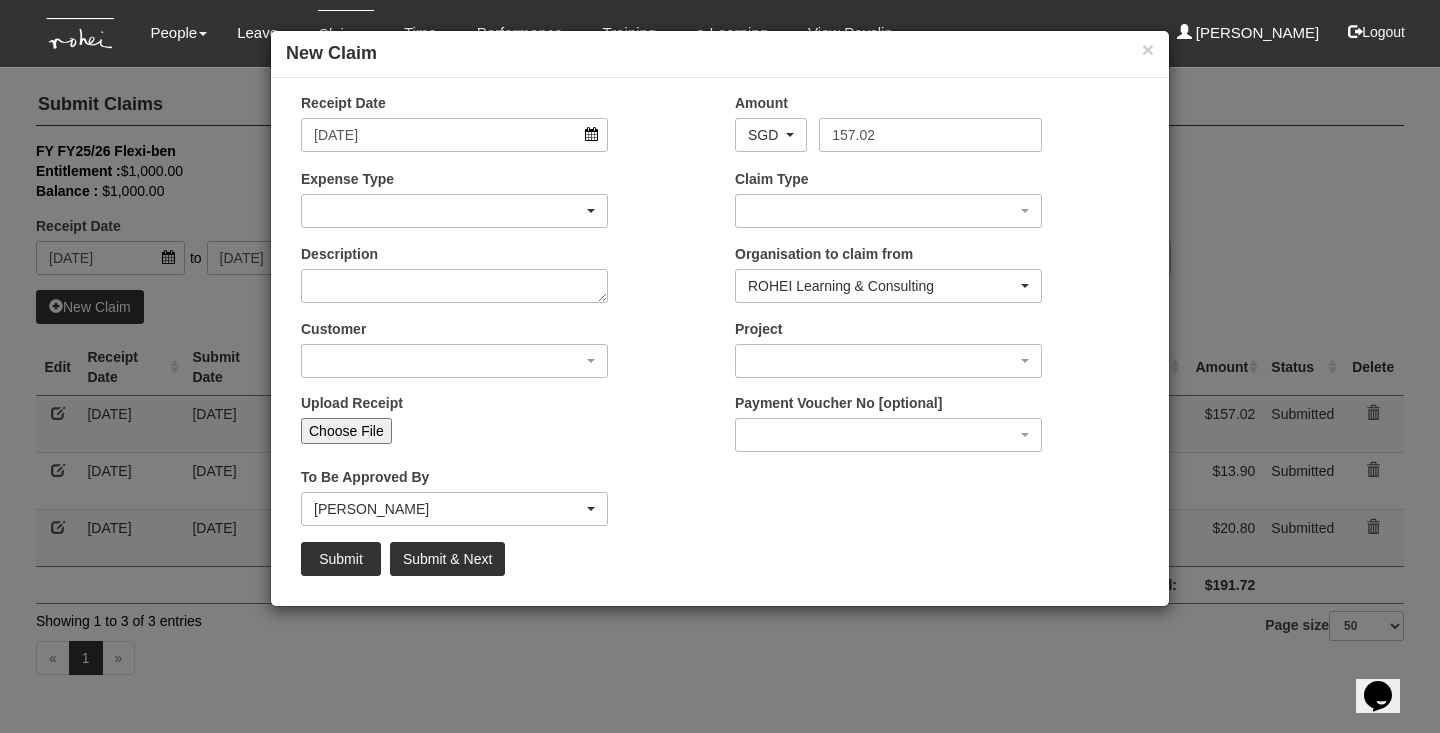 click at bounding box center [454, 211] 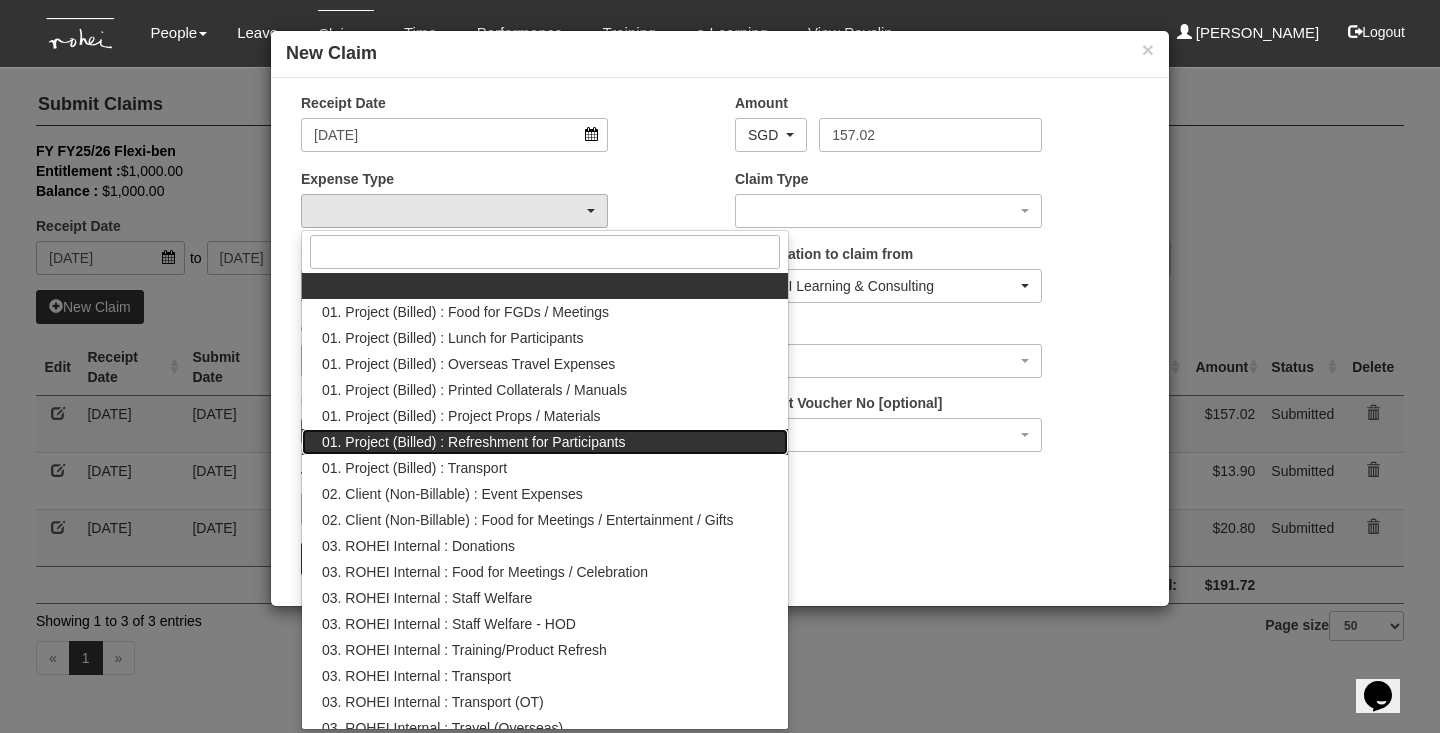 click on "01. Project (Billed) : Refreshment for Participants" at bounding box center (545, 442) 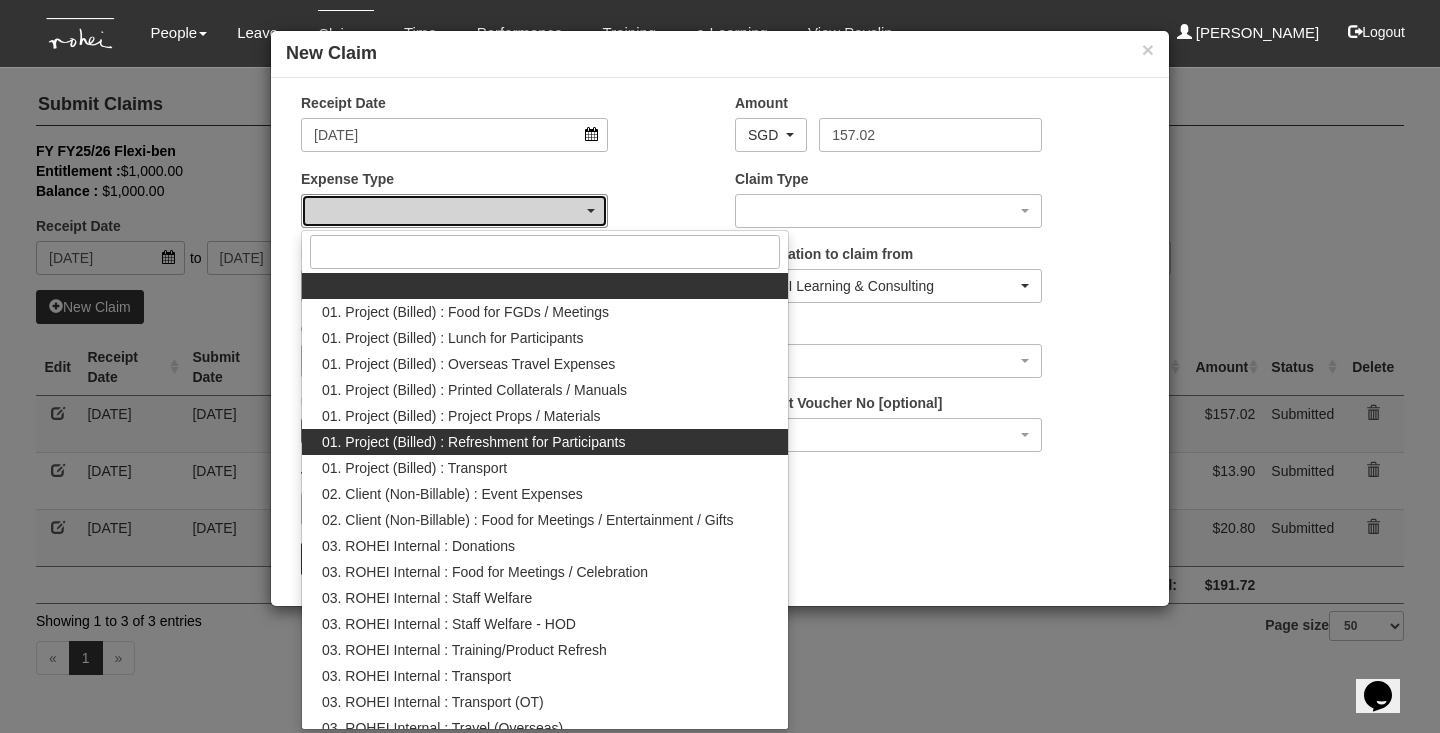 select on "133" 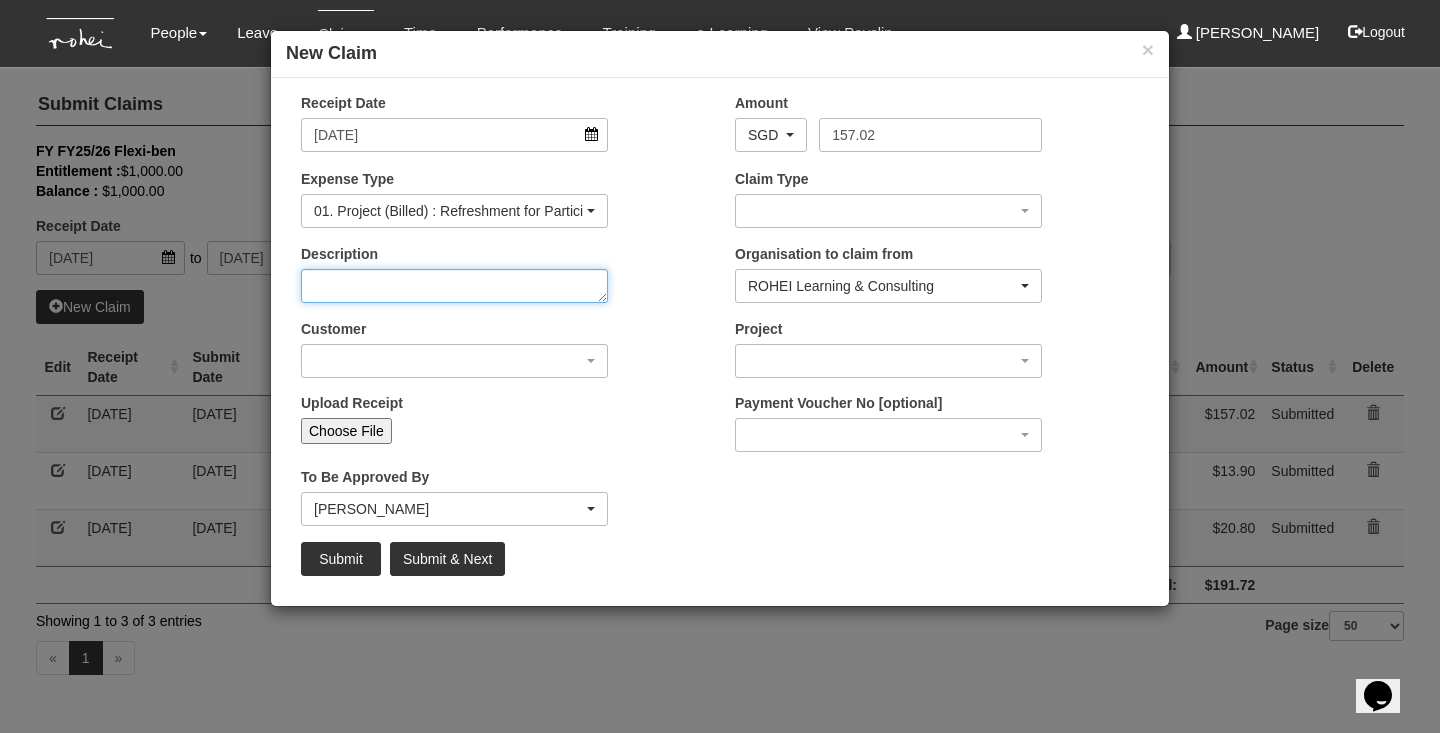click on "Description" at bounding box center (454, 286) 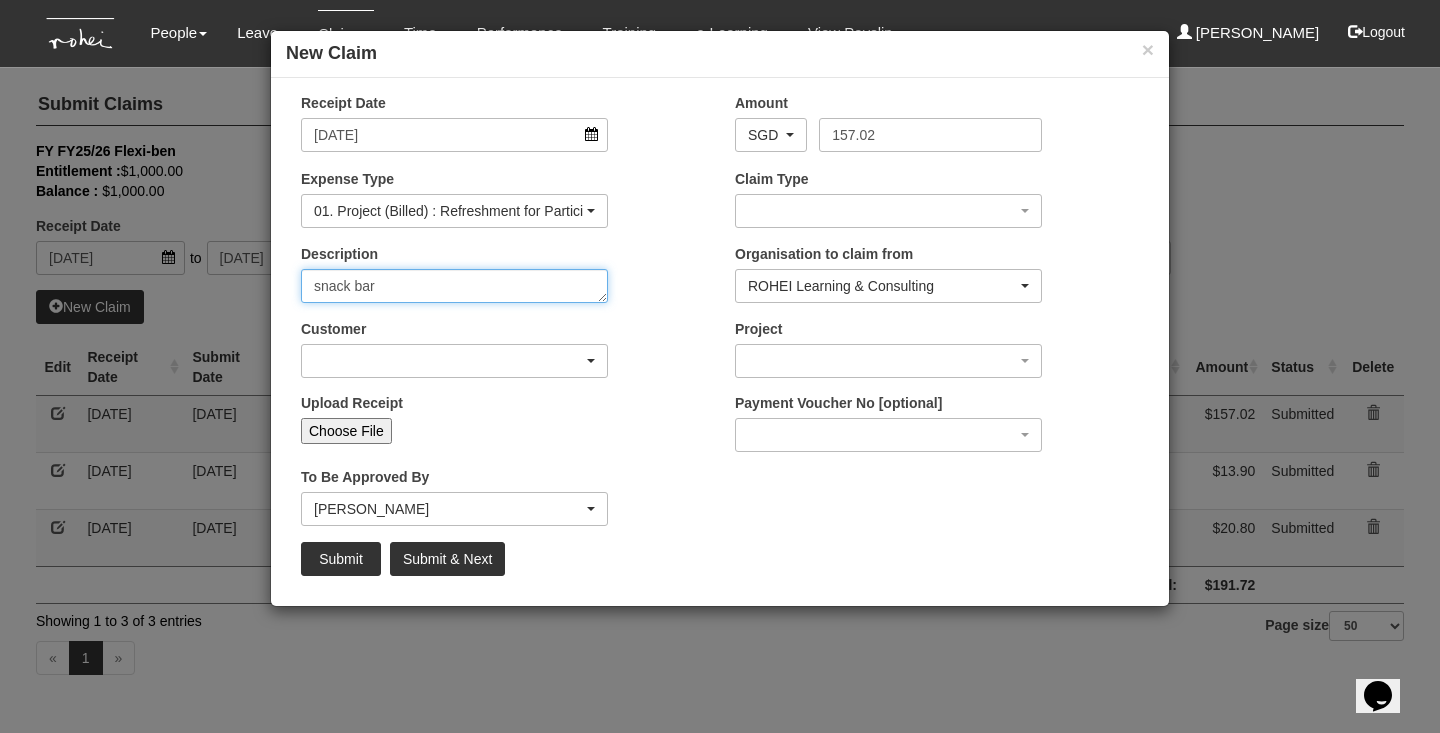 type on "snack bar" 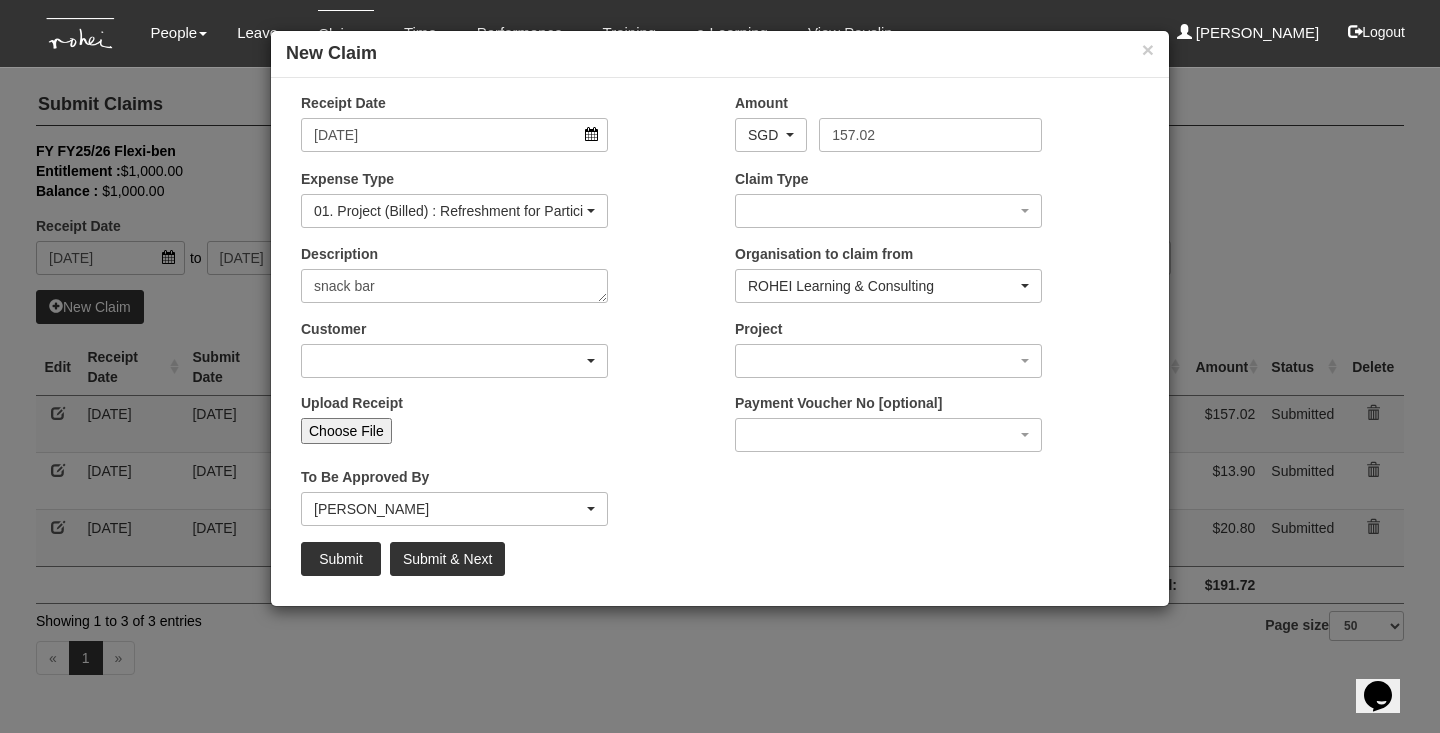 click at bounding box center (454, 361) 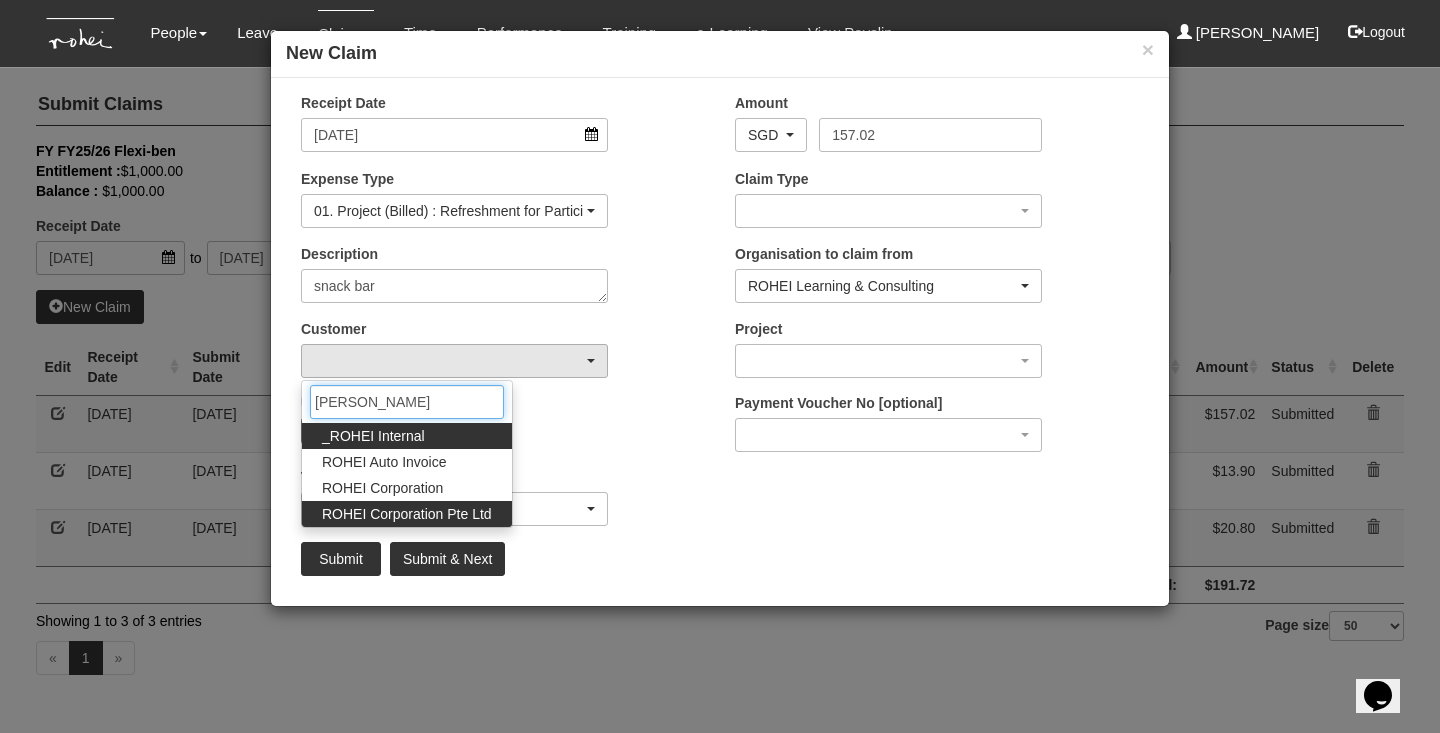 type on "[PERSON_NAME]" 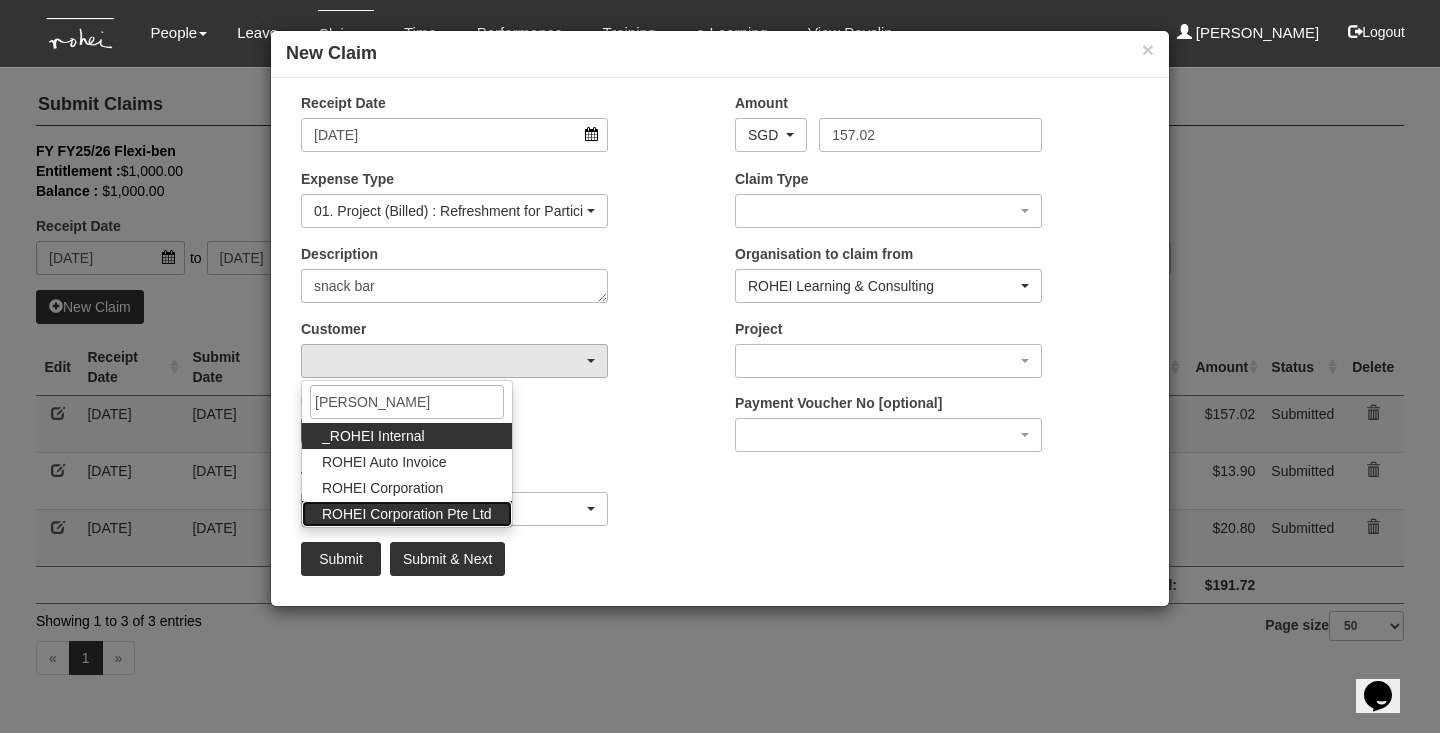 click on "ROHEI Corporation Pte Ltd" at bounding box center [407, 514] 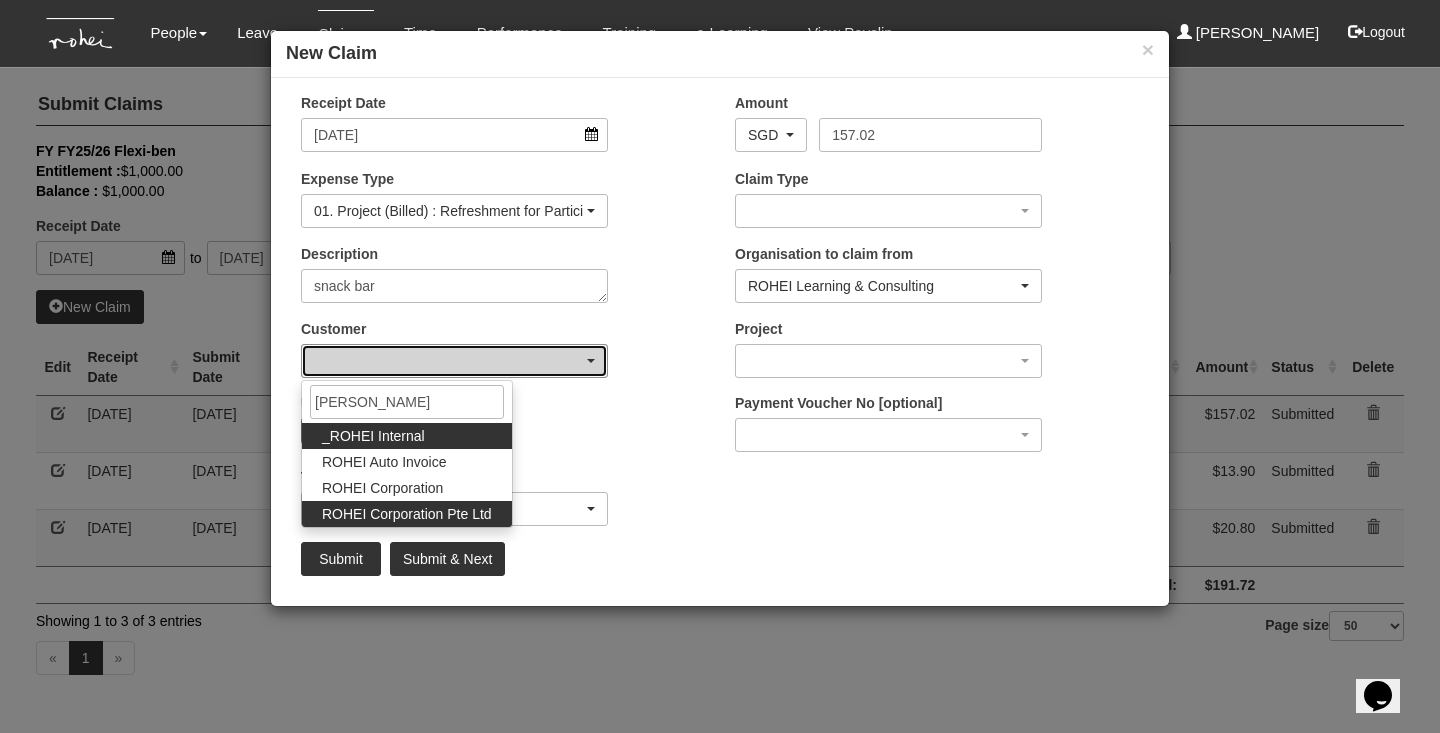 select on "124" 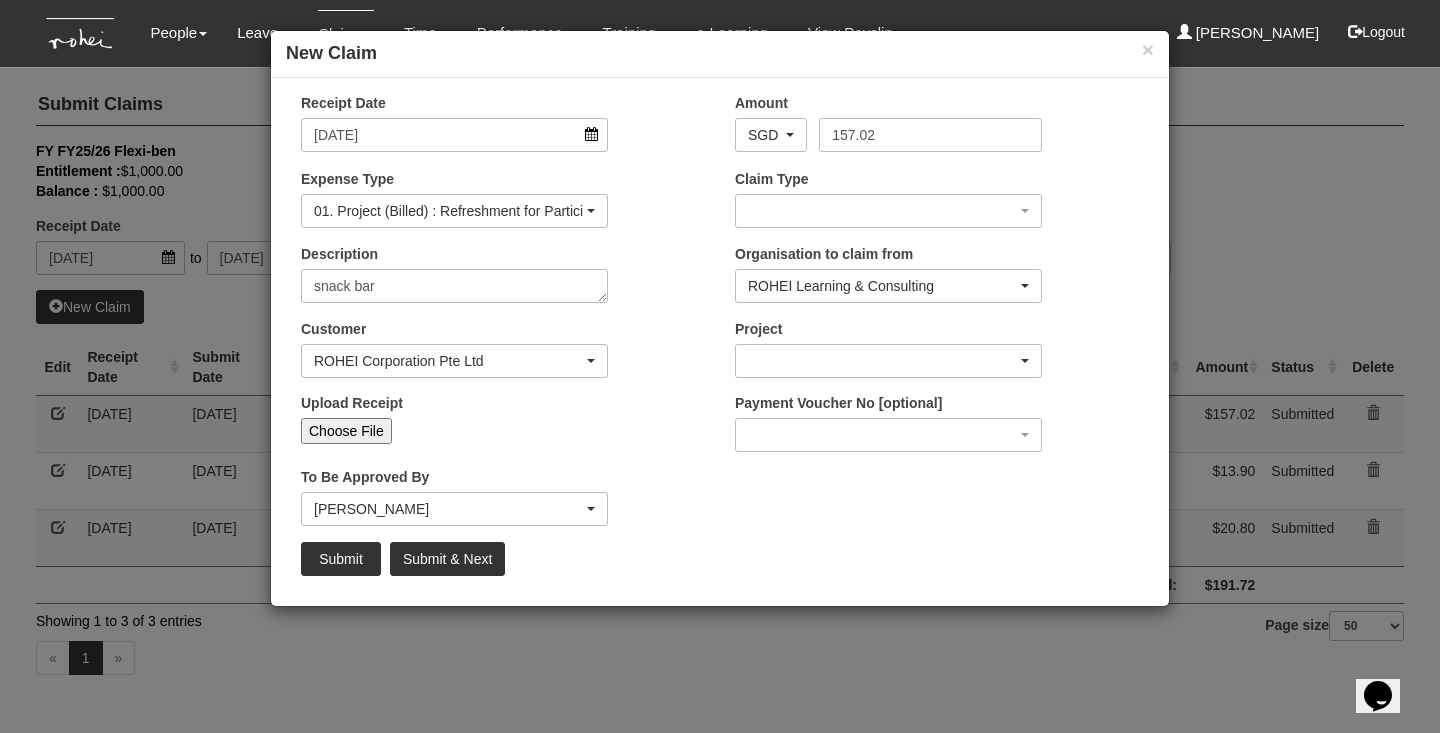 click at bounding box center [888, 361] 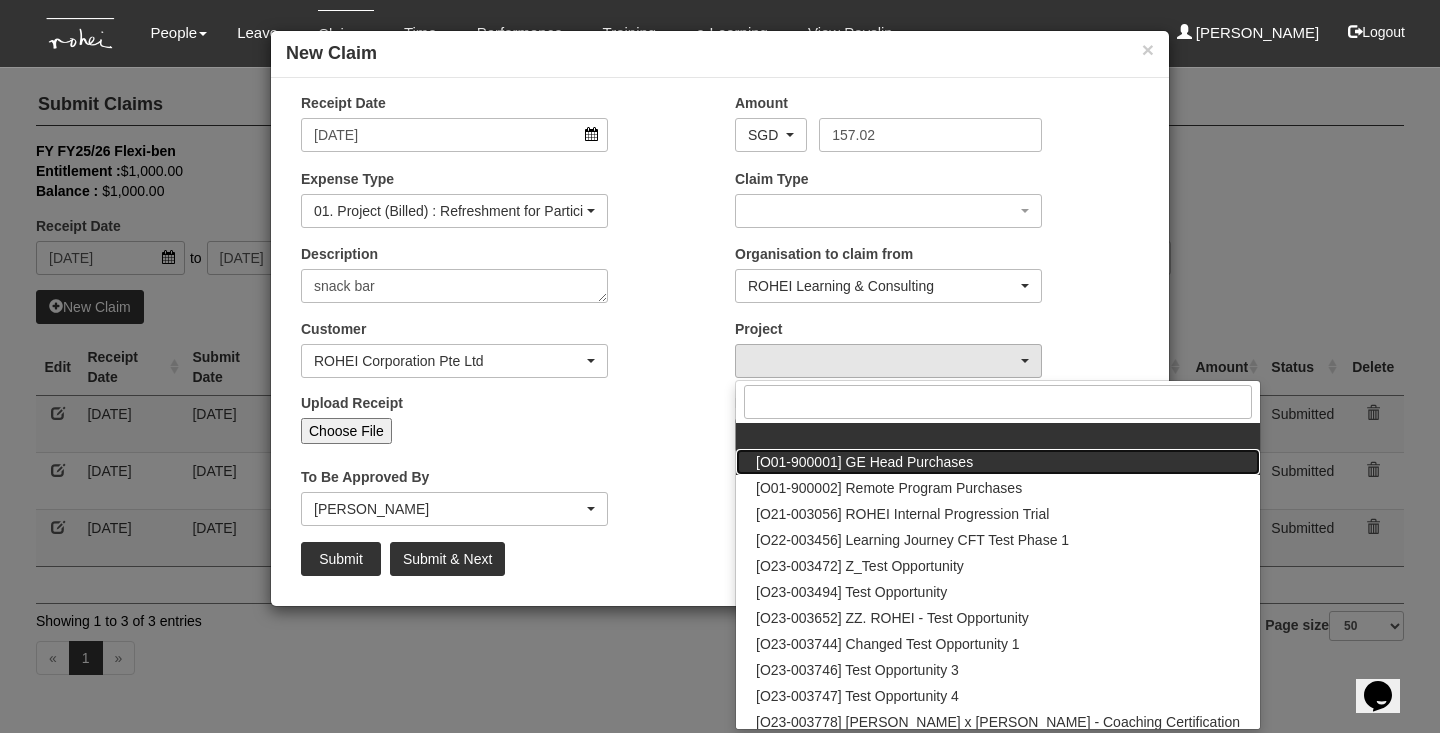 click on "[O01-900001] GE Head Purchases" at bounding box center (998, 462) 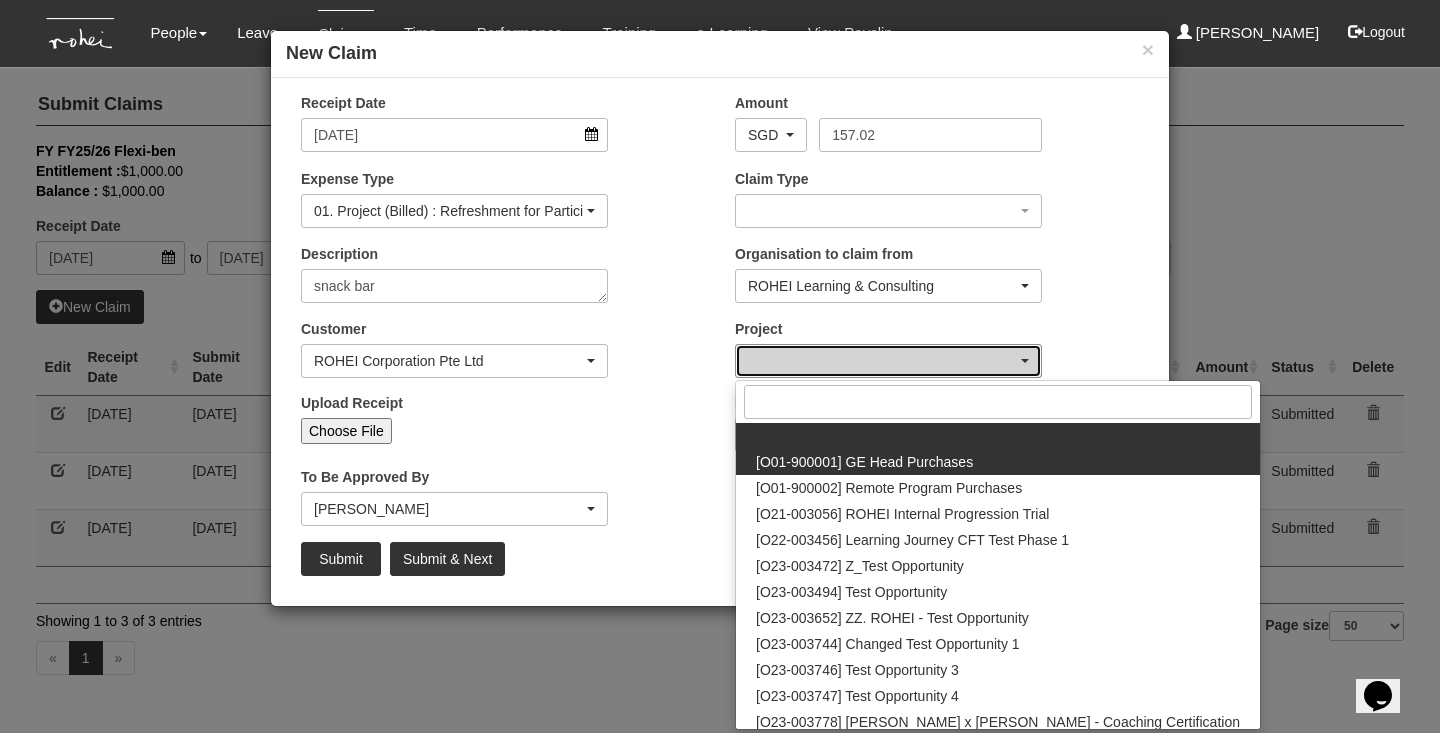 select on "1381" 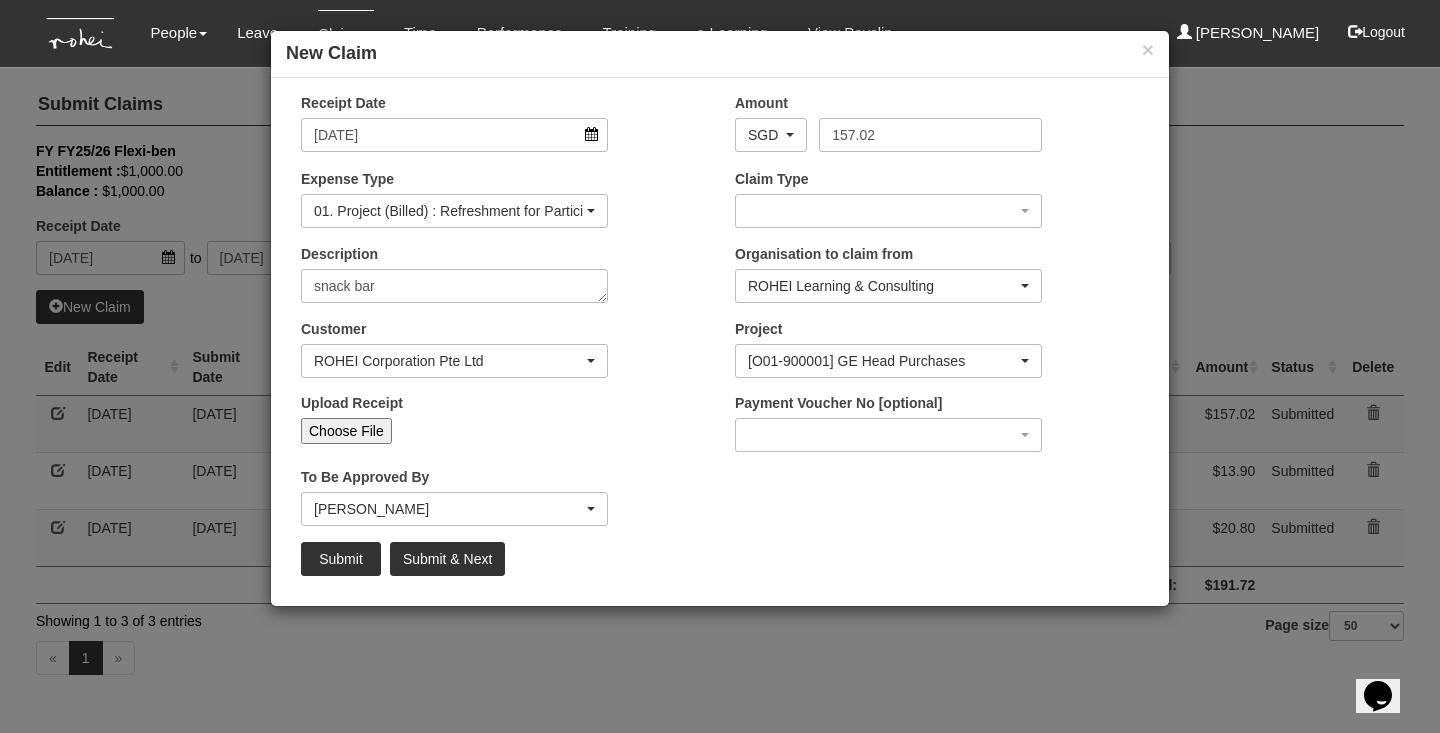 click on "Choose File" at bounding box center [346, 431] 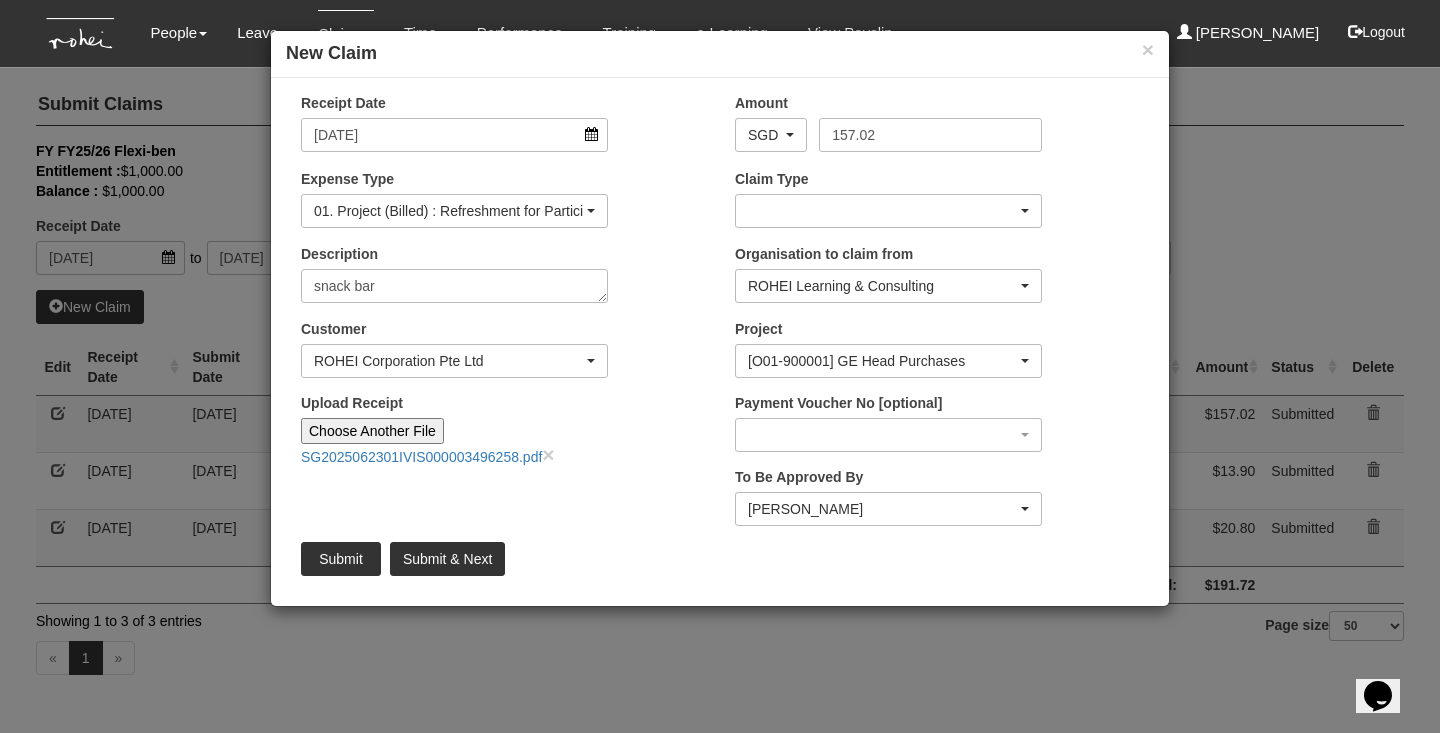 click at bounding box center (888, 211) 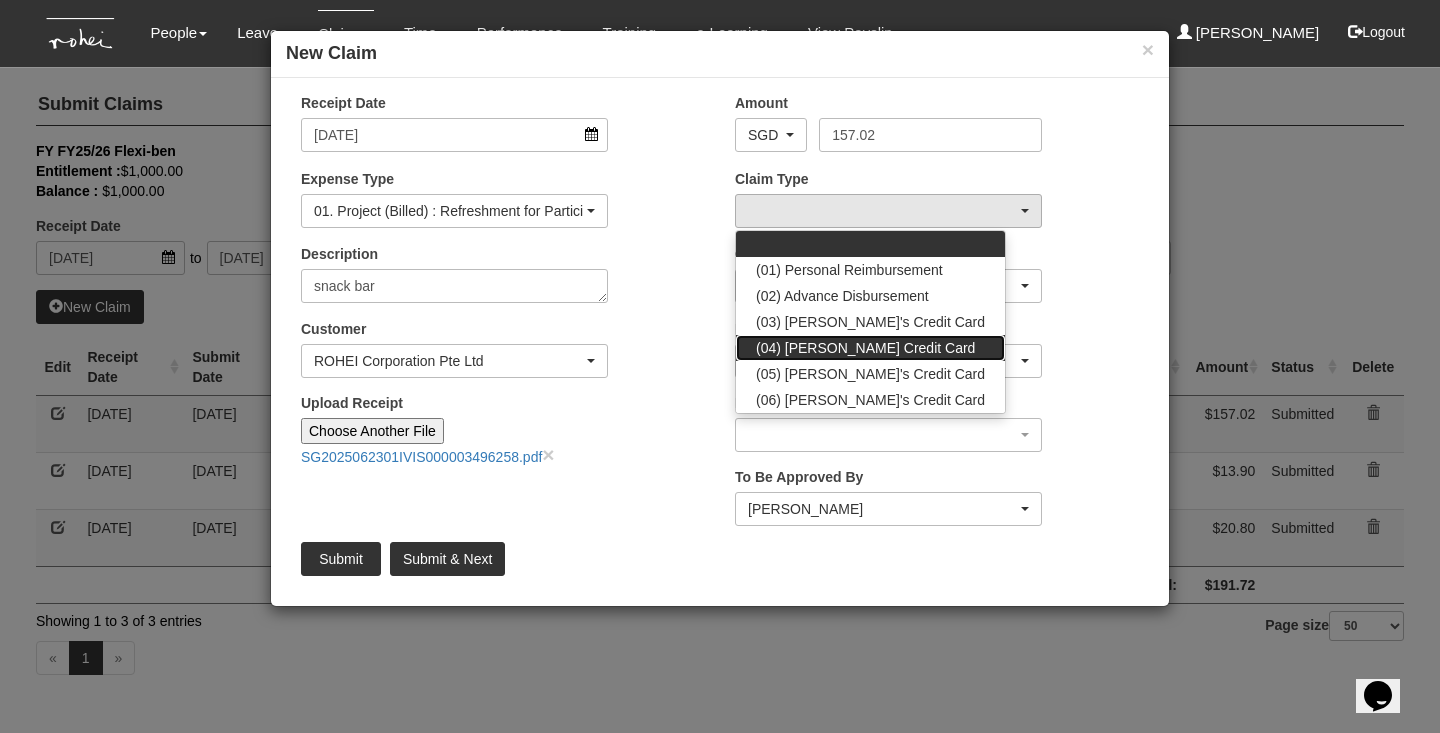 click on "(04) [PERSON_NAME] Credit Card" at bounding box center (865, 348) 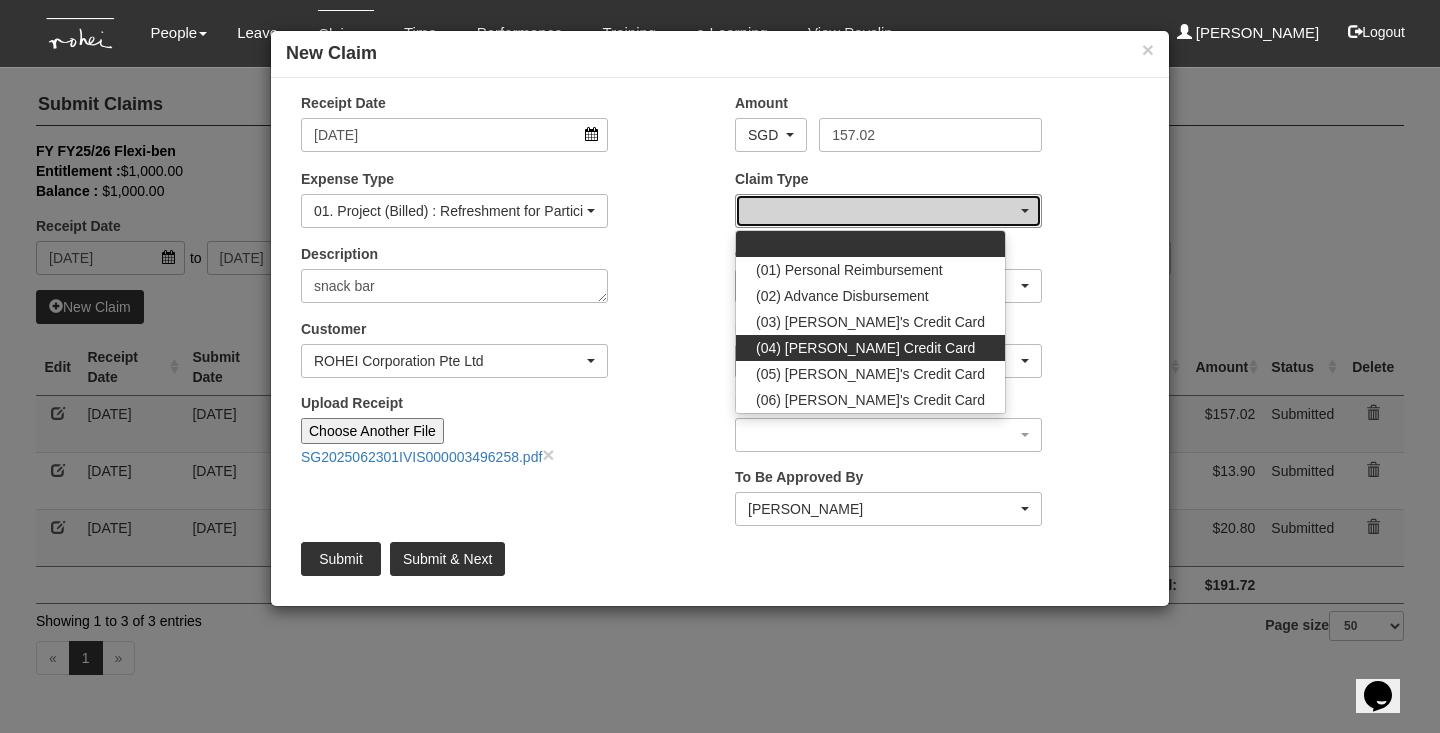 select on "16" 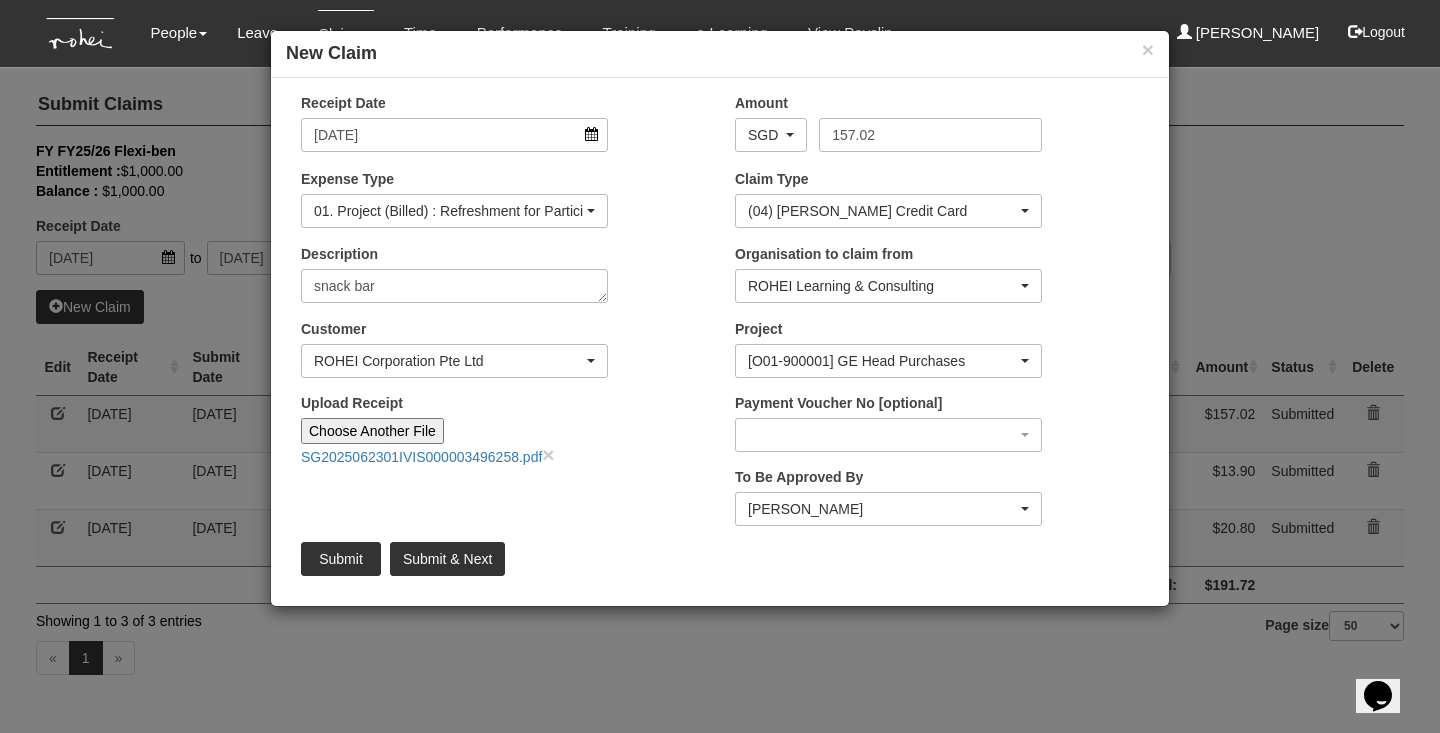click on "Submit" at bounding box center [341, 559] 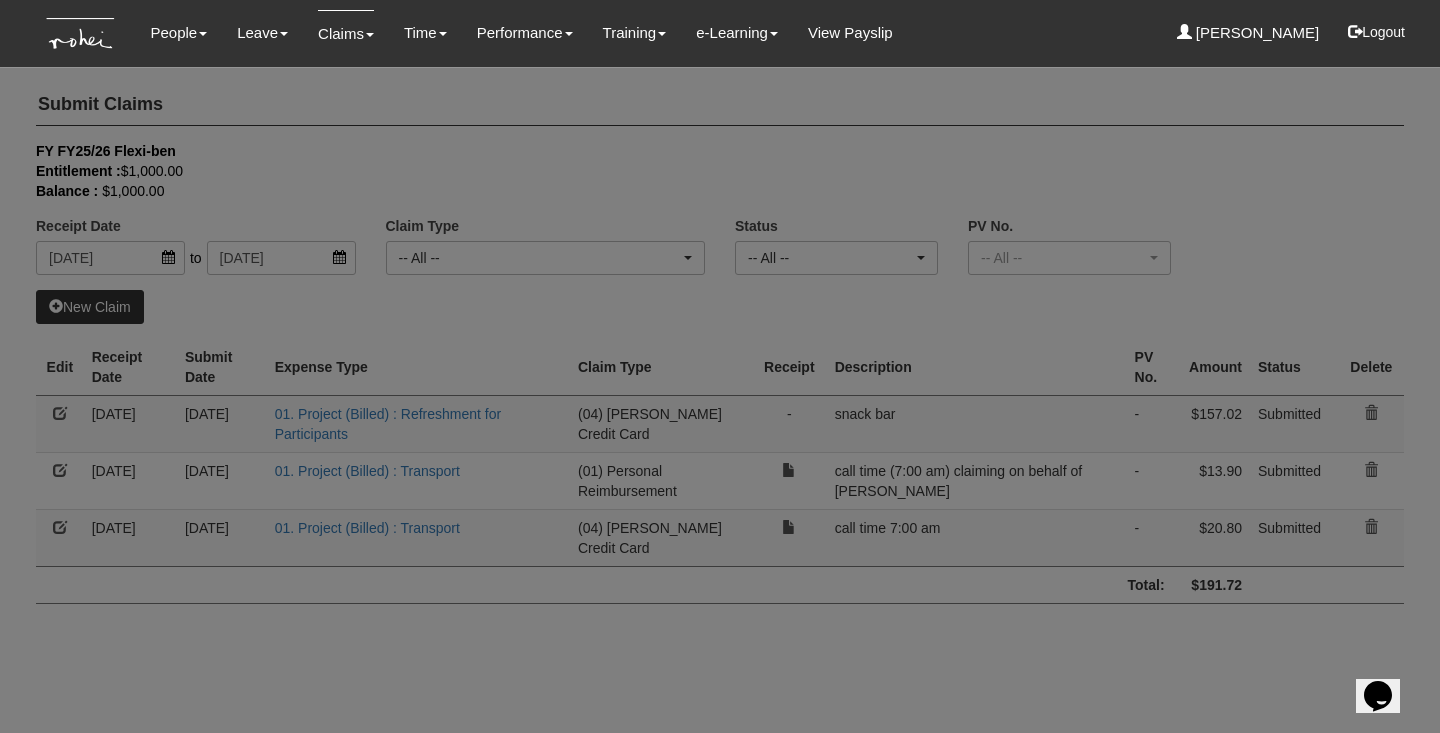 select on "50" 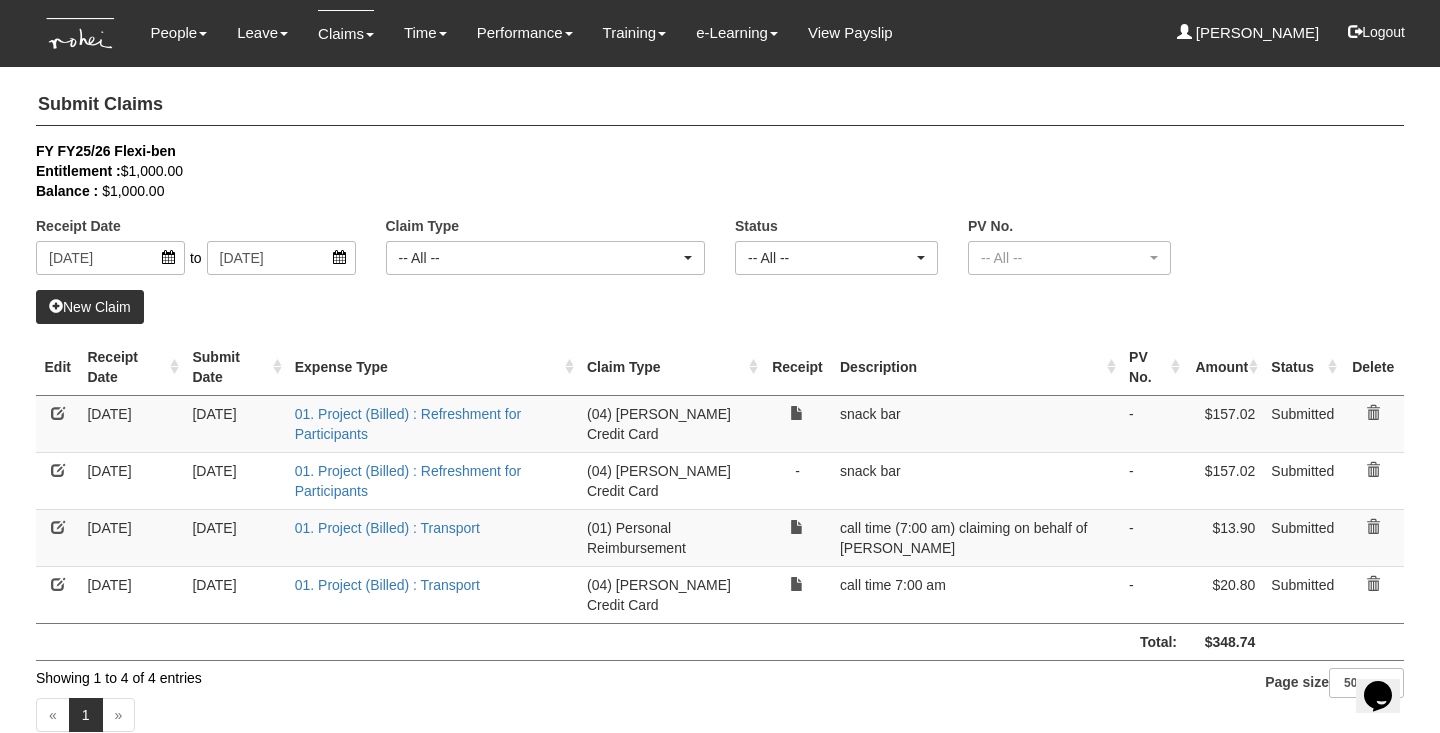 click at bounding box center (1373, 470) 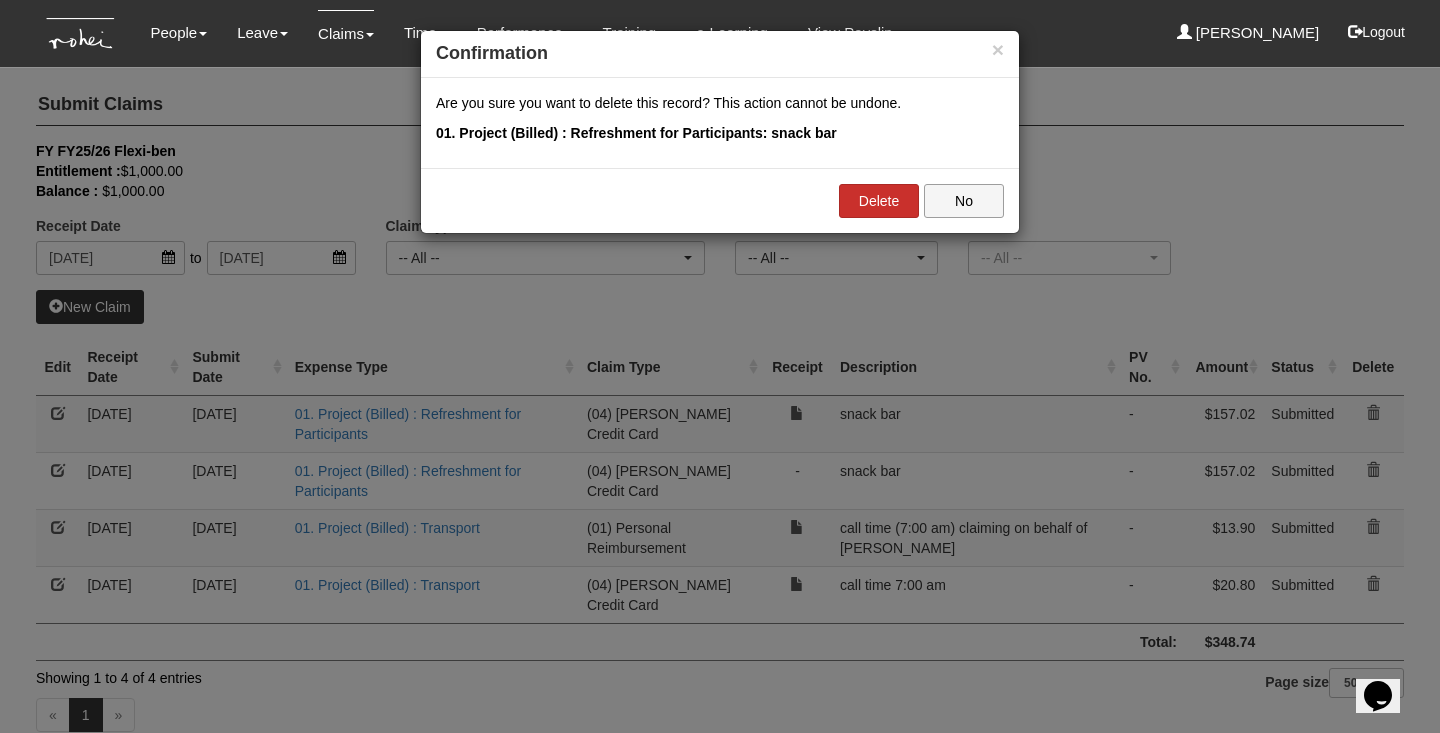 click on "Delete" at bounding box center [879, 201] 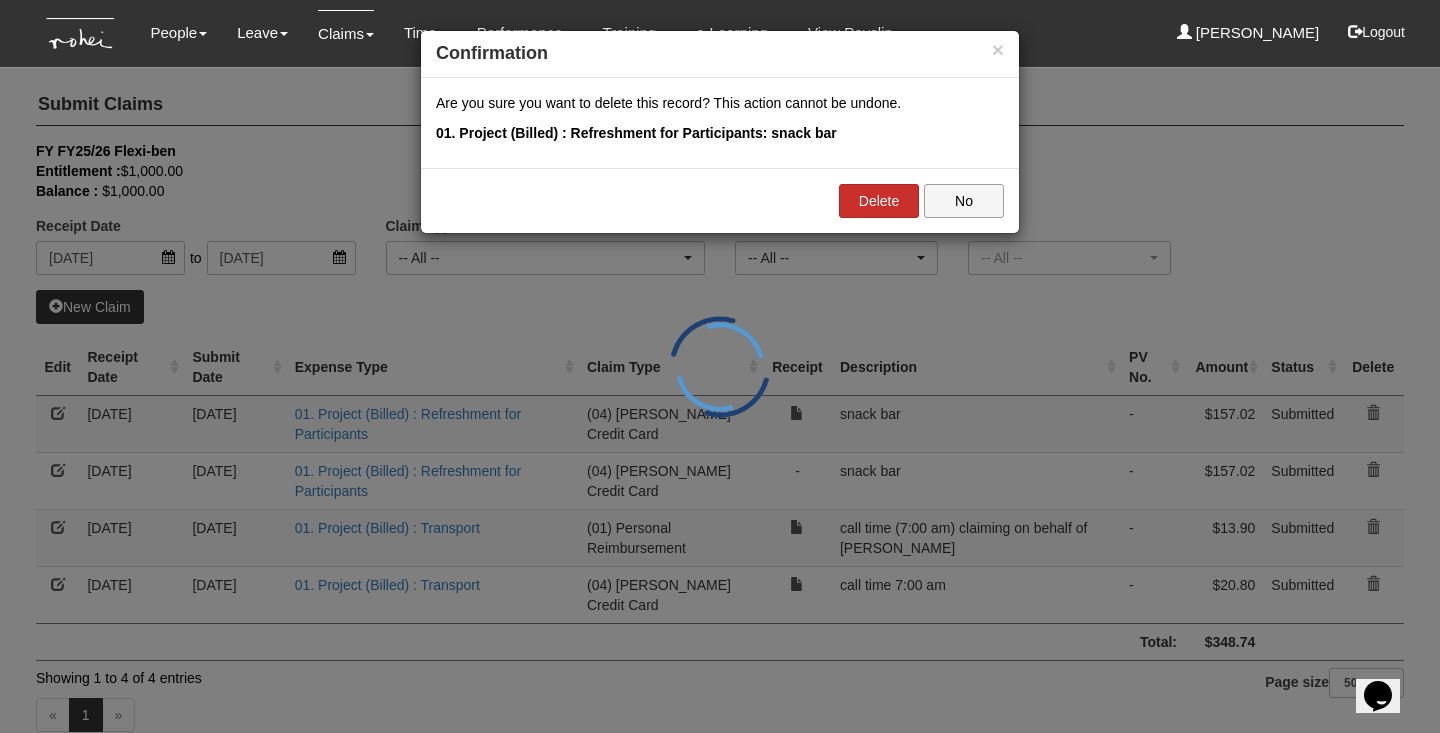 select on "50" 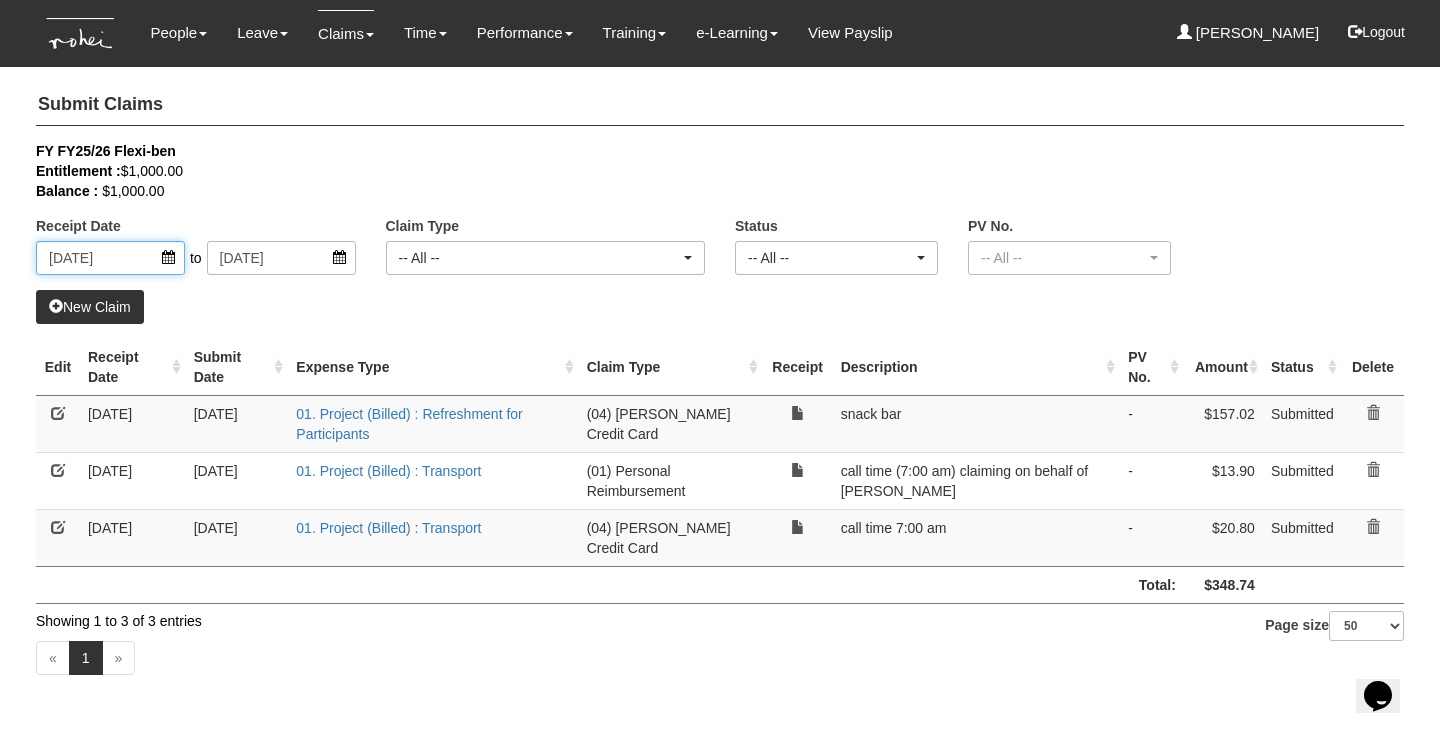 click on "[DATE]" at bounding box center [110, 258] 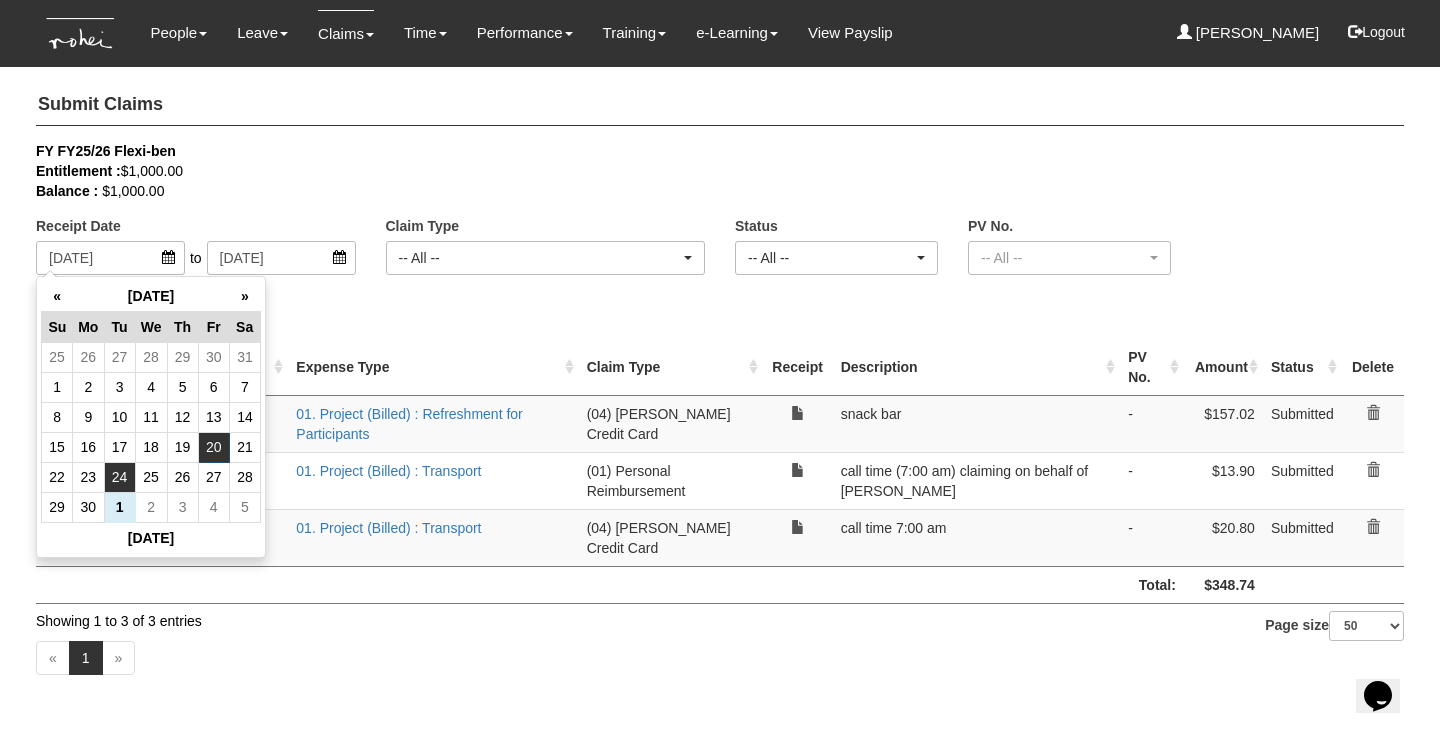 click on "24" at bounding box center [119, 477] 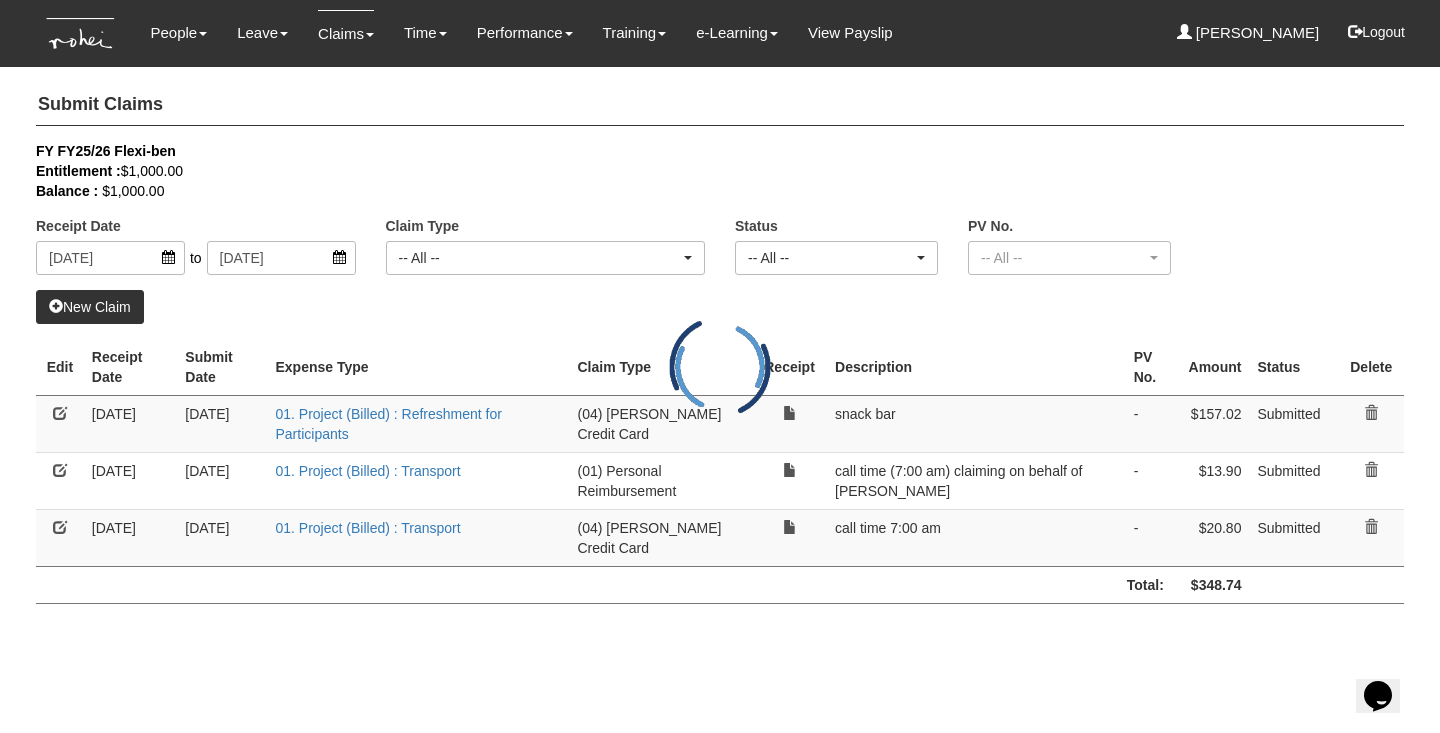 select on "50" 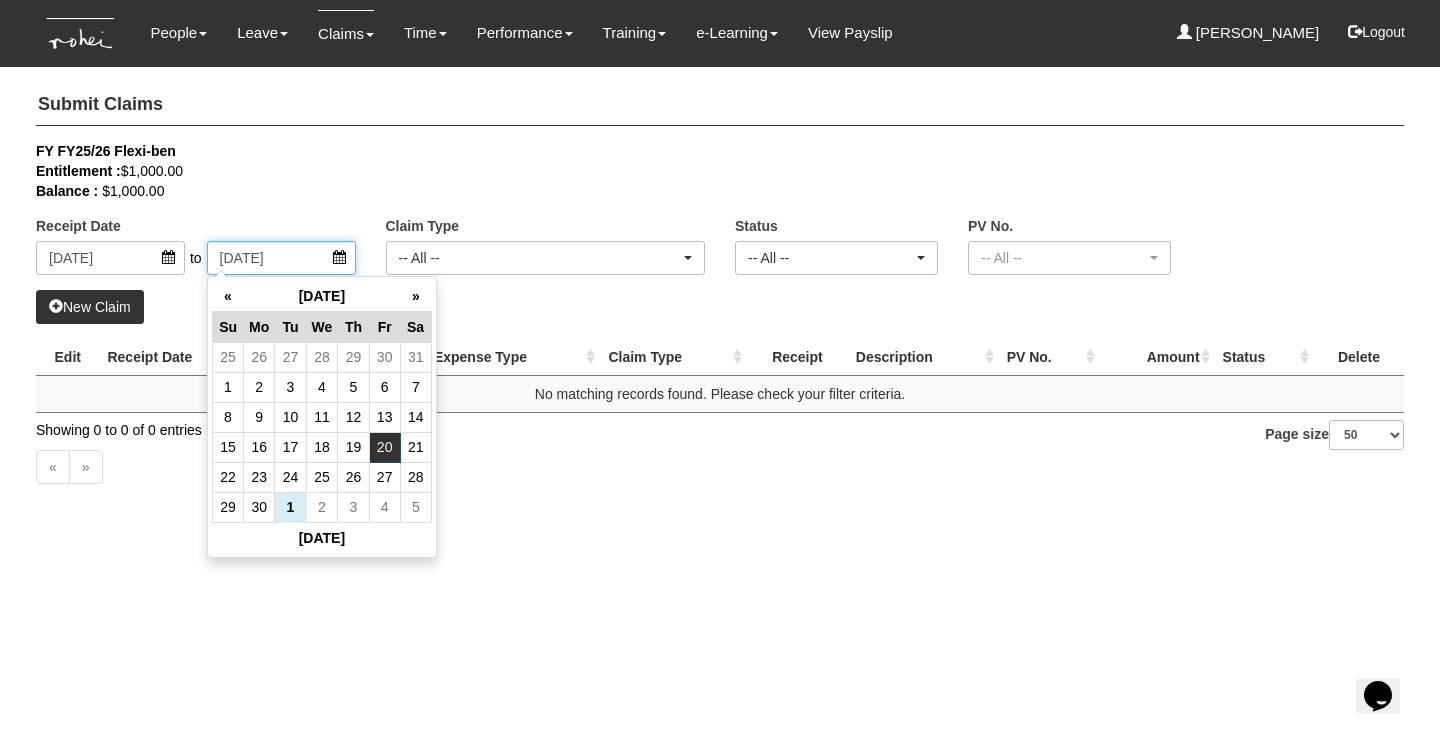 click on "[DATE]" at bounding box center (281, 258) 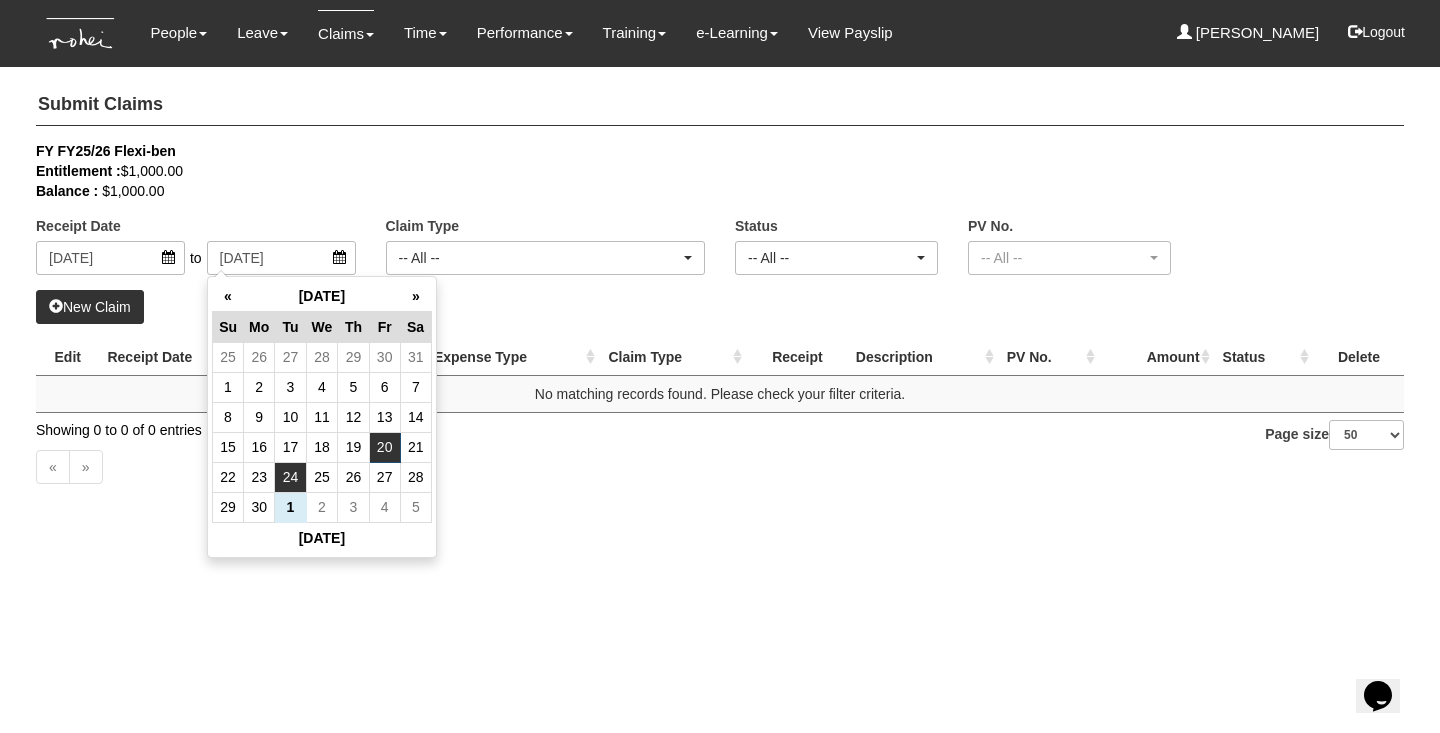 click on "24" at bounding box center (290, 477) 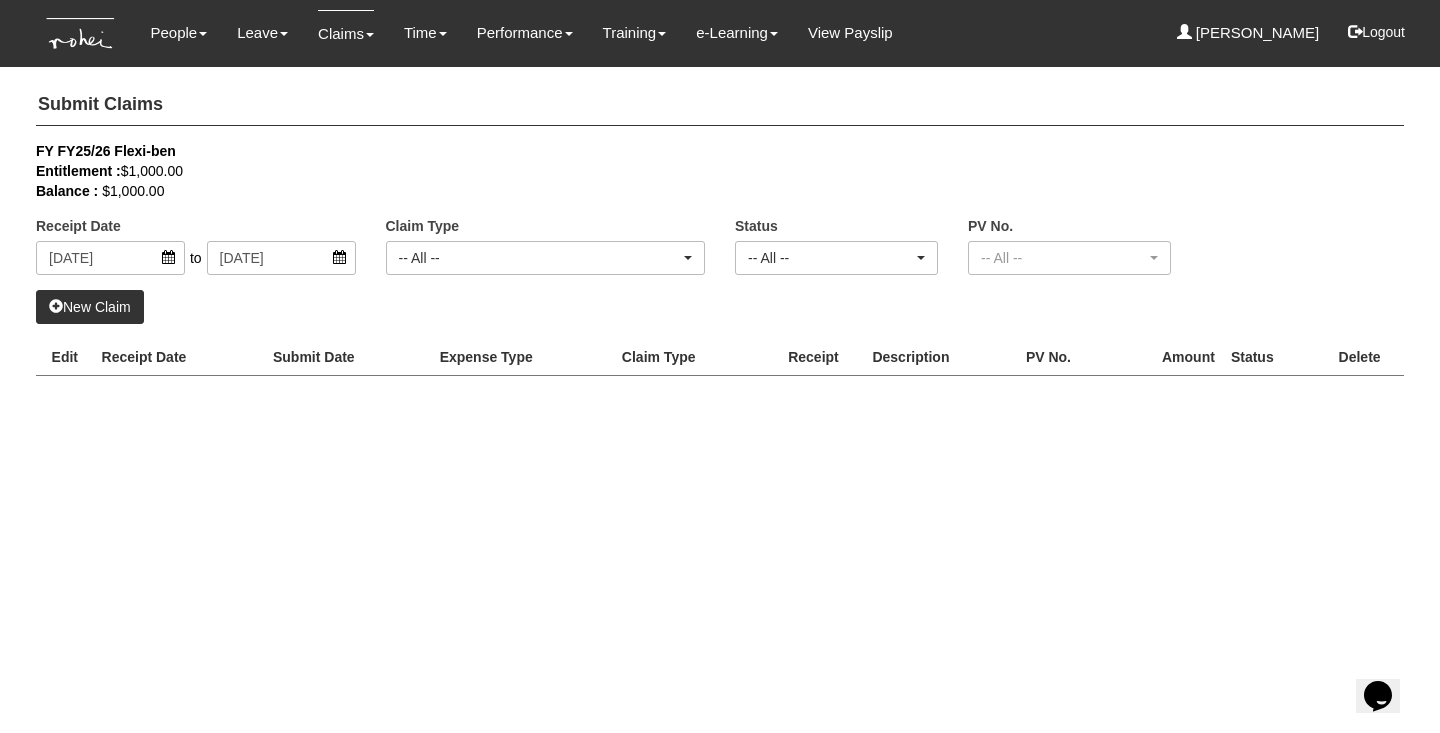 select on "50" 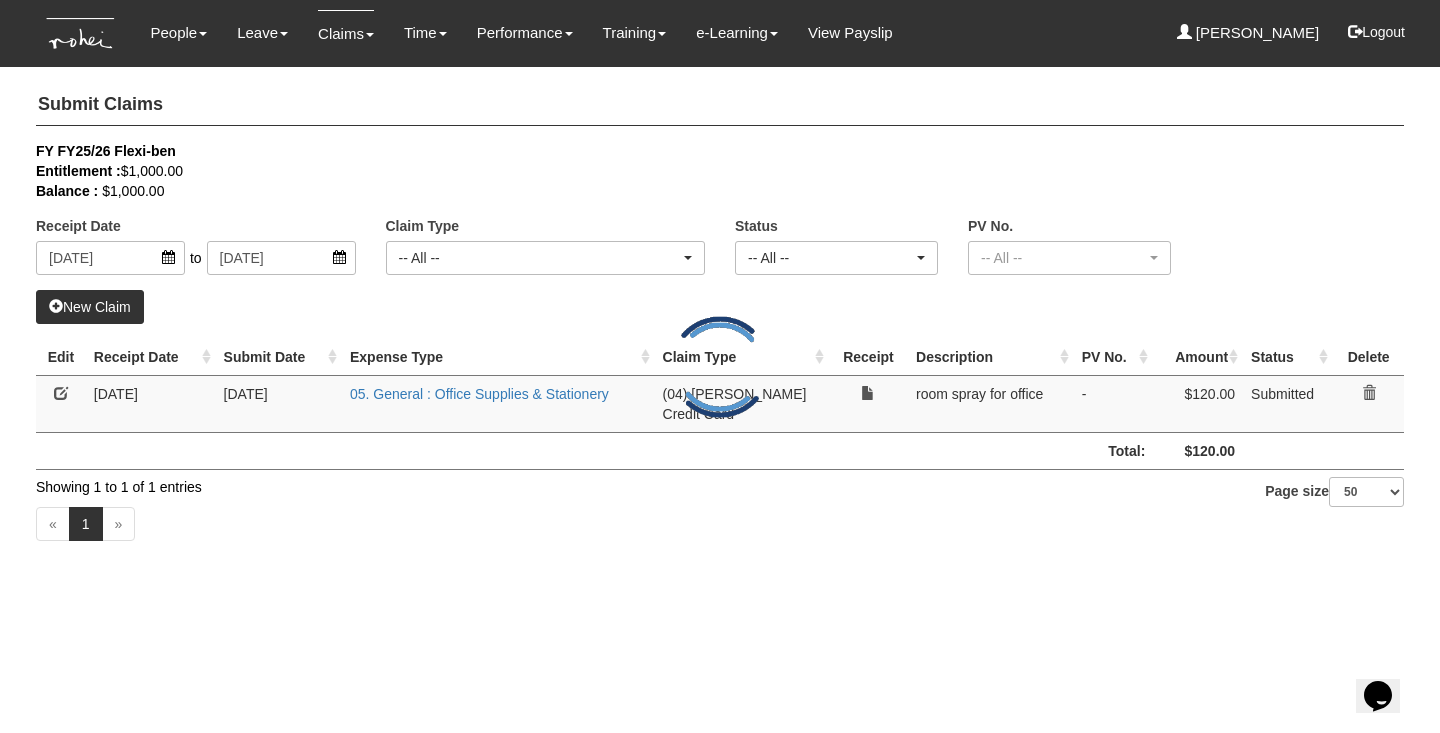 click at bounding box center [868, 393] 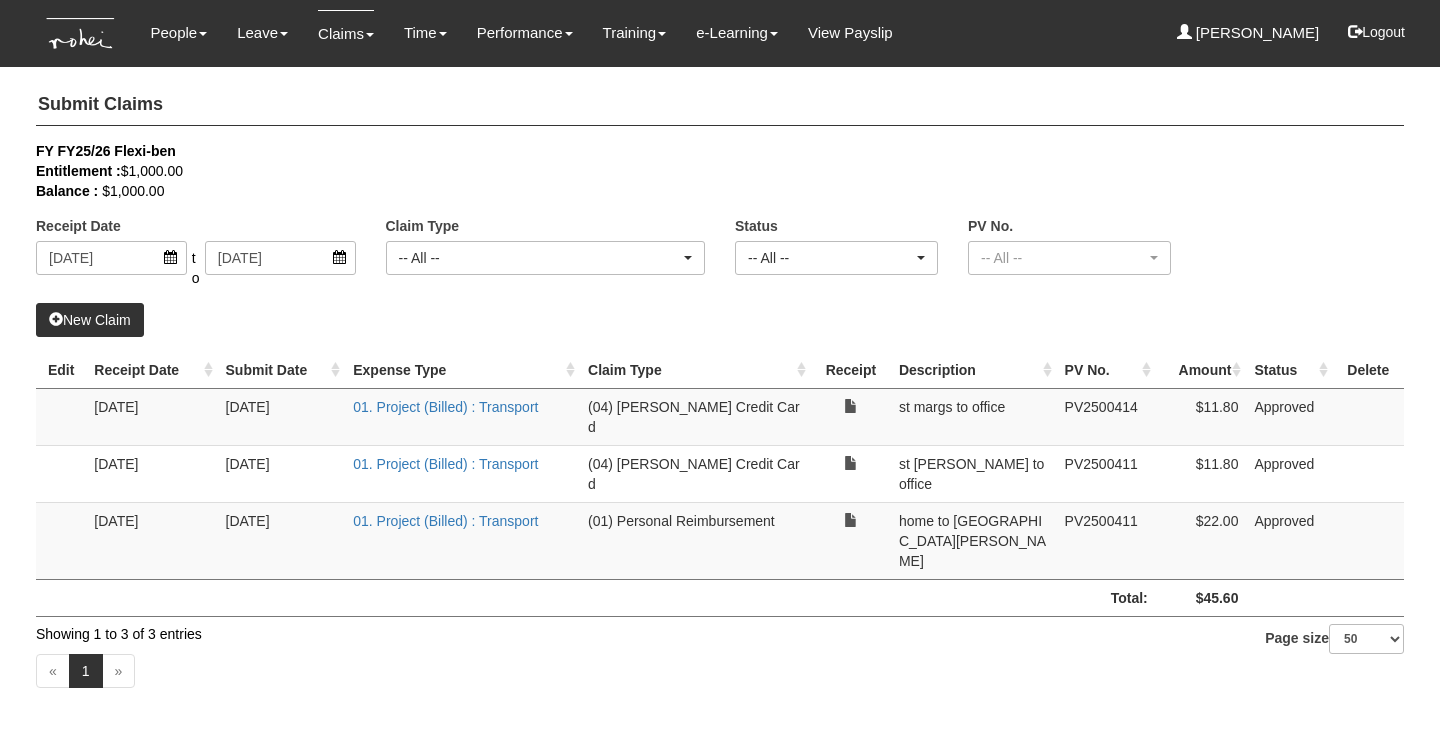 select on "50" 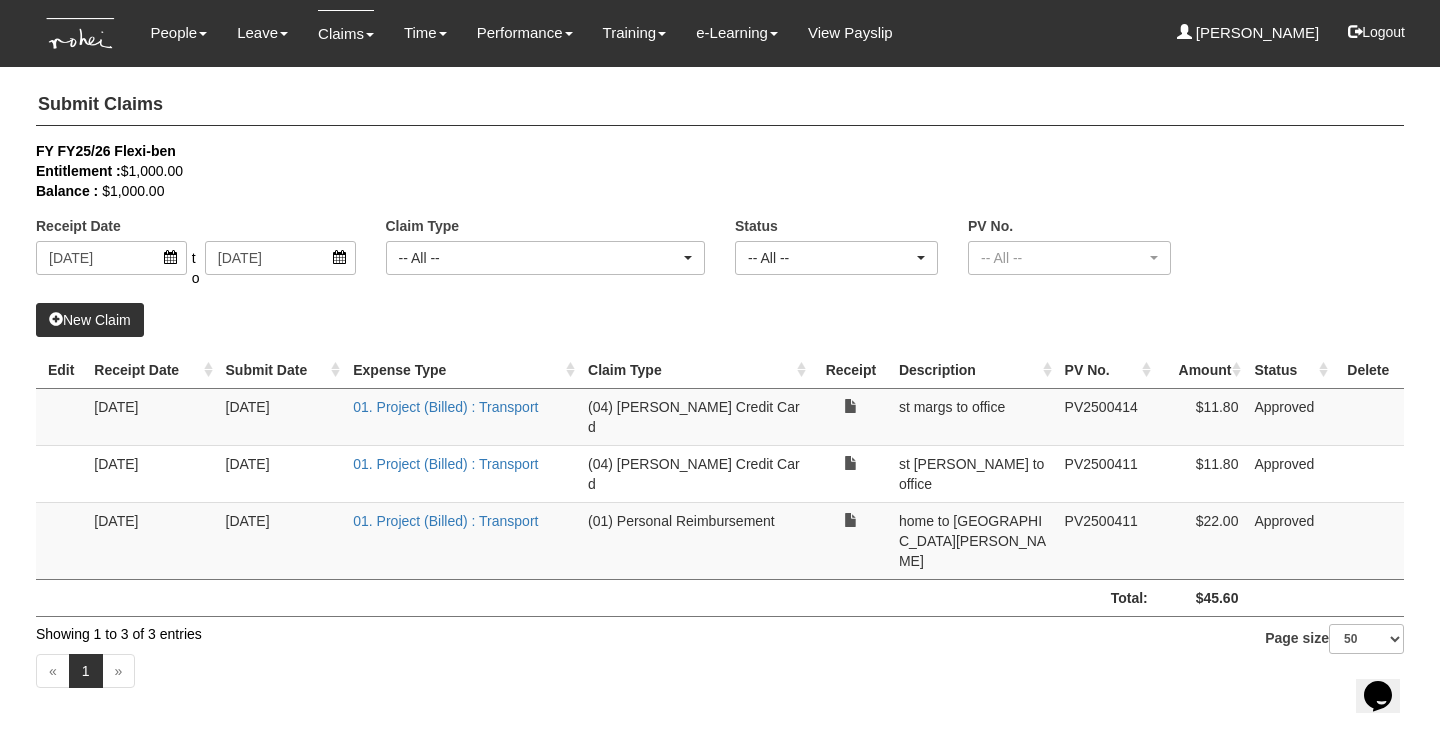 scroll, scrollTop: 0, scrollLeft: 0, axis: both 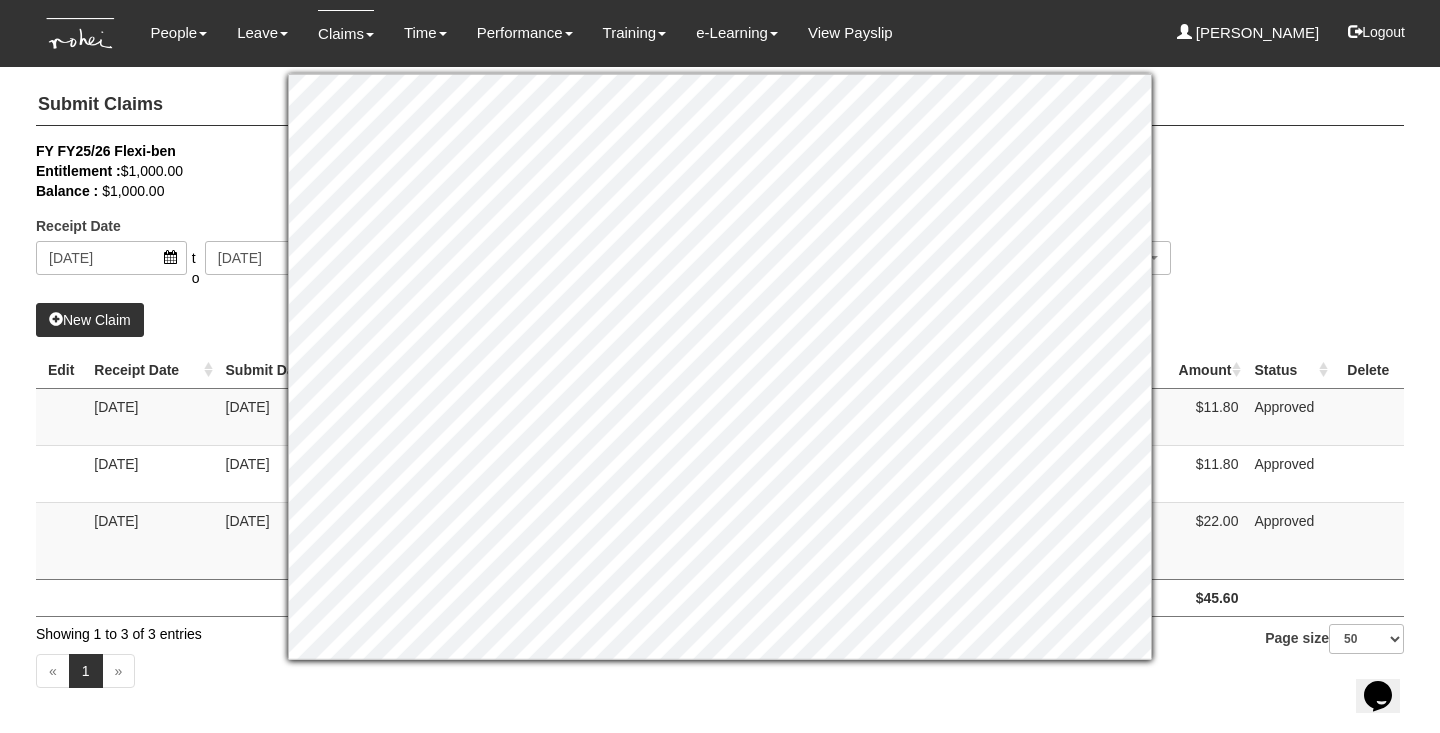 click on "FY FY25/26 Flexi-ben" at bounding box center [705, 151] 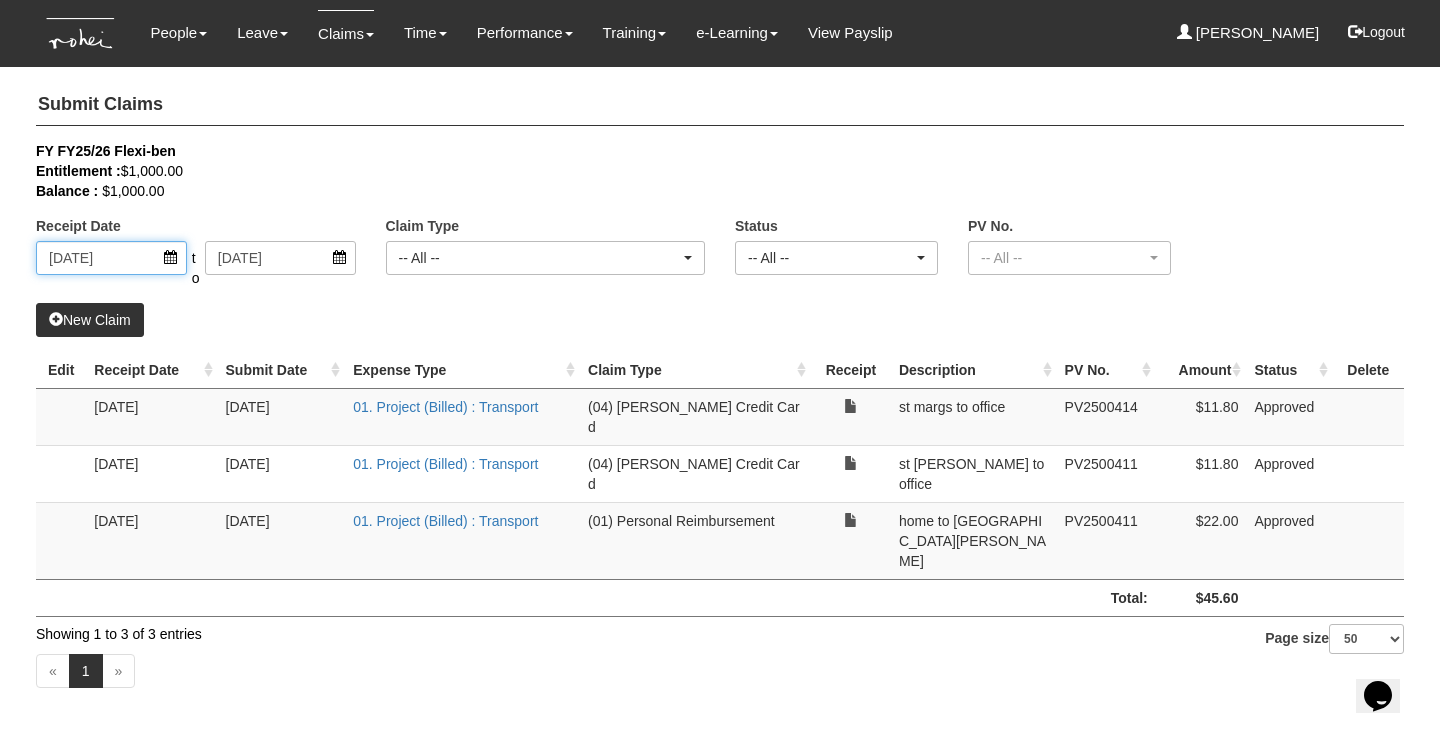 click on "[DATE]" at bounding box center (111, 258) 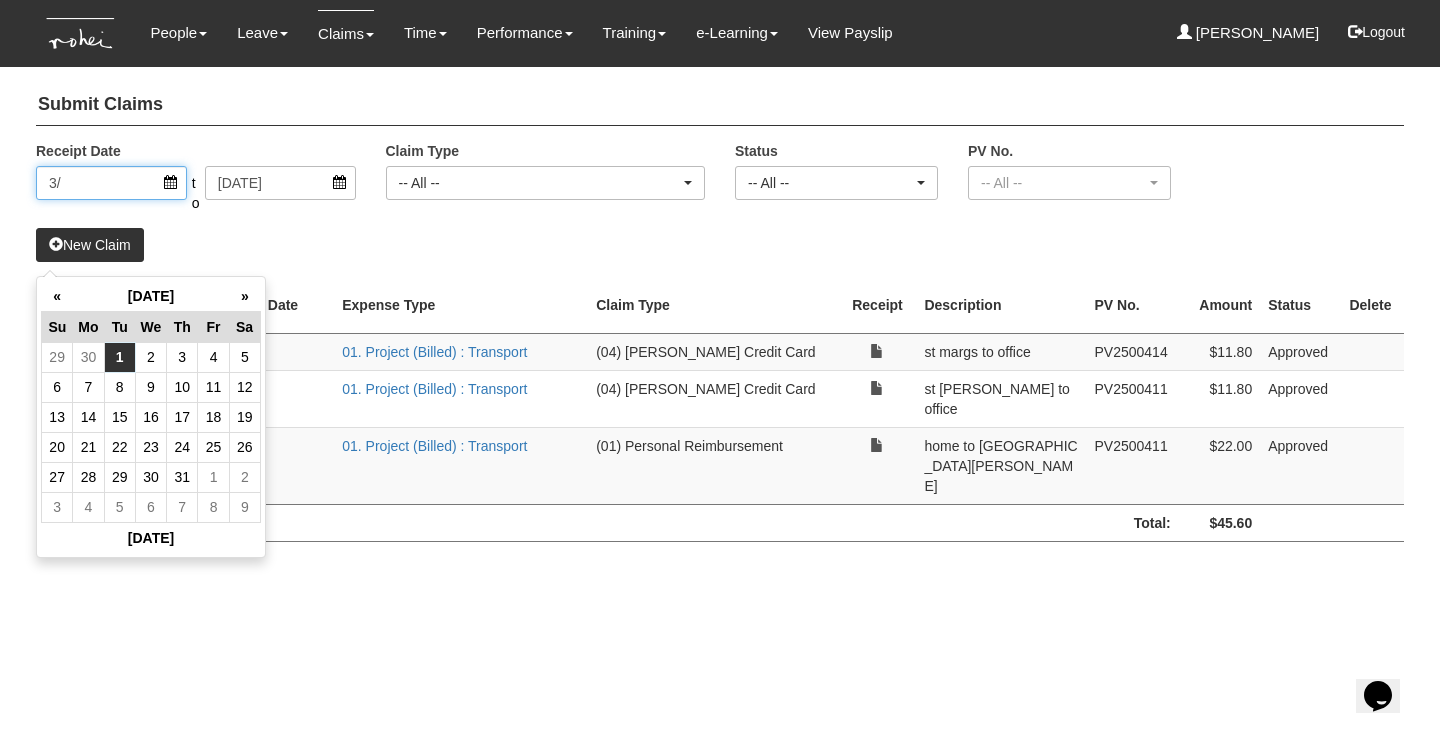 type on "3" 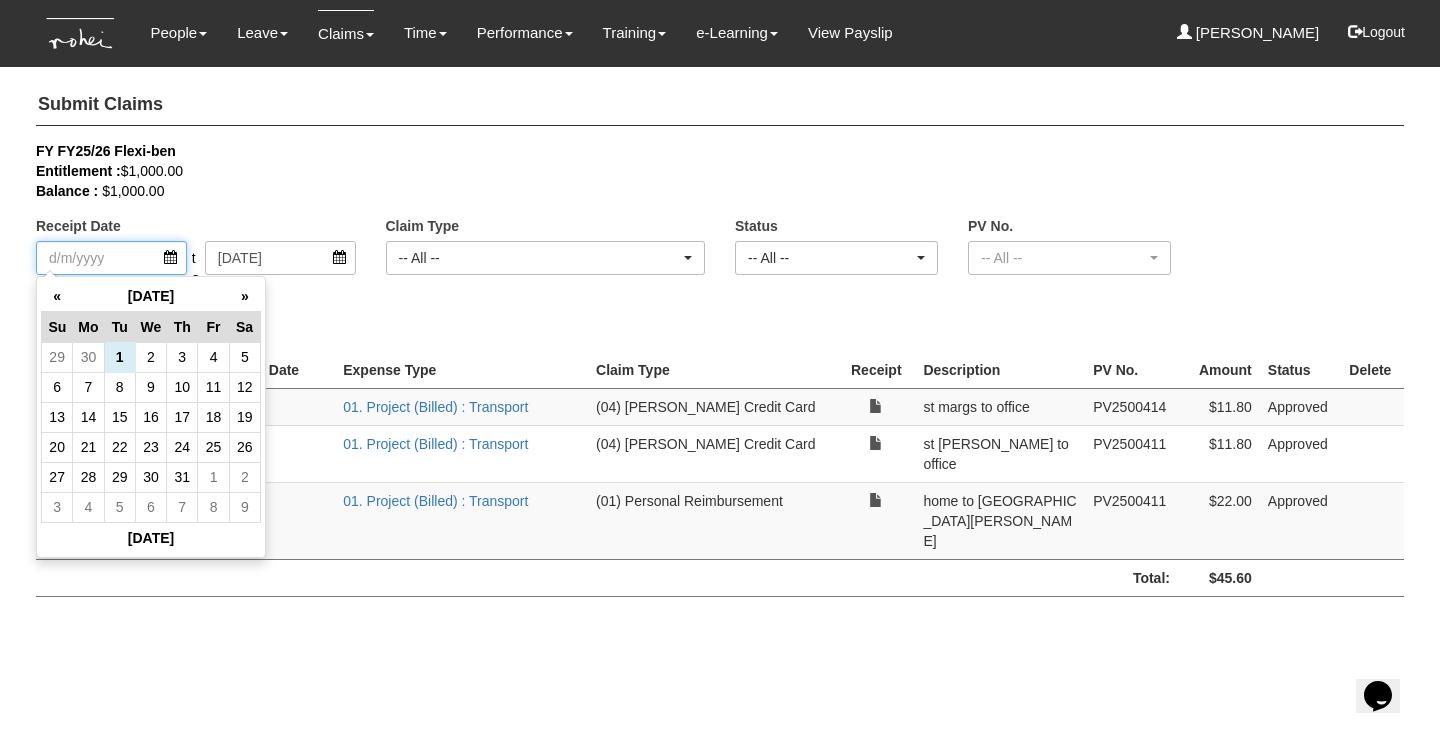 type 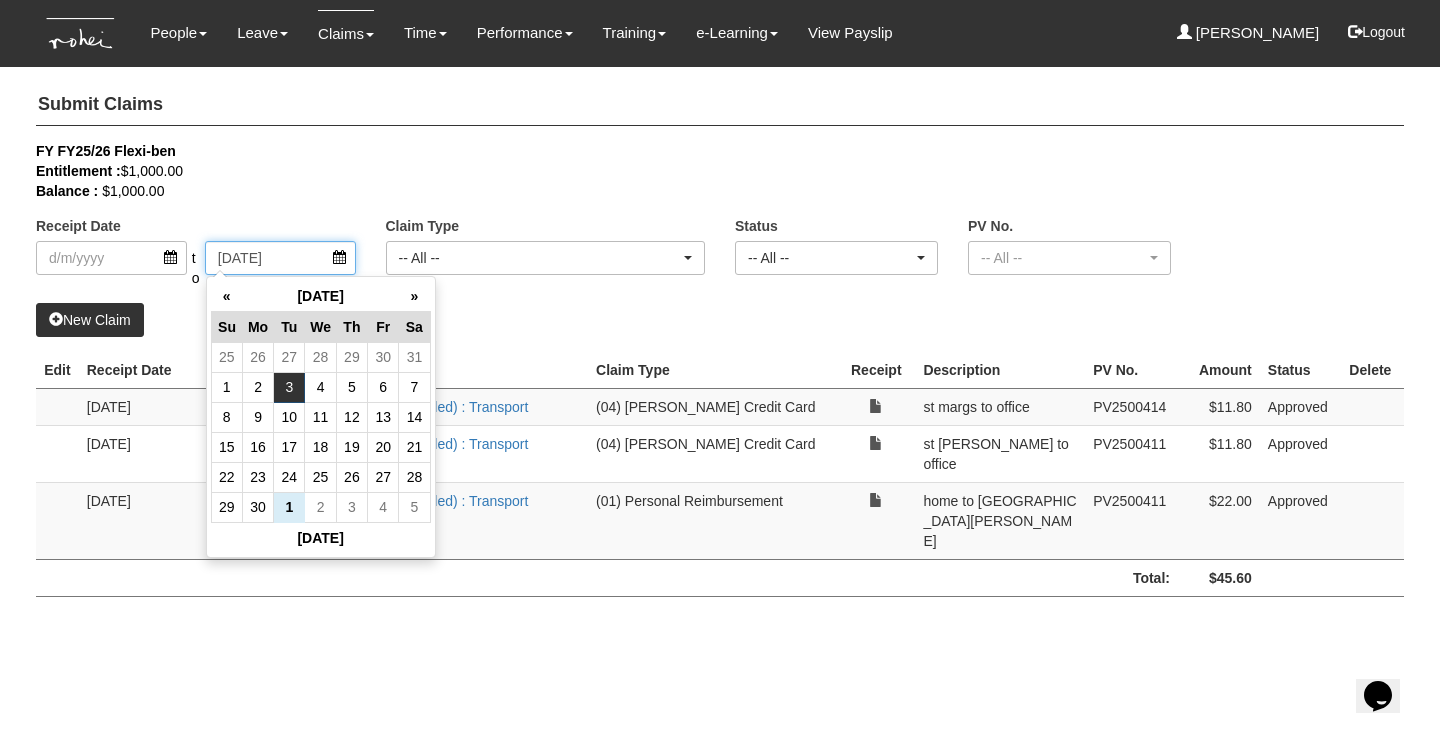 drag, startPoint x: 291, startPoint y: 262, endPoint x: 87, endPoint y: 255, distance: 204.12006 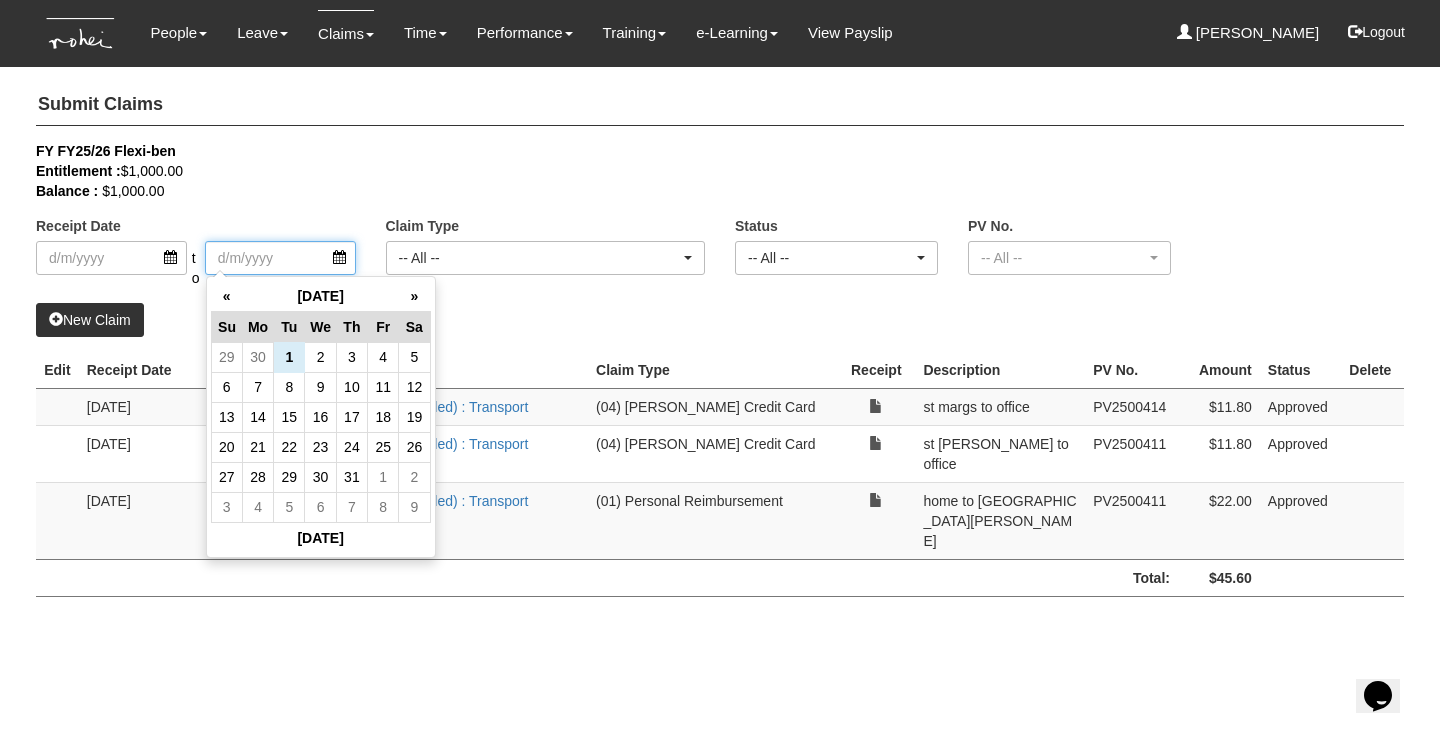 type 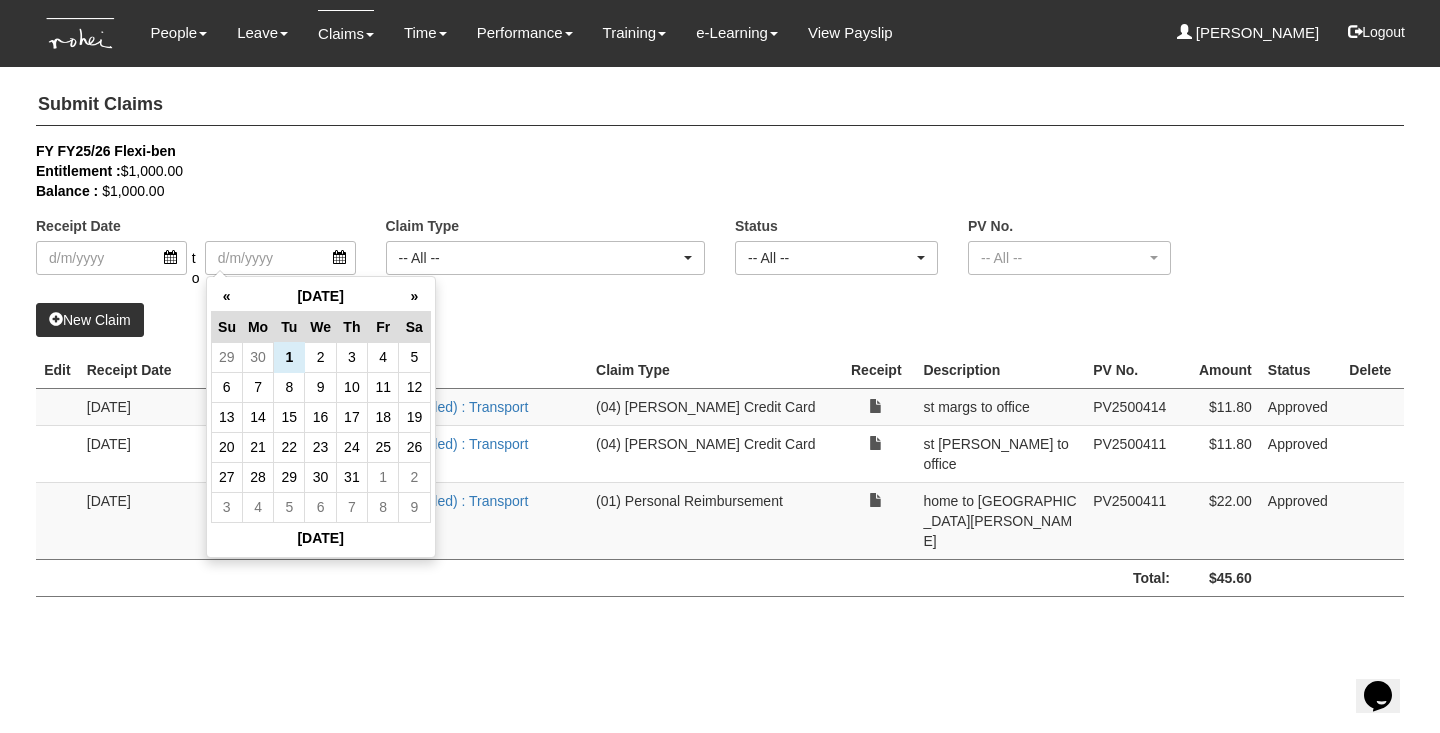 click on "Submit Claims
FY FY25/26 Flexi-ben
Entitlement :   $1,000.00
Balance :    $1,000.00
Receipt Date
to
Claim Type
-- All --
(01) Personal Reimbursement
(02) Advance Disbursement
(03) Daniel's Credit Card
(04) Roy's Credit Card
(05) Eve's Credit Card
(06) Rachel's Credit Card
-- All --
Status
-- All --
Submitted
Approved
Verified
Returned
Paid
-- All --" at bounding box center (720, 346) 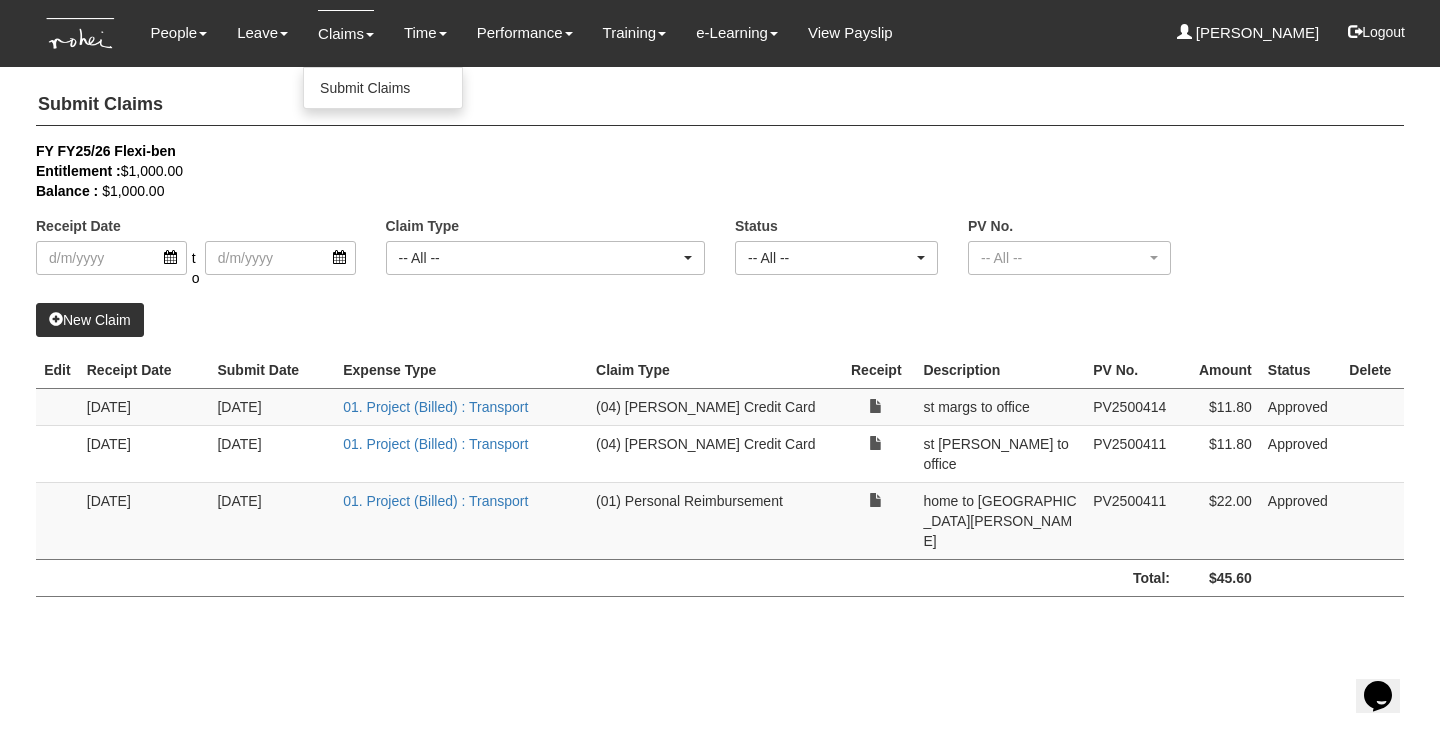 select on "50" 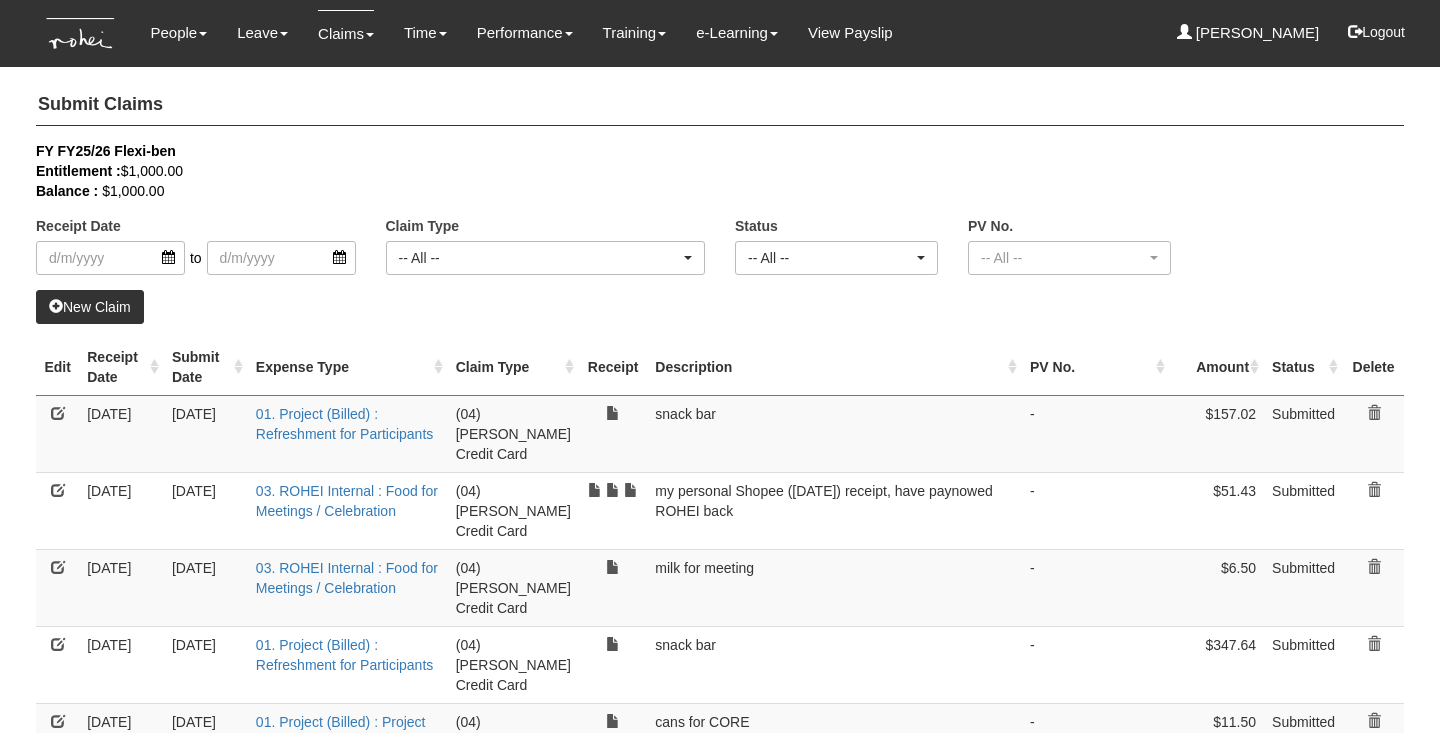select on "50" 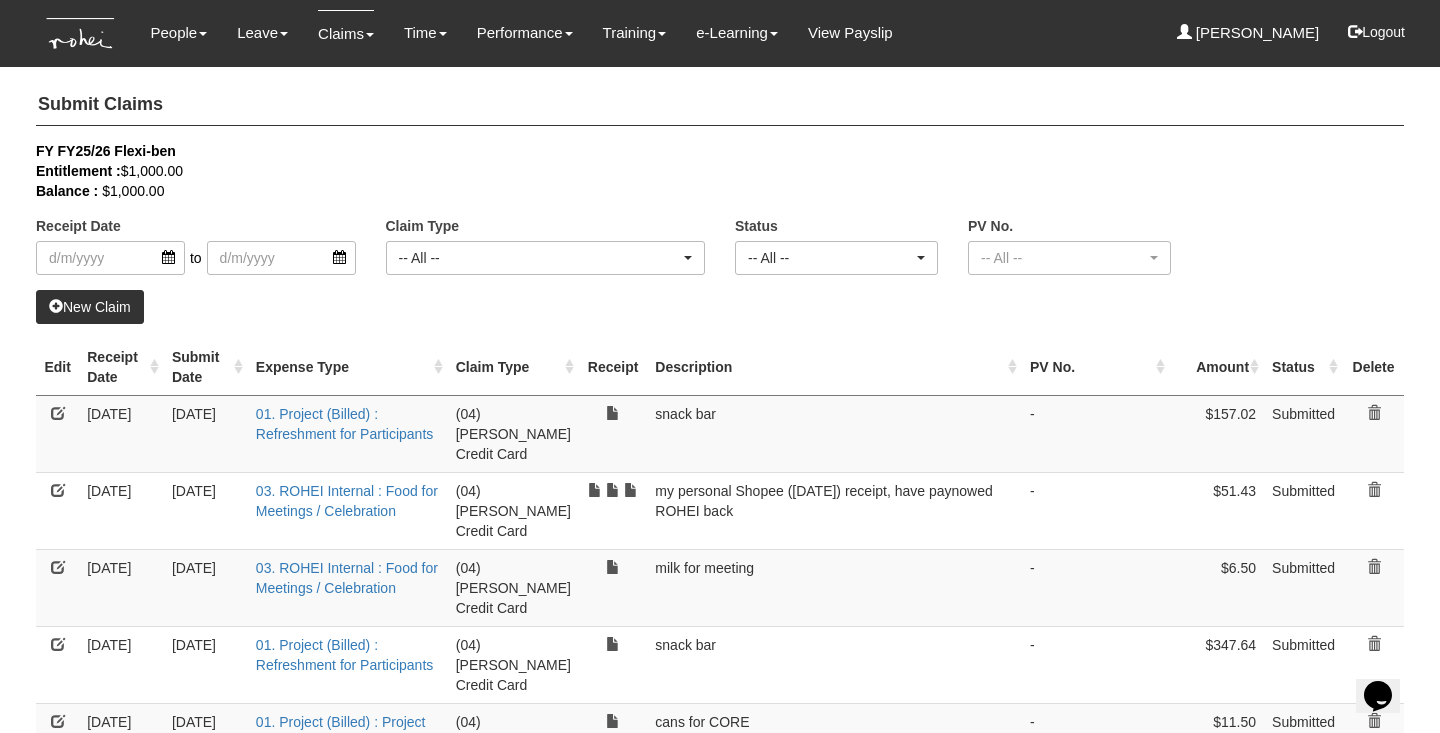 scroll, scrollTop: 0, scrollLeft: 0, axis: both 